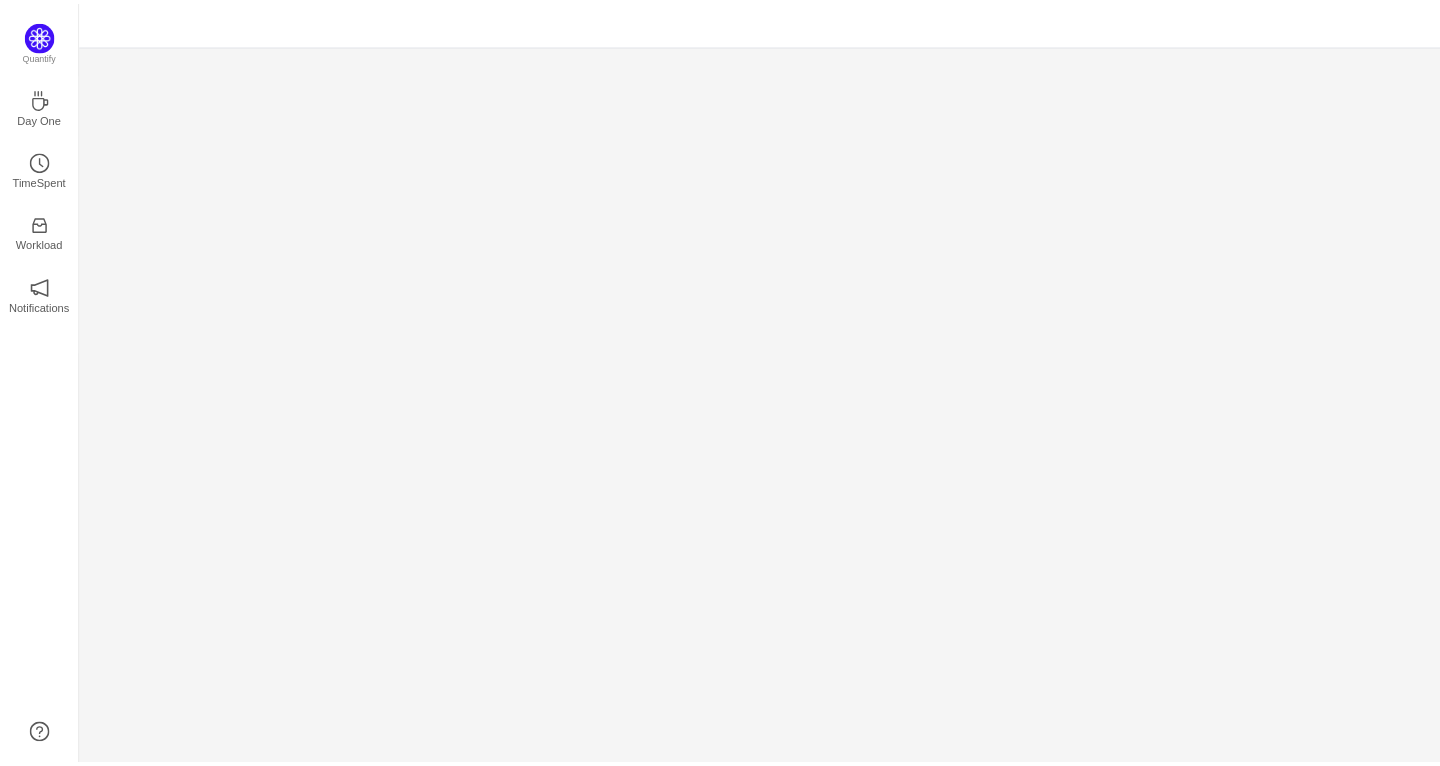 scroll, scrollTop: 0, scrollLeft: 0, axis: both 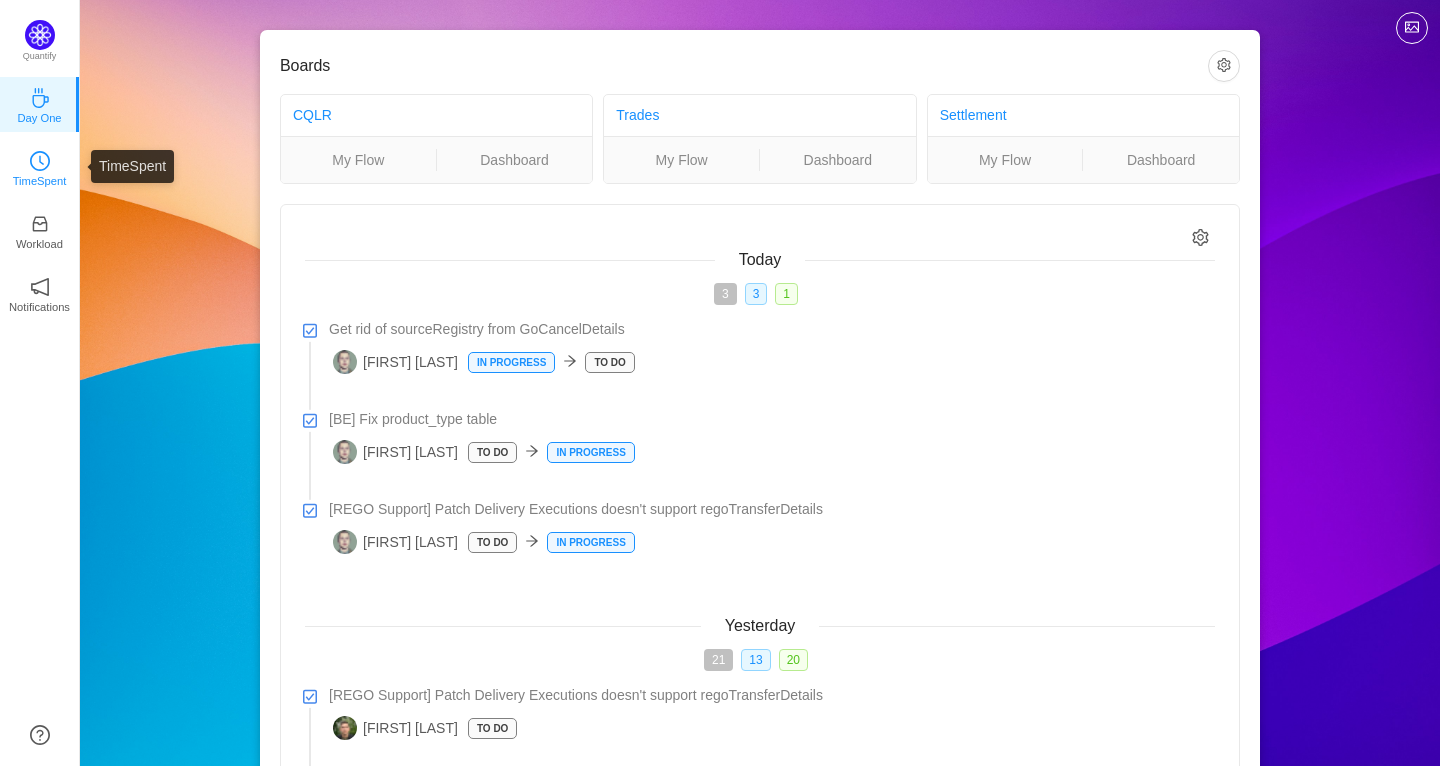 click on "TimeSpent" at bounding box center (40, 181) 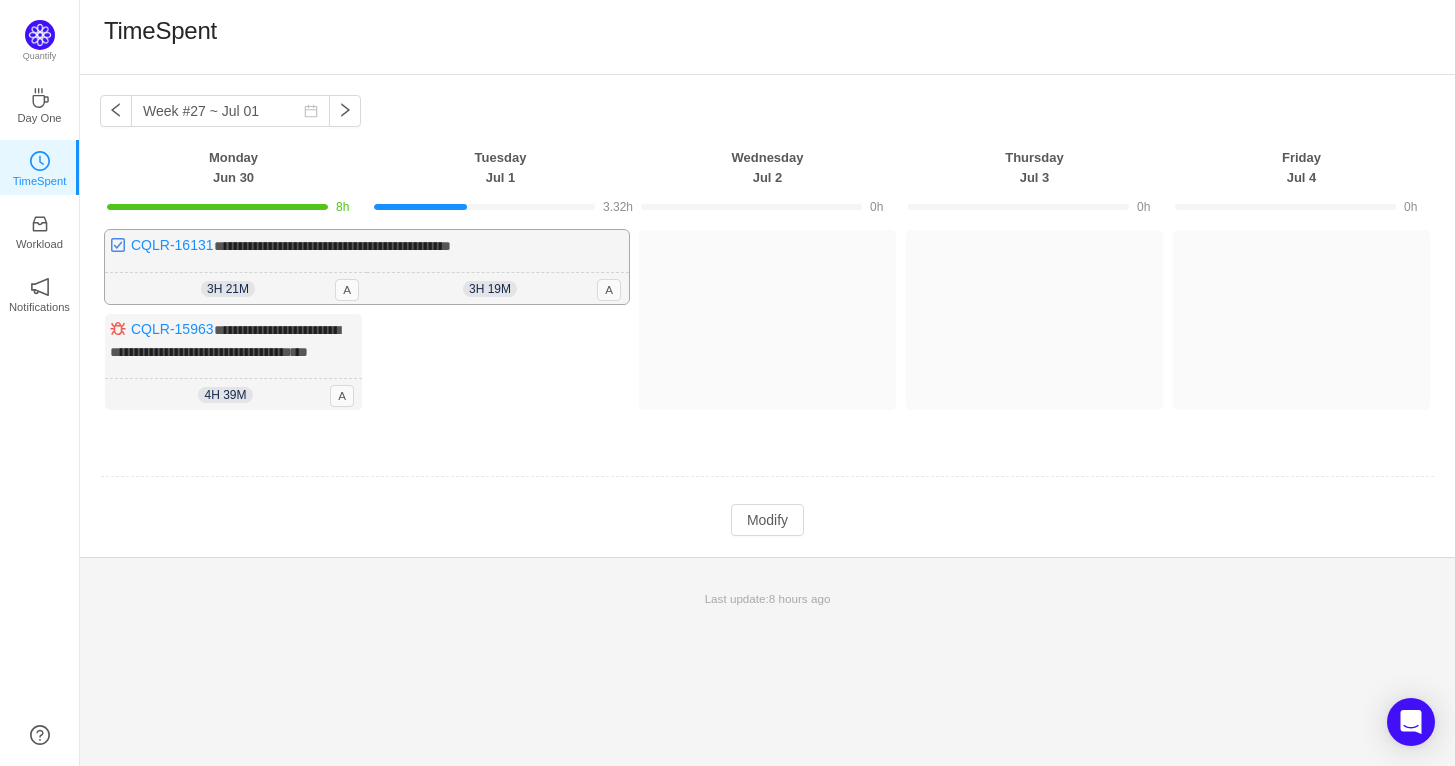drag, startPoint x: 209, startPoint y: 287, endPoint x: 244, endPoint y: 289, distance: 35.057095 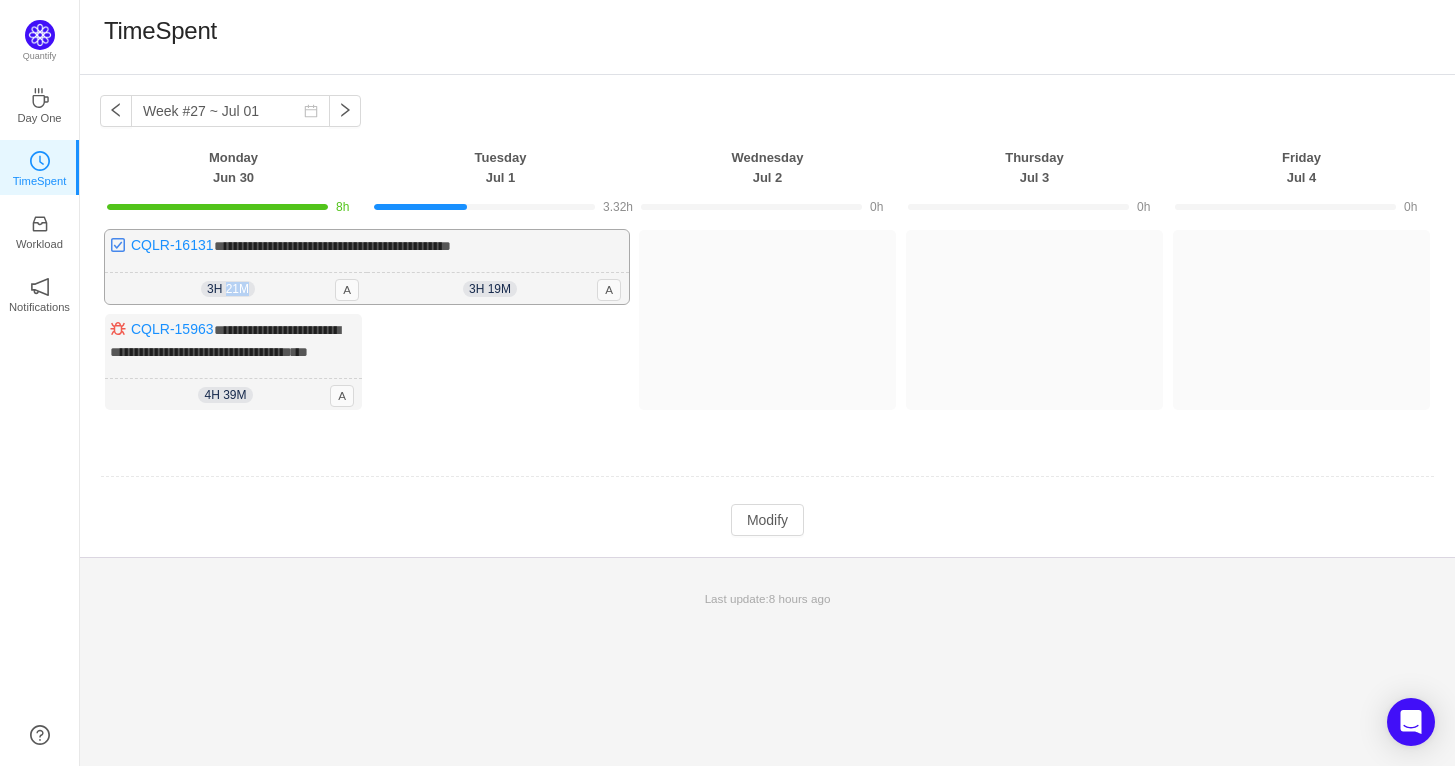 click on "3h 21m" at bounding box center [228, 289] 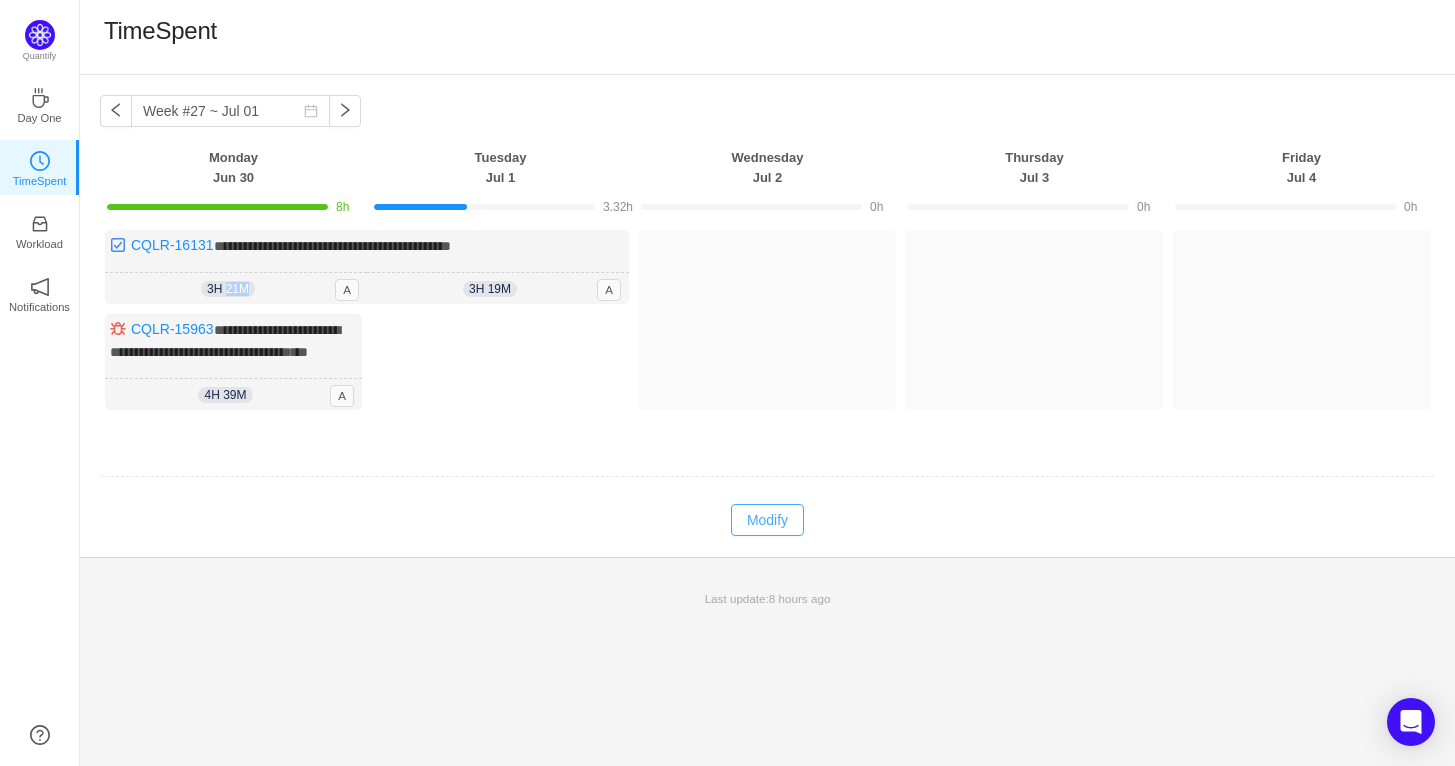 click on "Modify" at bounding box center [767, 520] 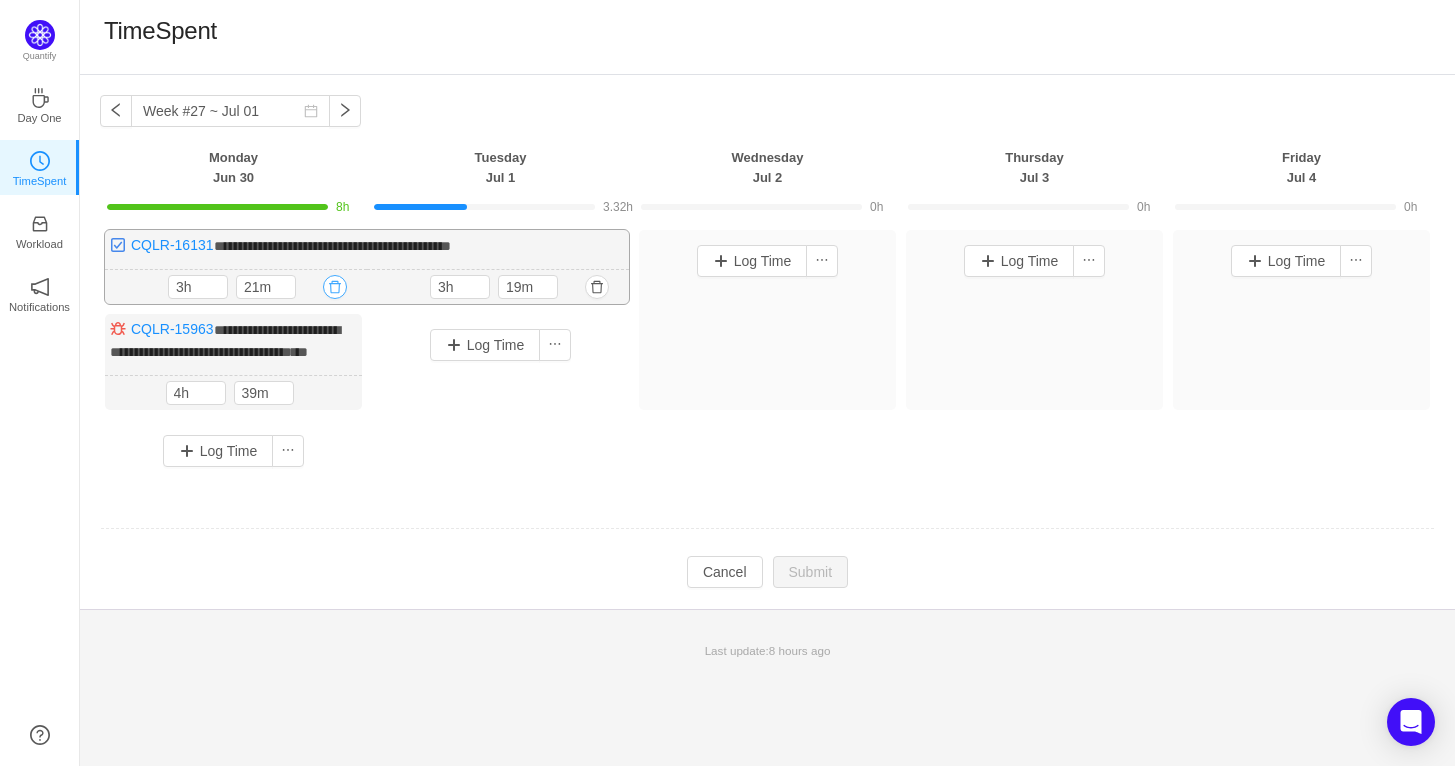 click at bounding box center (335, 287) 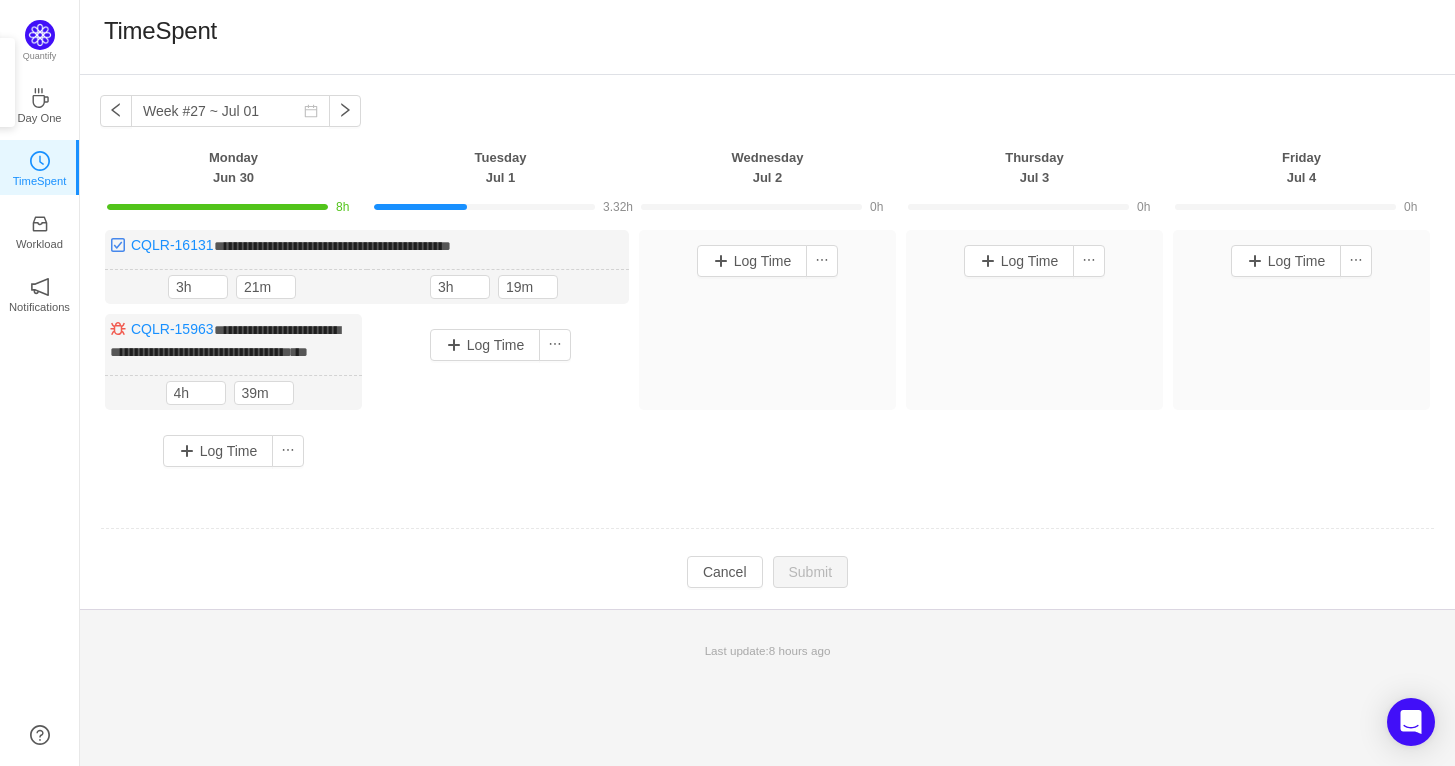click at bounding box center (233, 206) 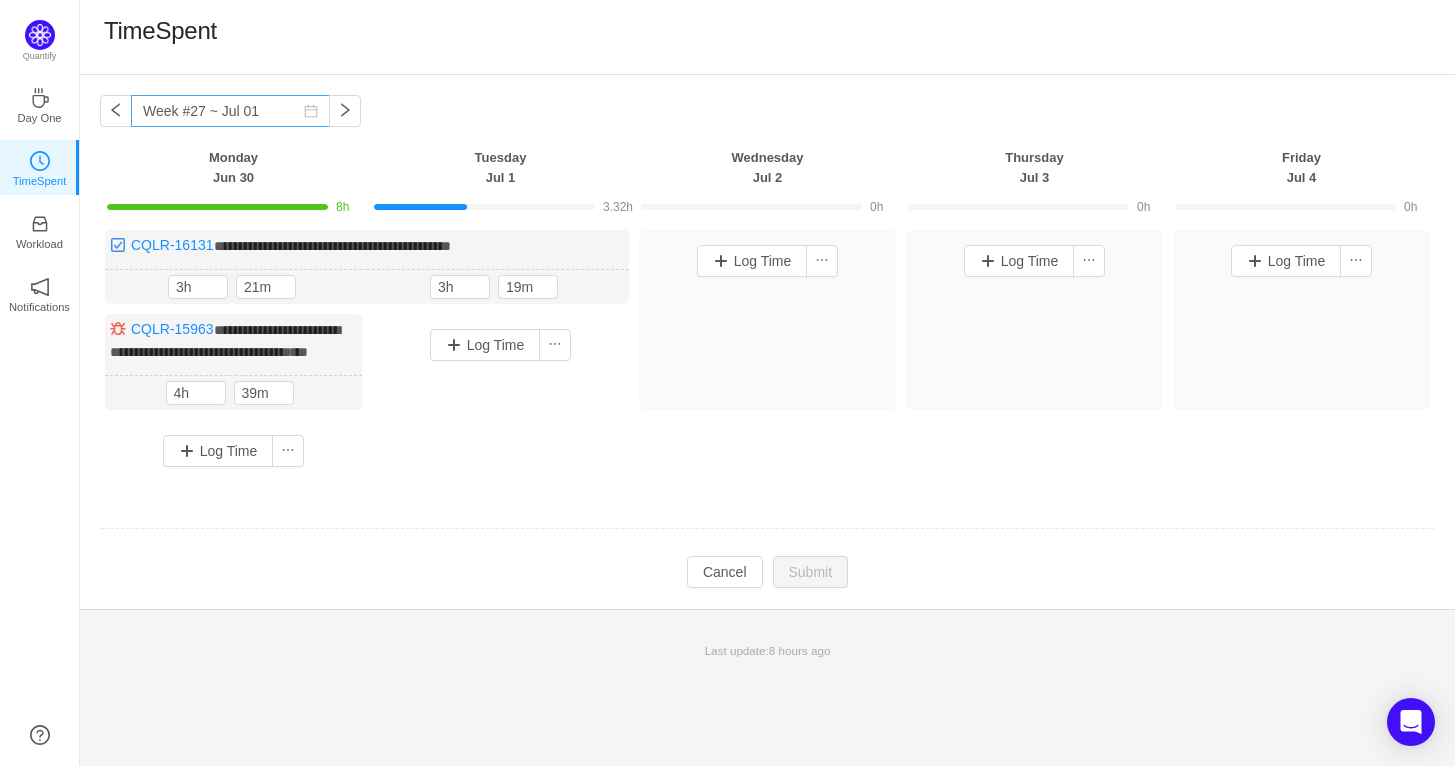 click at bounding box center (311, 111) 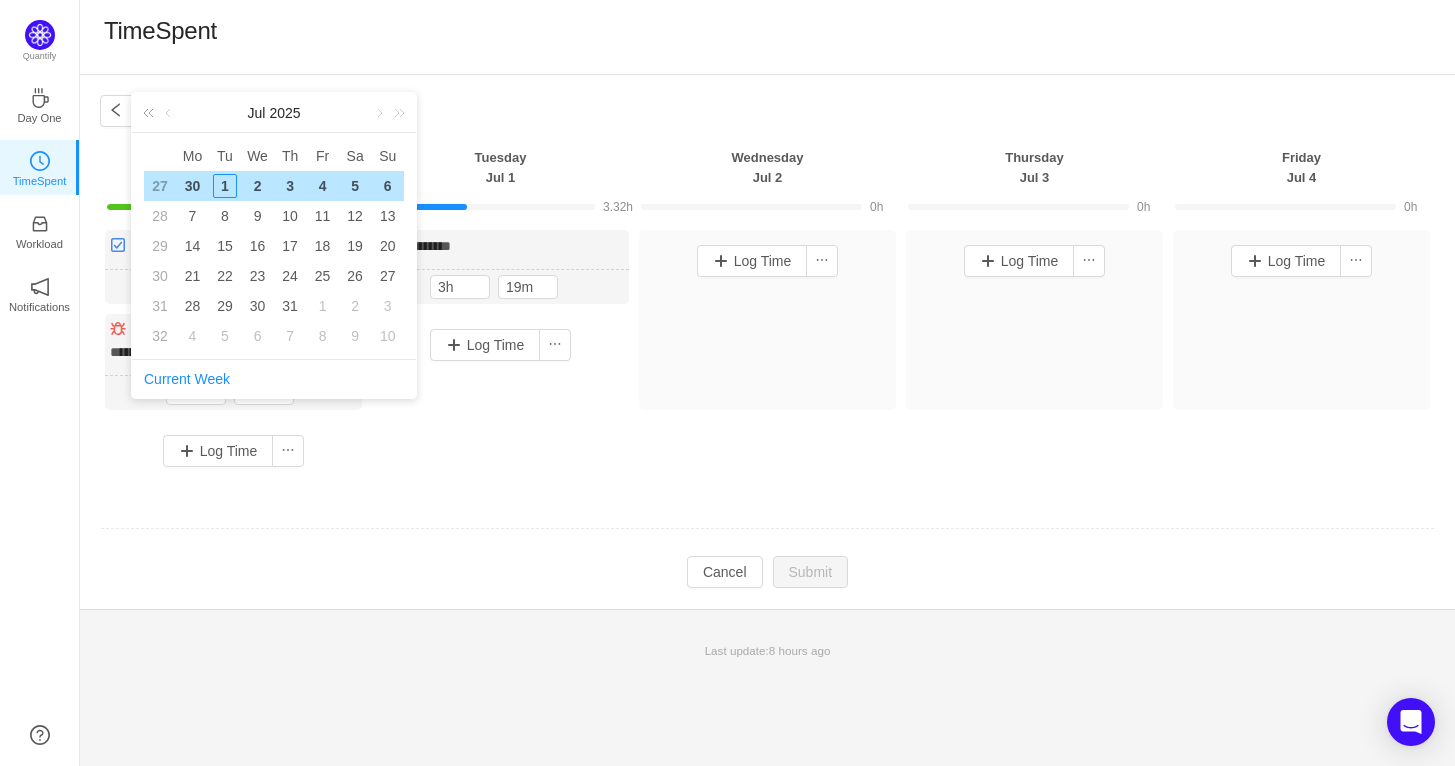 click at bounding box center [152, 113] 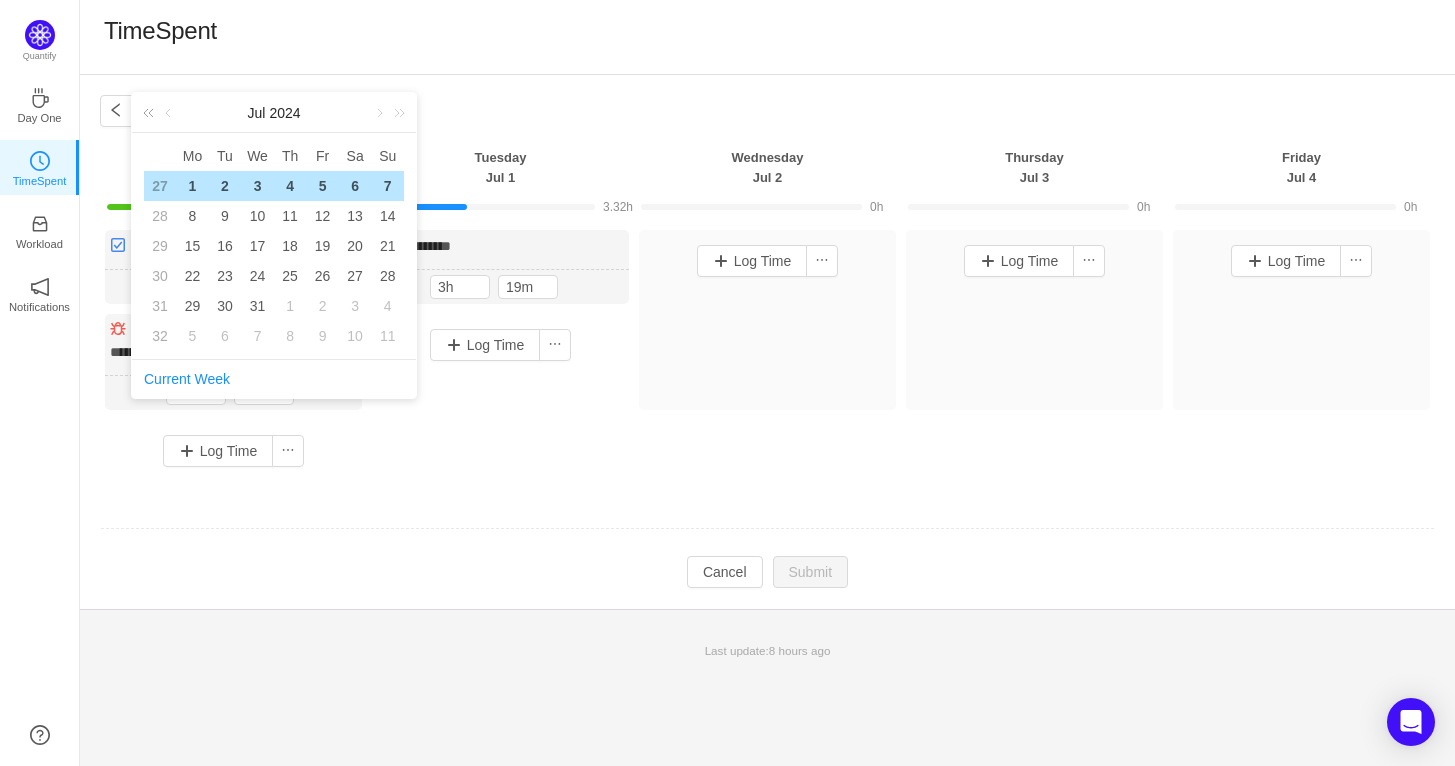 click at bounding box center (152, 113) 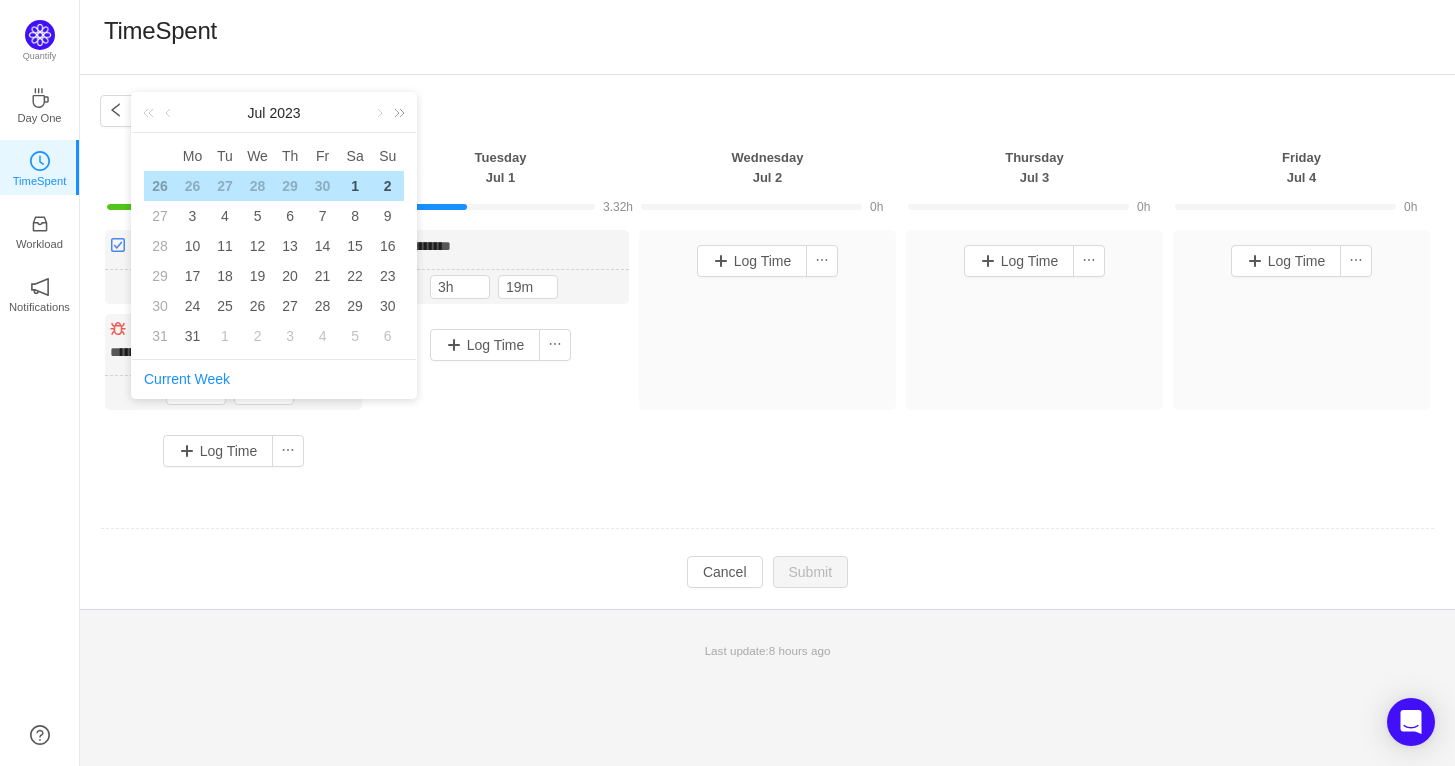 click at bounding box center [396, 113] 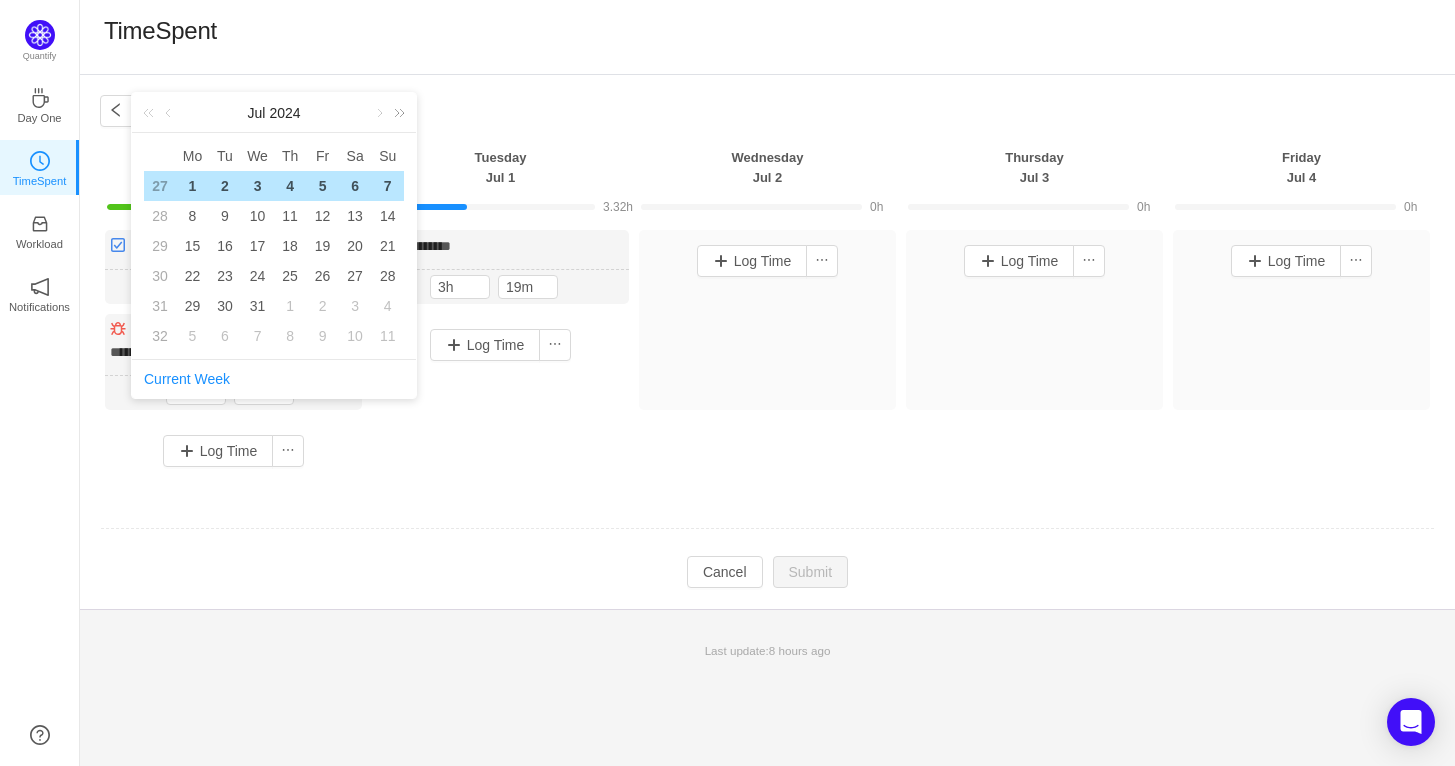 click at bounding box center [396, 113] 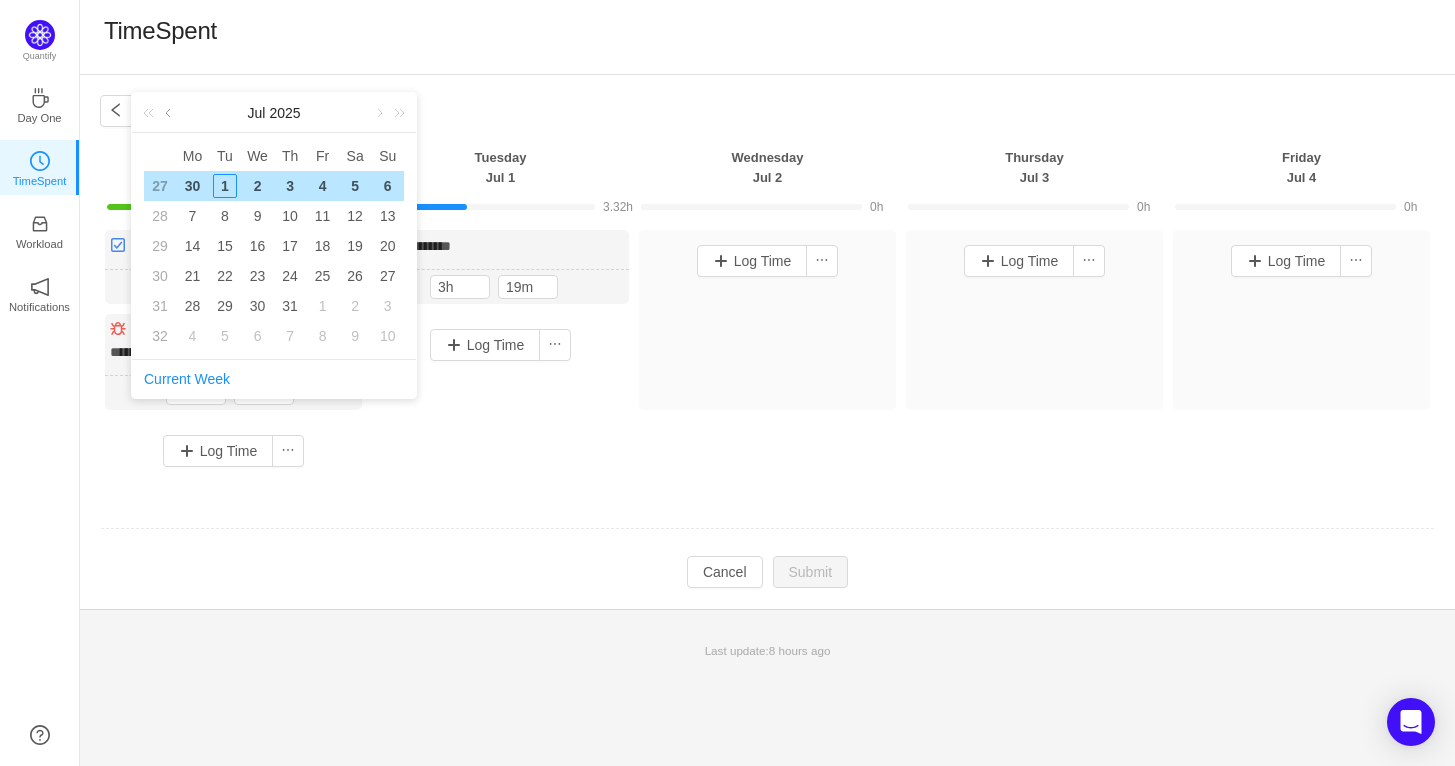click at bounding box center [170, 113] 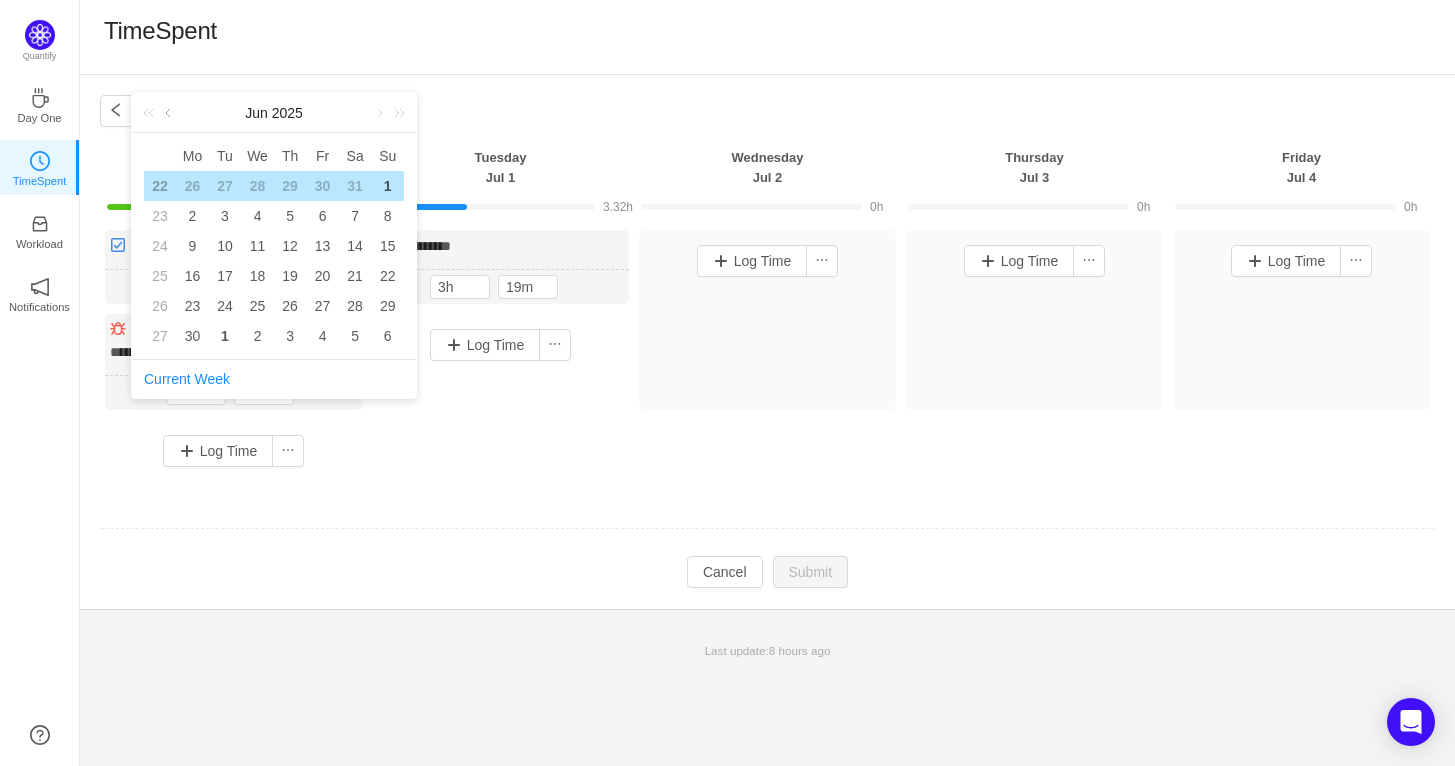 click at bounding box center (170, 113) 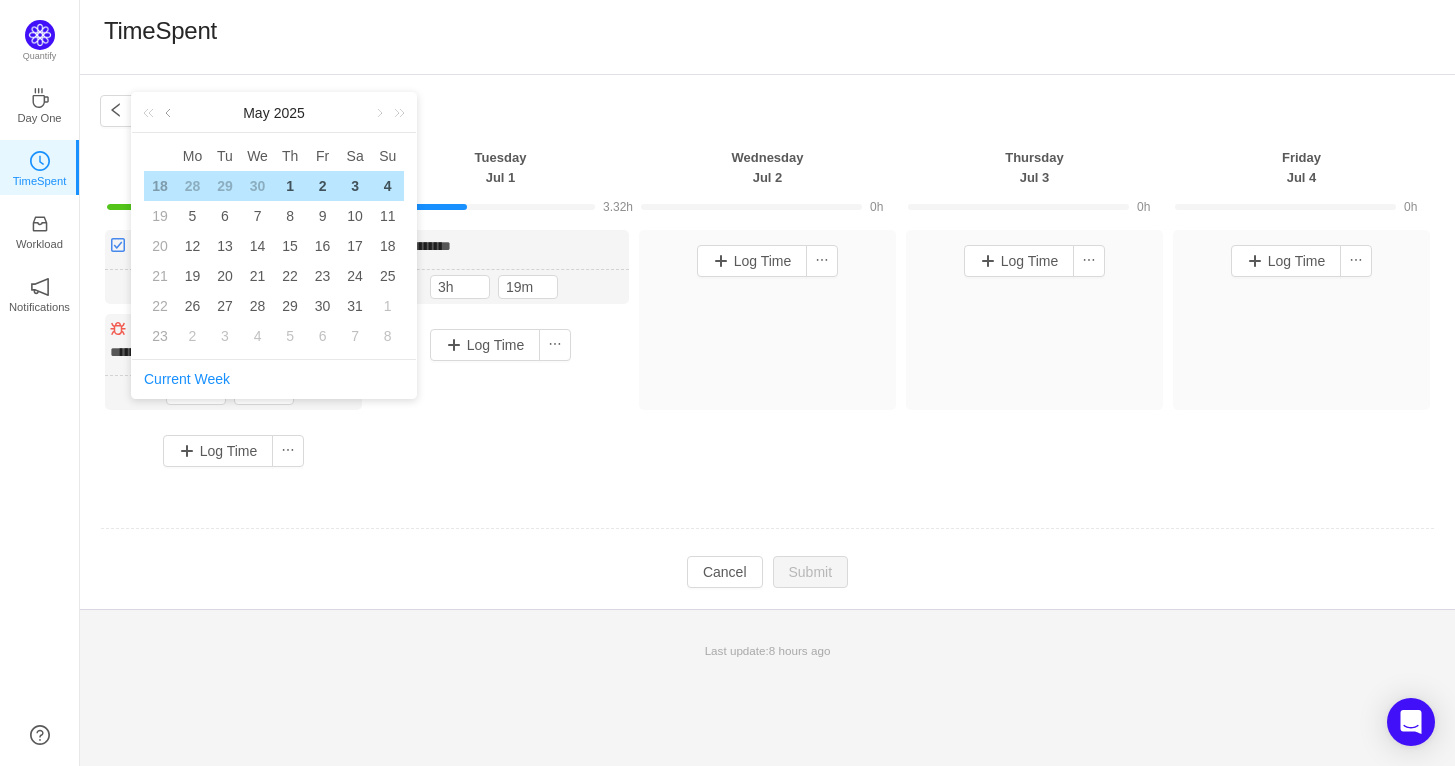 click at bounding box center (170, 113) 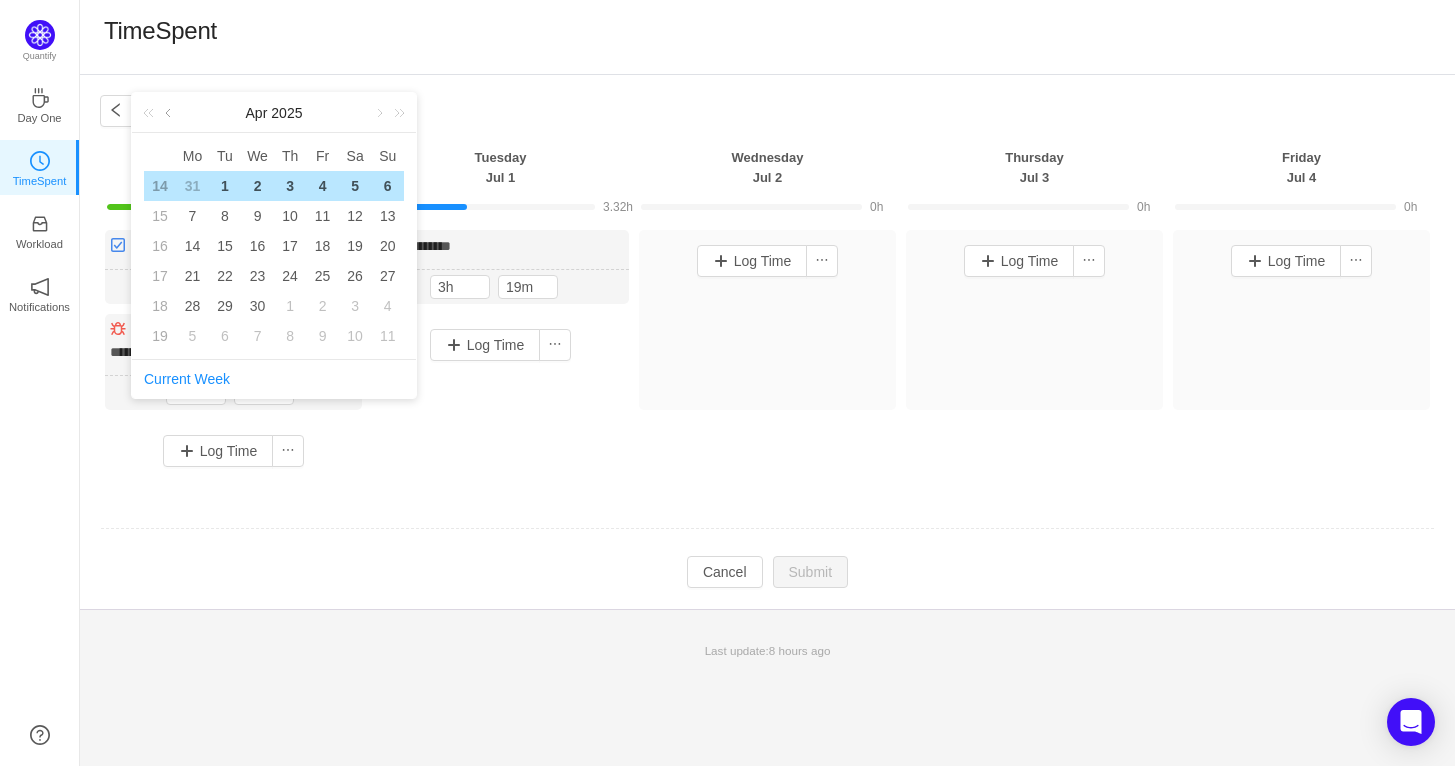 click at bounding box center [170, 113] 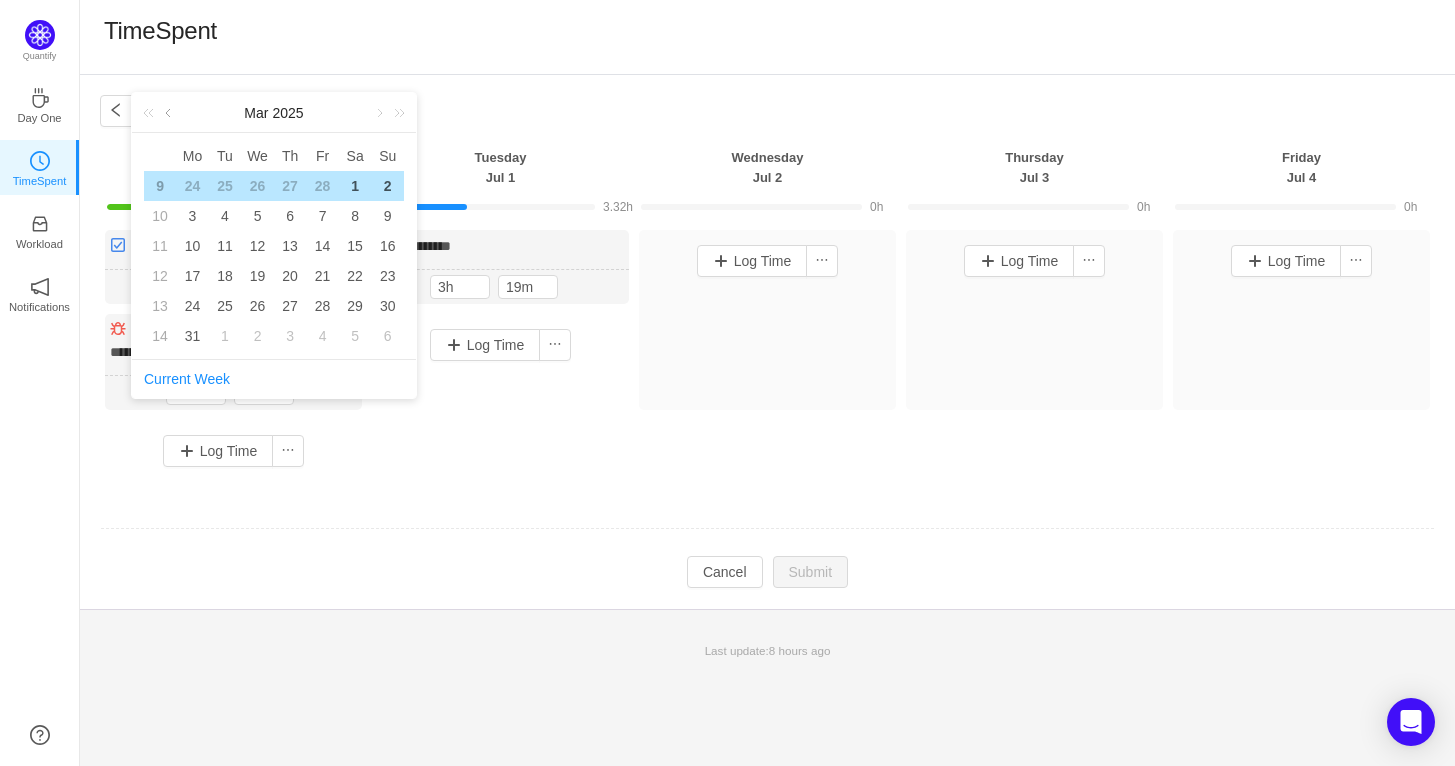 click at bounding box center (170, 113) 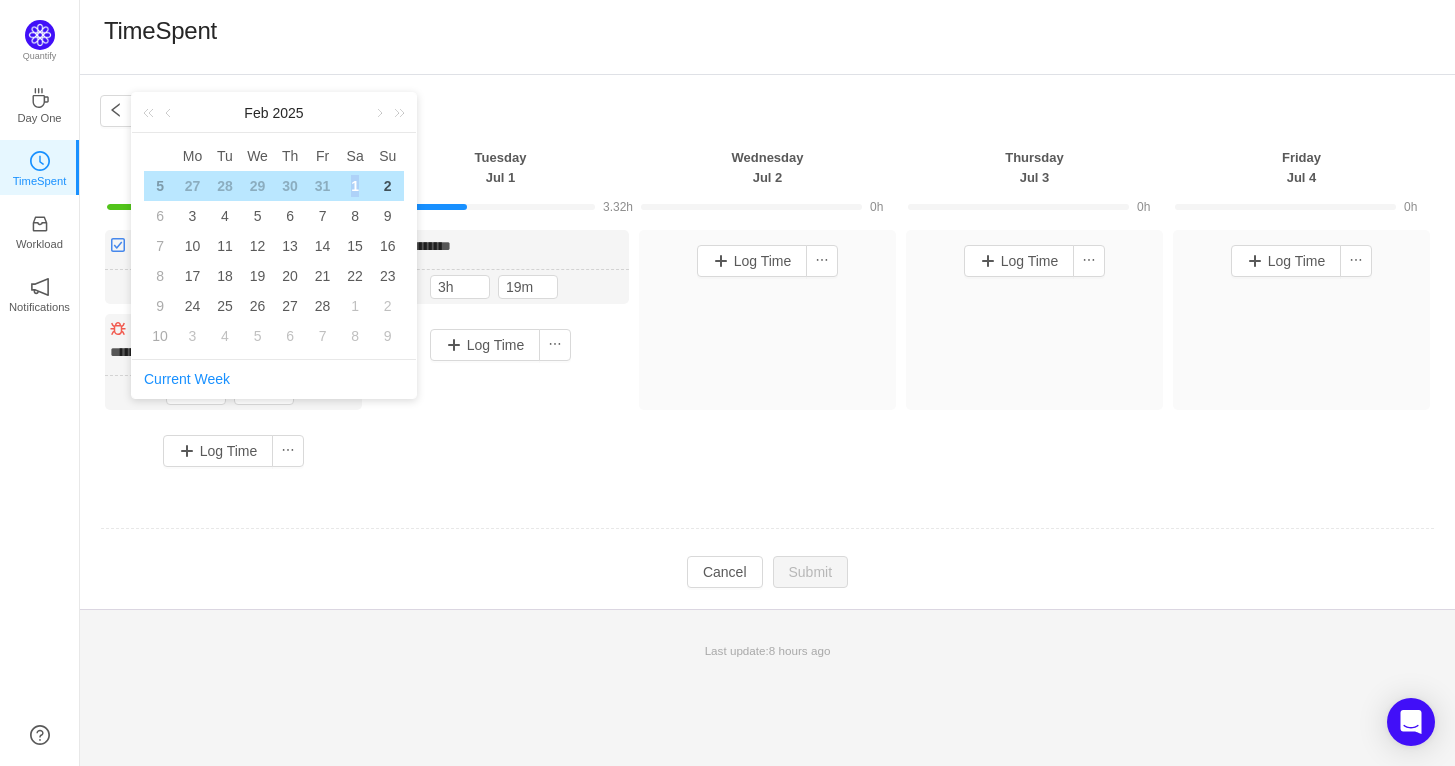click on "1" at bounding box center (355, 186) 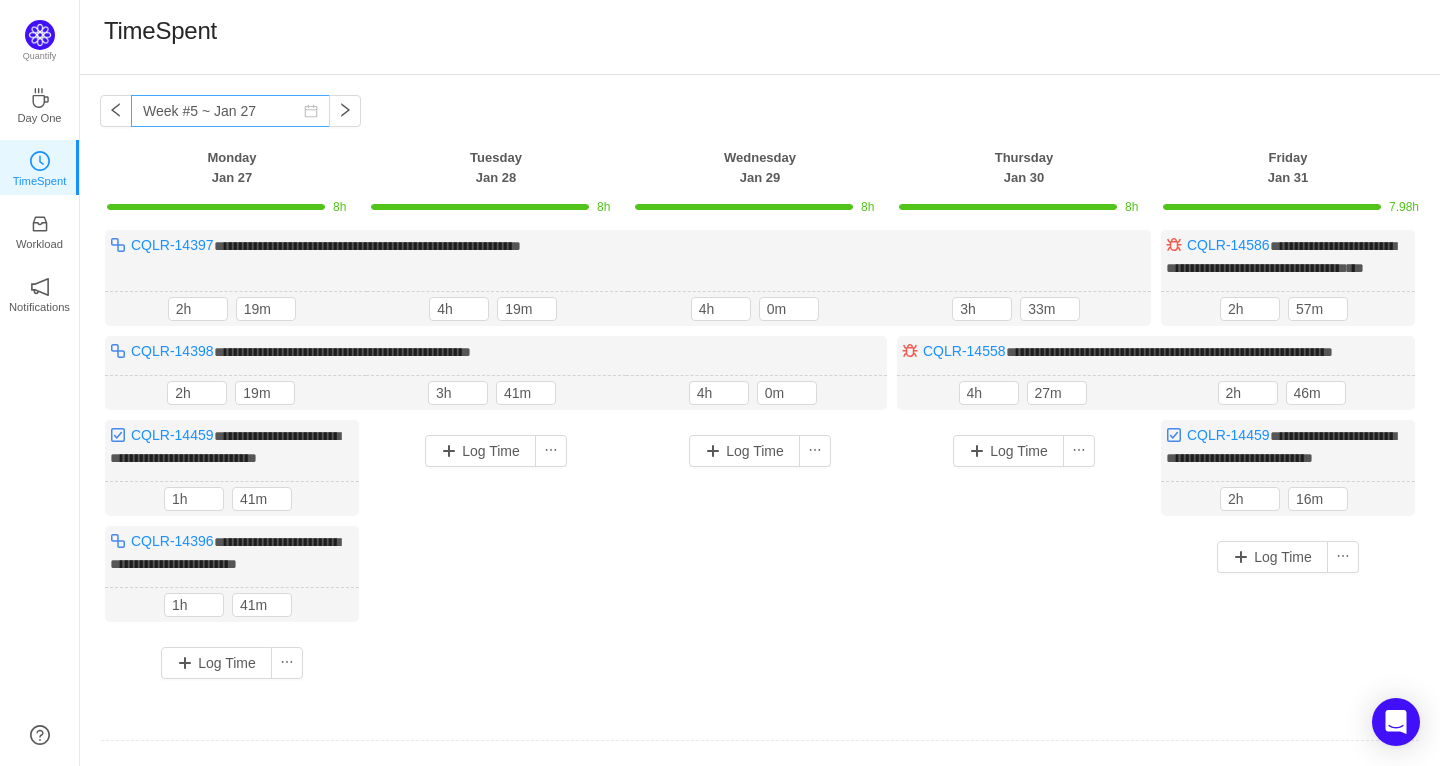 click at bounding box center (311, 111) 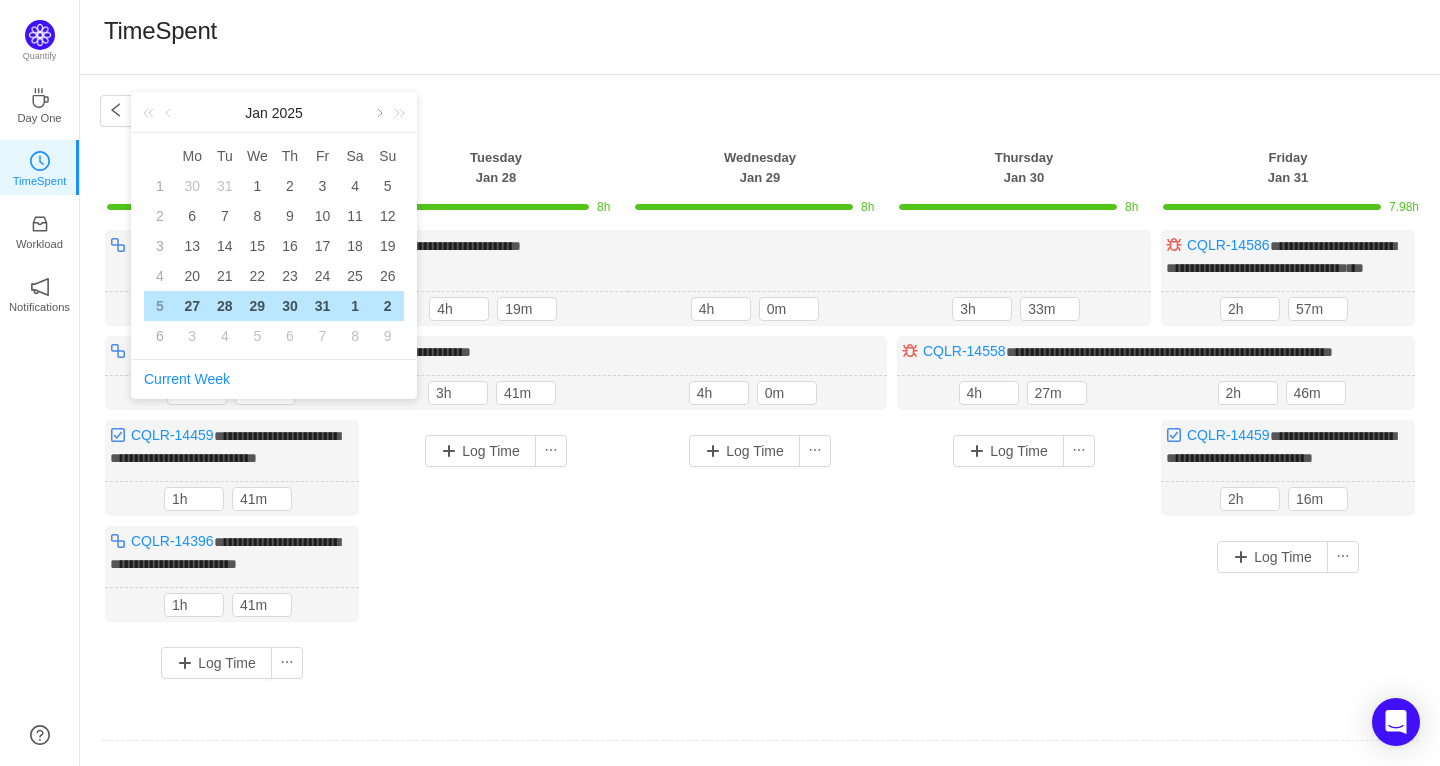 click at bounding box center (378, 113) 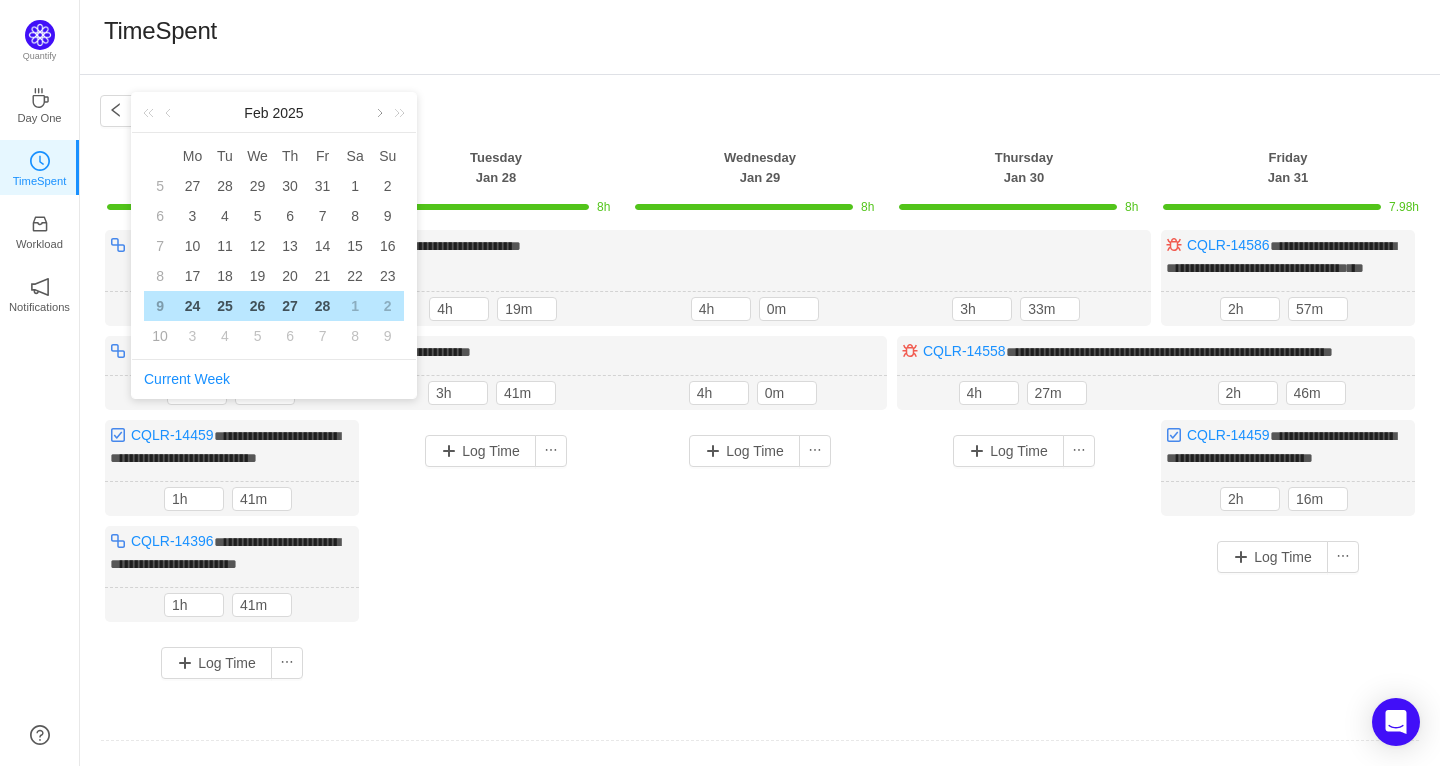 click at bounding box center [378, 113] 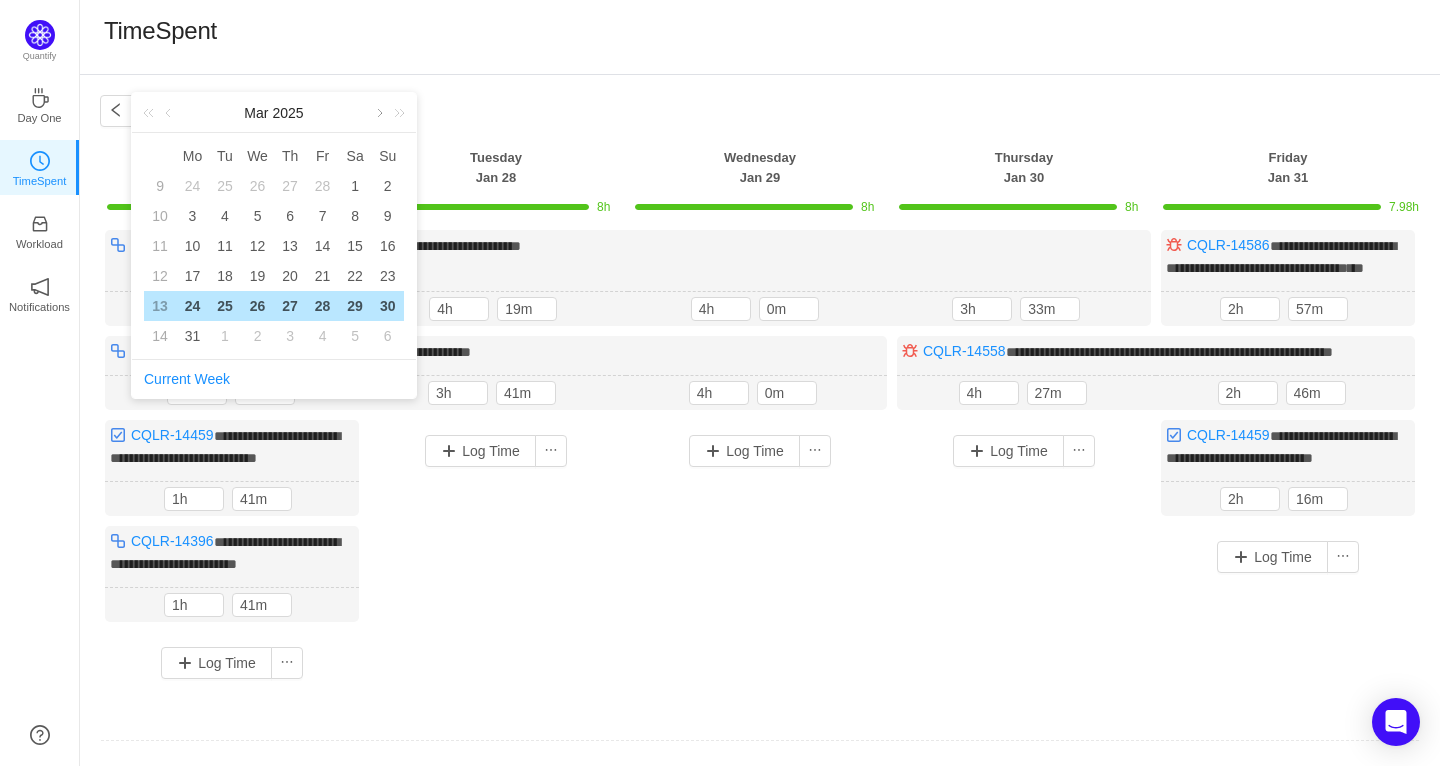 click at bounding box center [378, 113] 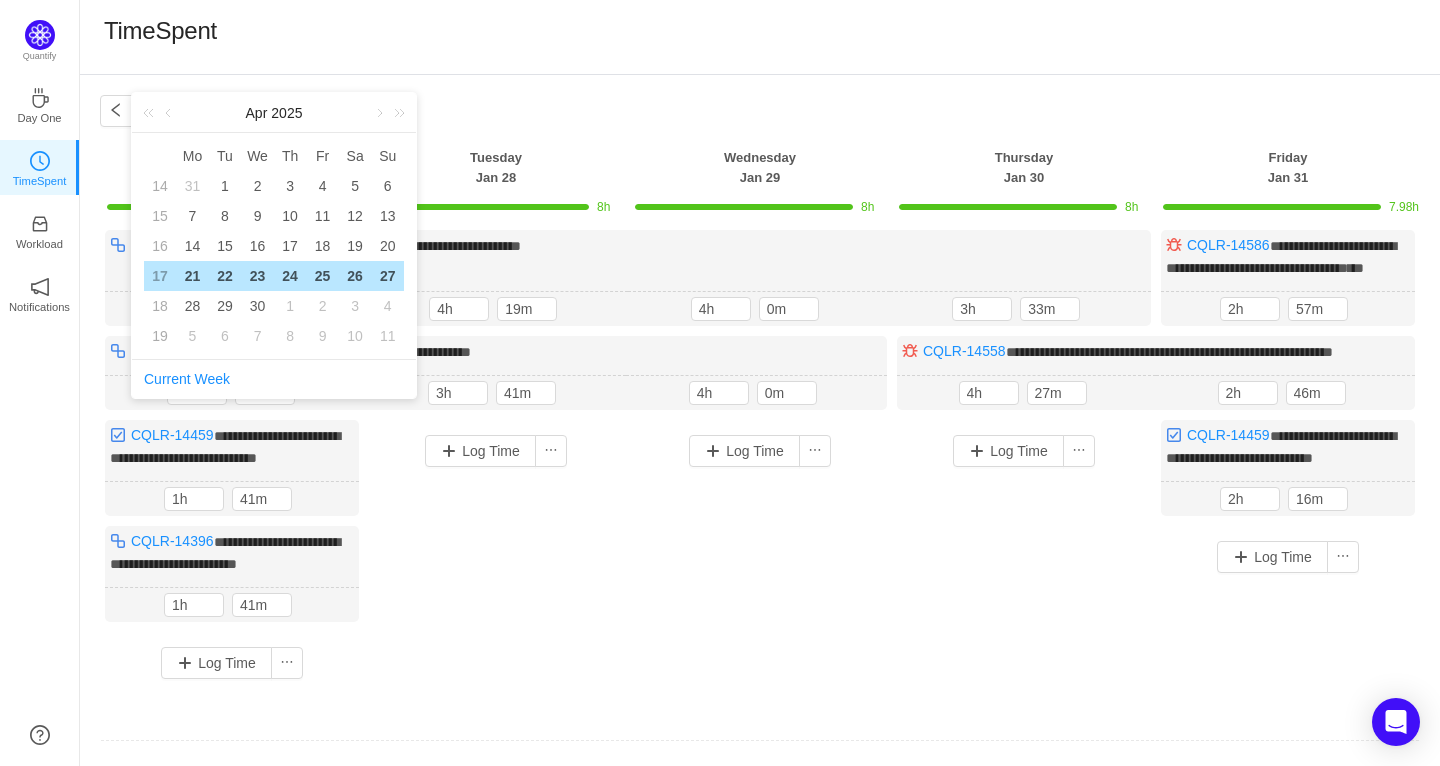click on "**********" at bounding box center [760, 448] 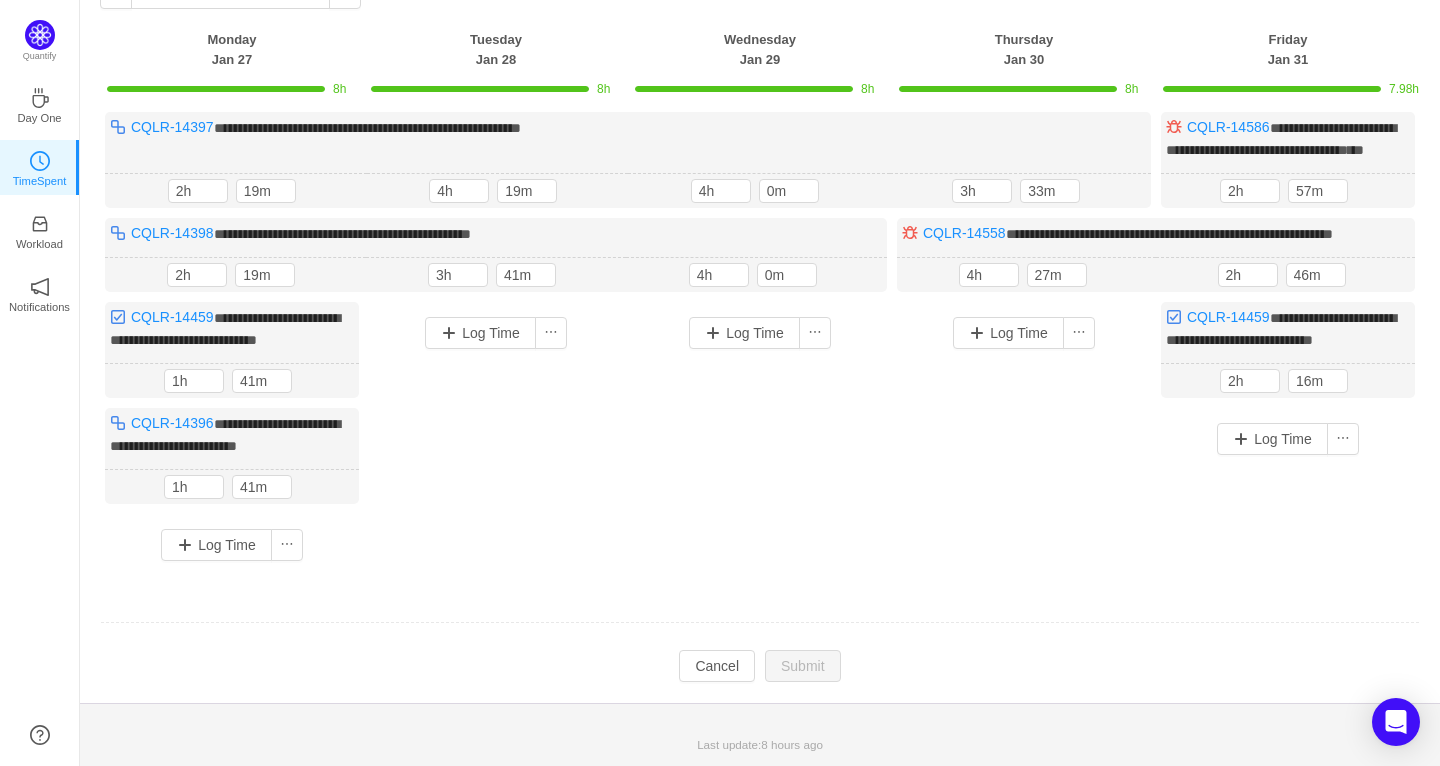 scroll, scrollTop: 0, scrollLeft: 0, axis: both 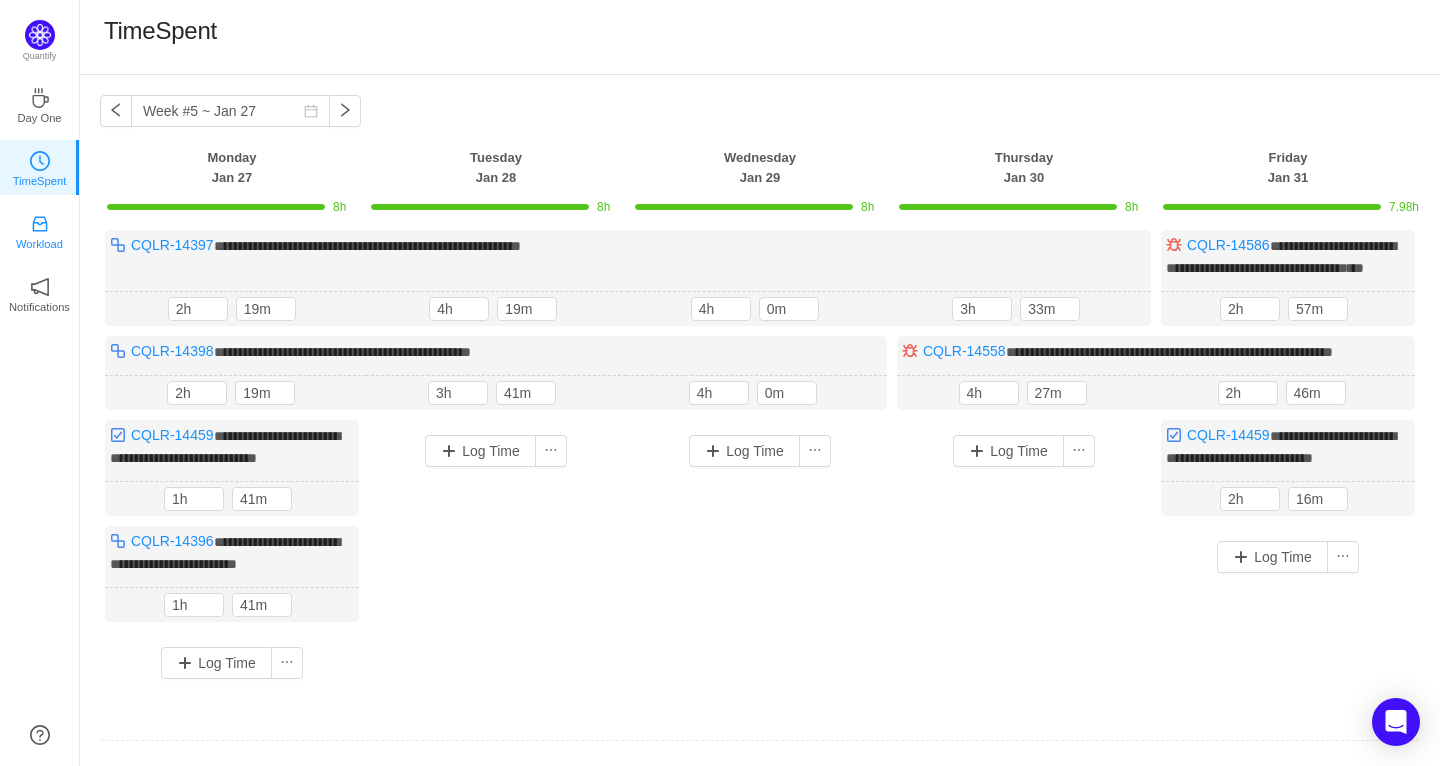 click on "Workload" at bounding box center (40, 230) 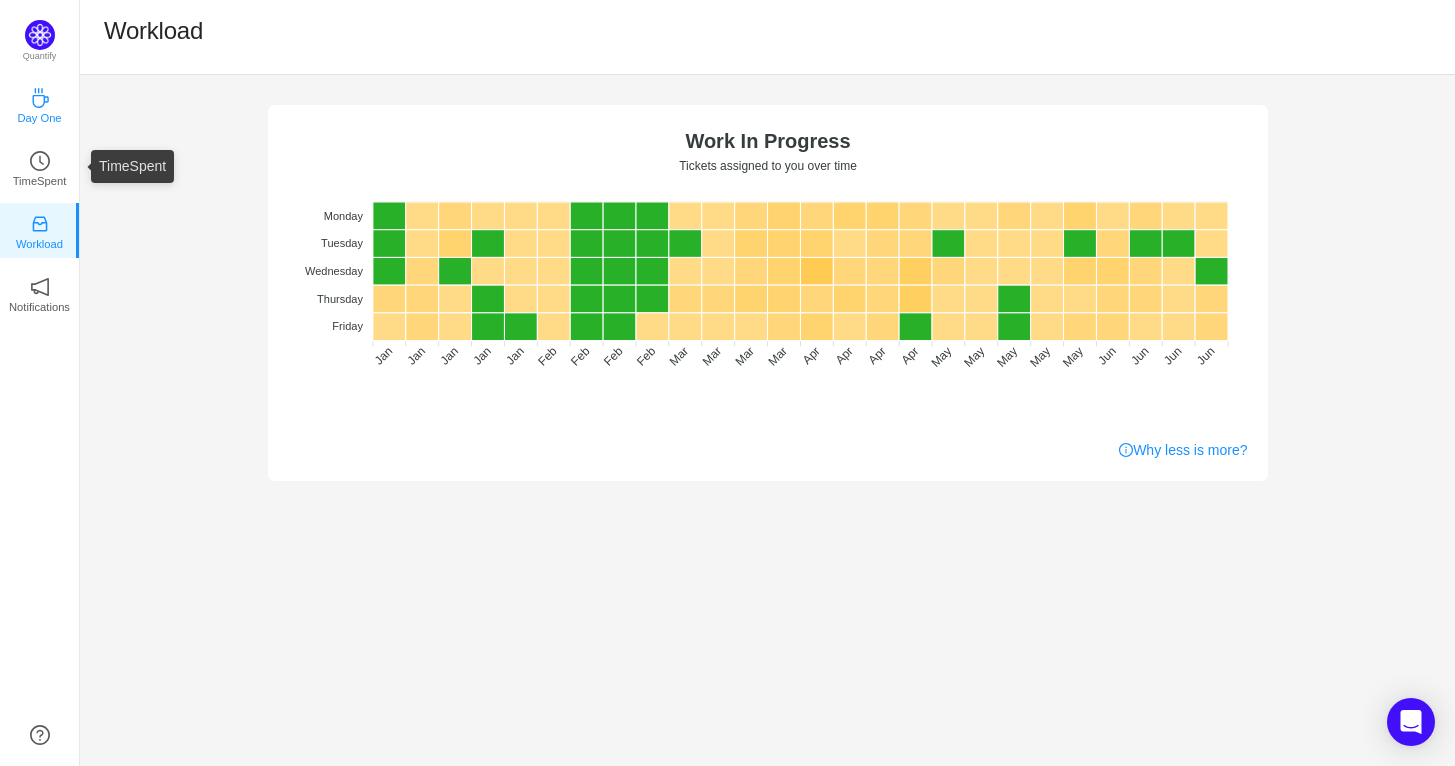 click on "Day One" at bounding box center (39, 118) 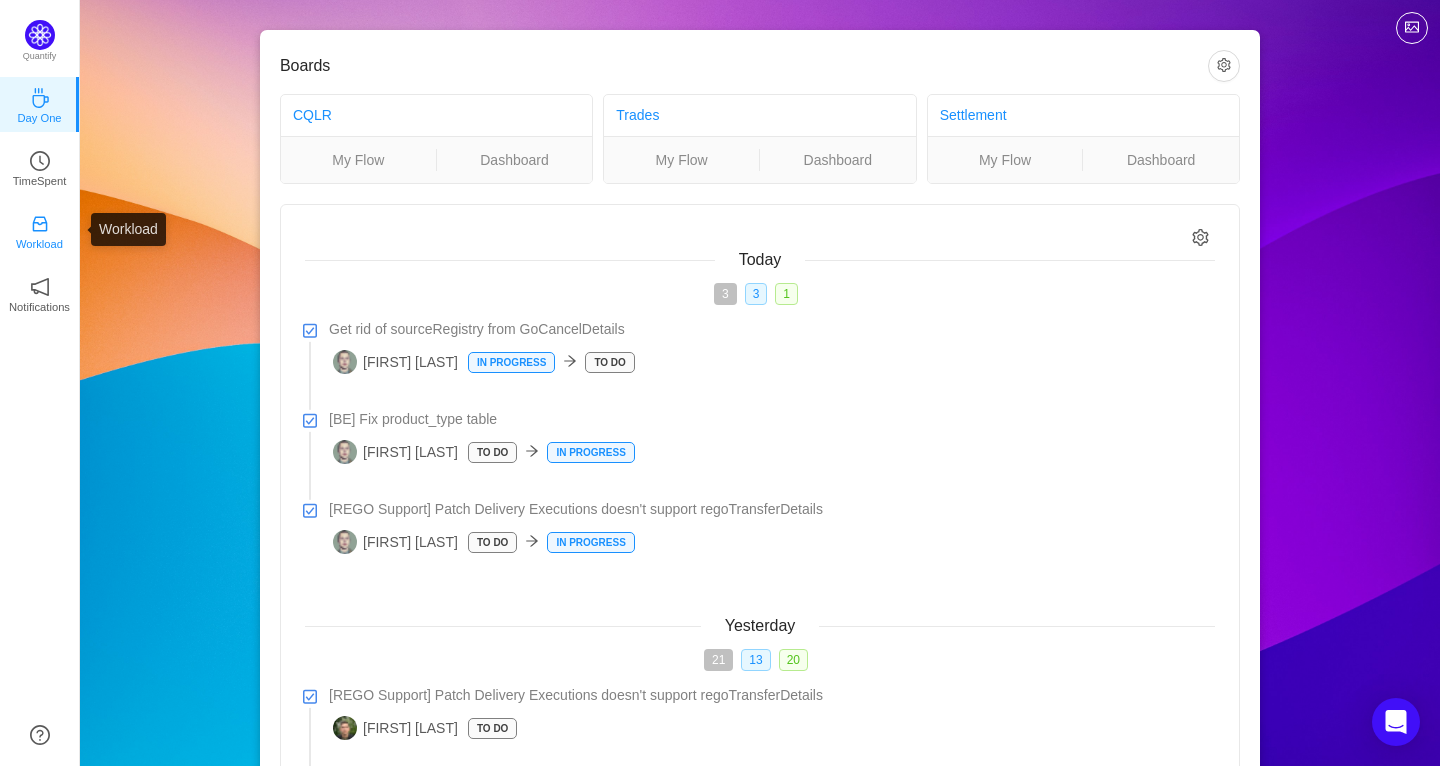 click at bounding box center (40, 224) 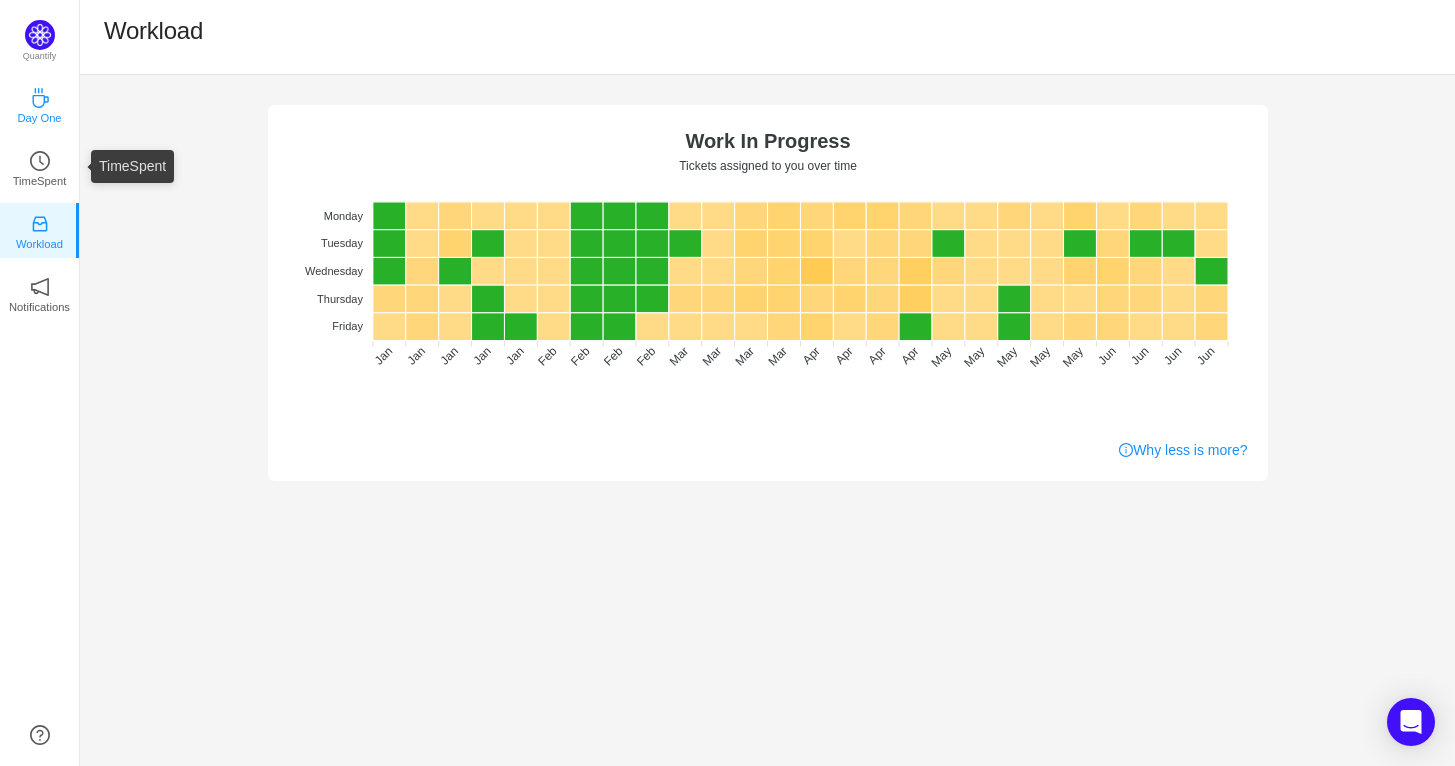 click at bounding box center (40, 98) 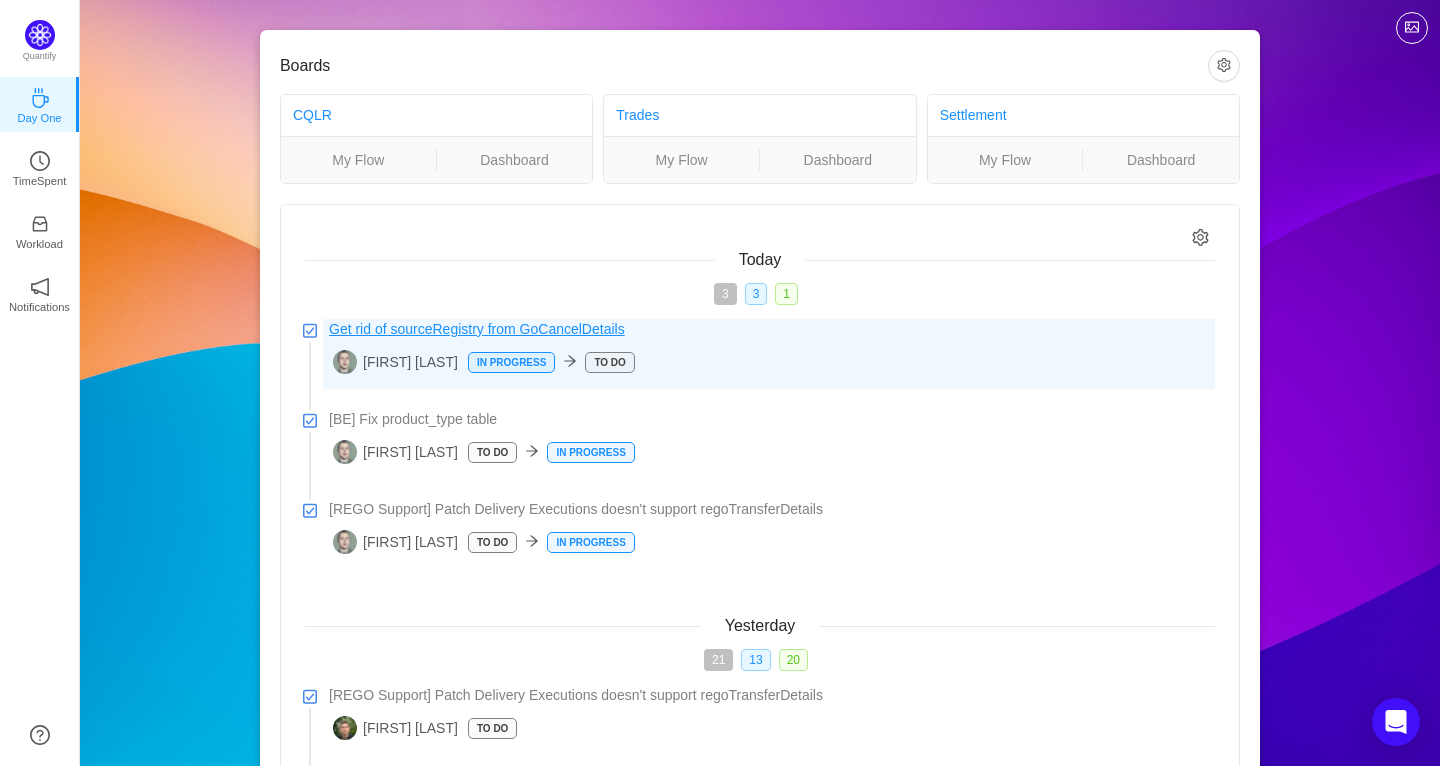 click on "Get rid of sourceRegistry from GoCancelDetails" at bounding box center [477, 329] 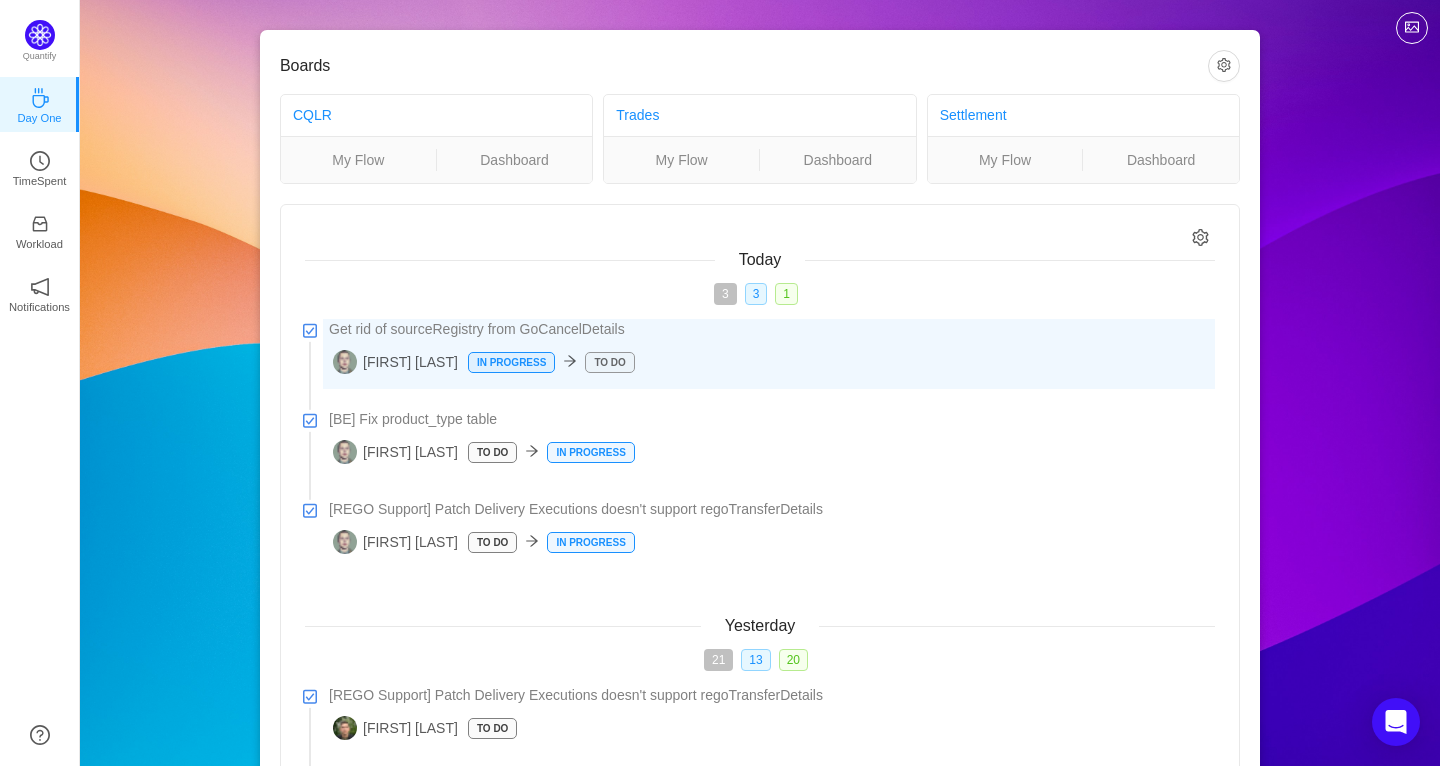 click on "To Do" at bounding box center (609, 362) 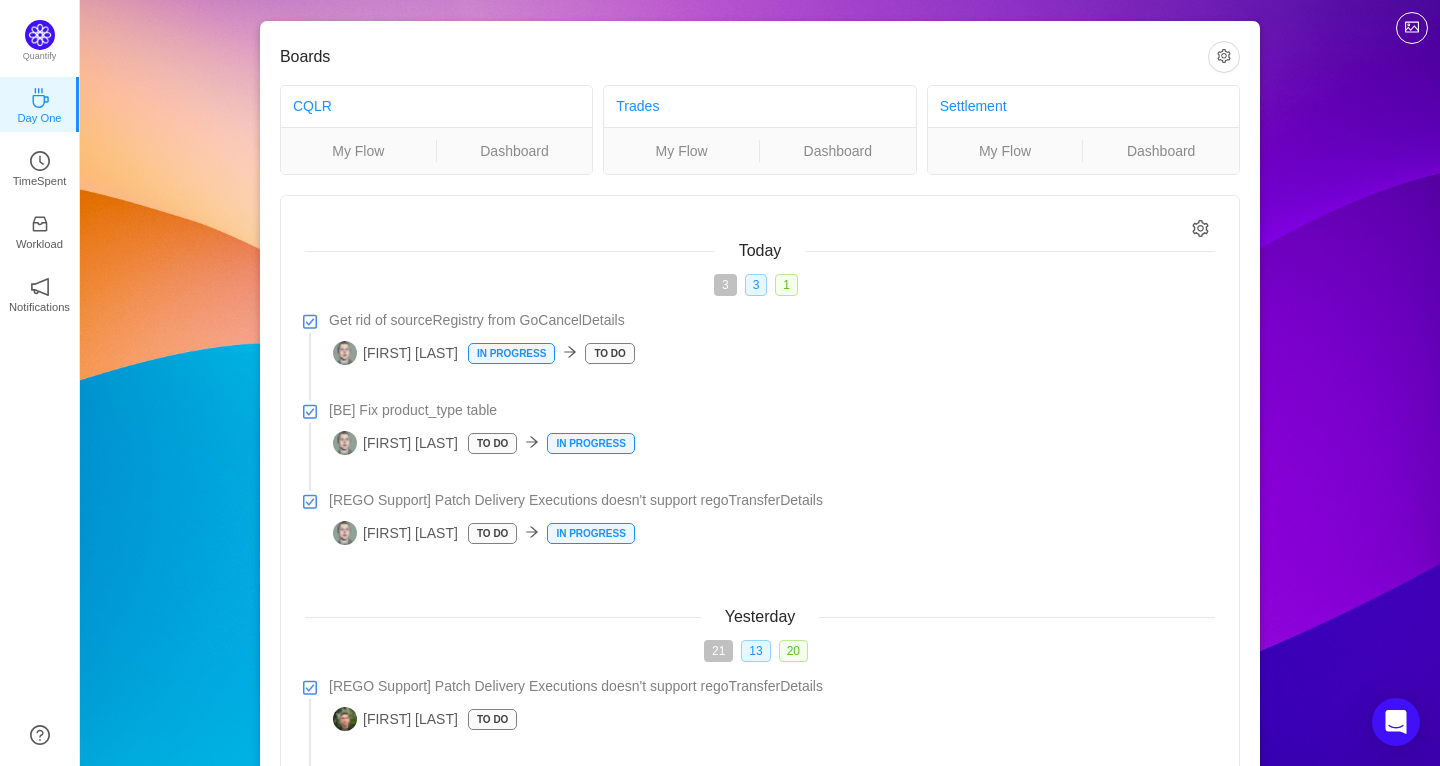 scroll, scrollTop: 0, scrollLeft: 0, axis: both 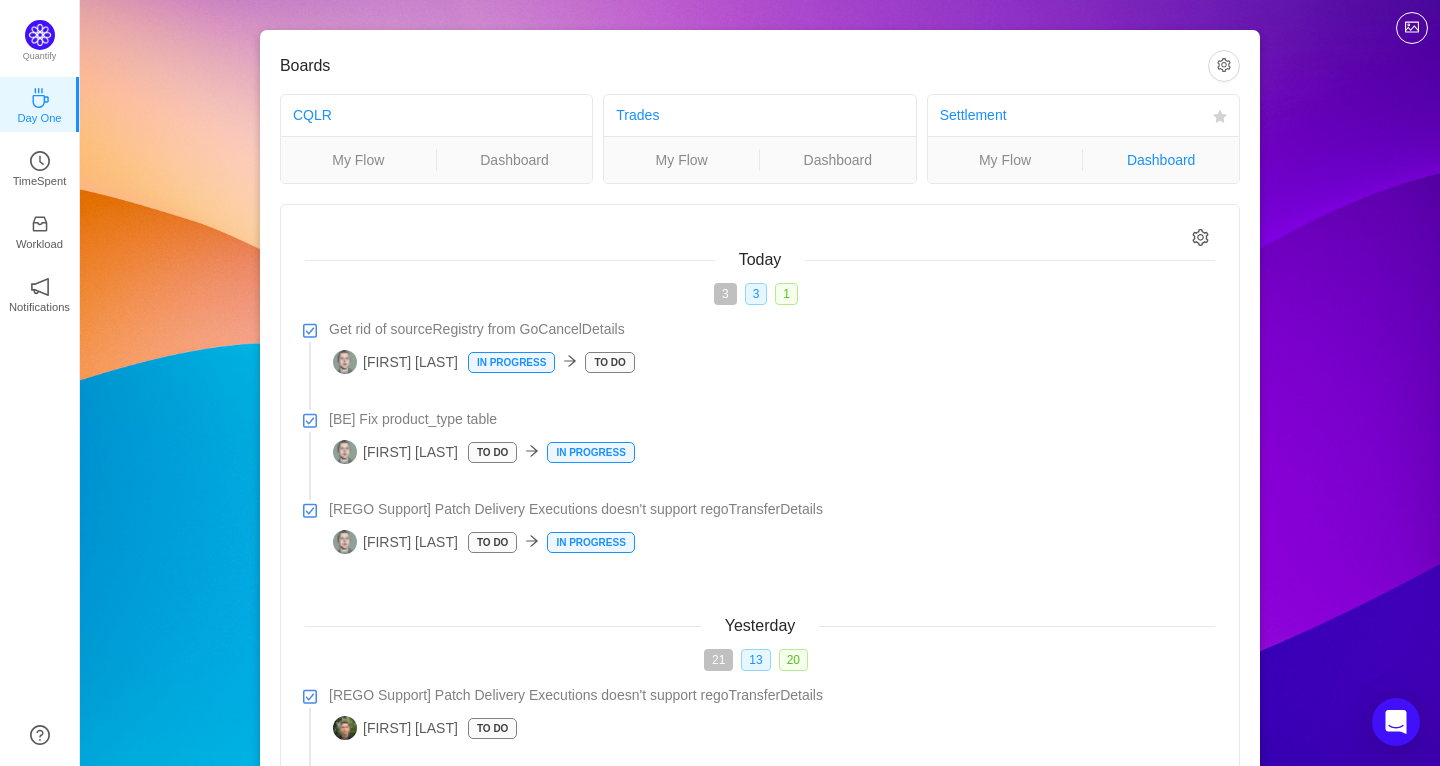 click on "Dashboard" at bounding box center [1161, 160] 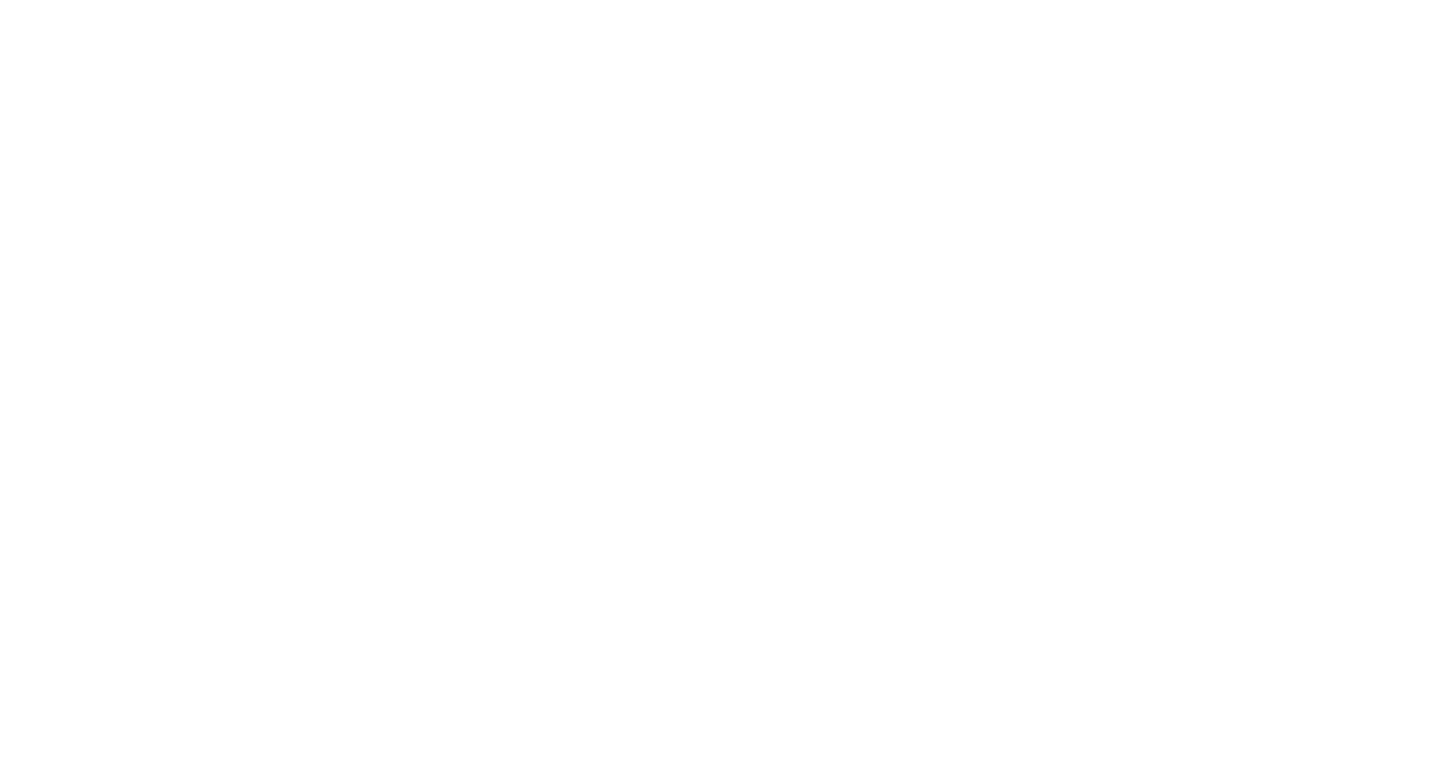 scroll, scrollTop: 0, scrollLeft: 0, axis: both 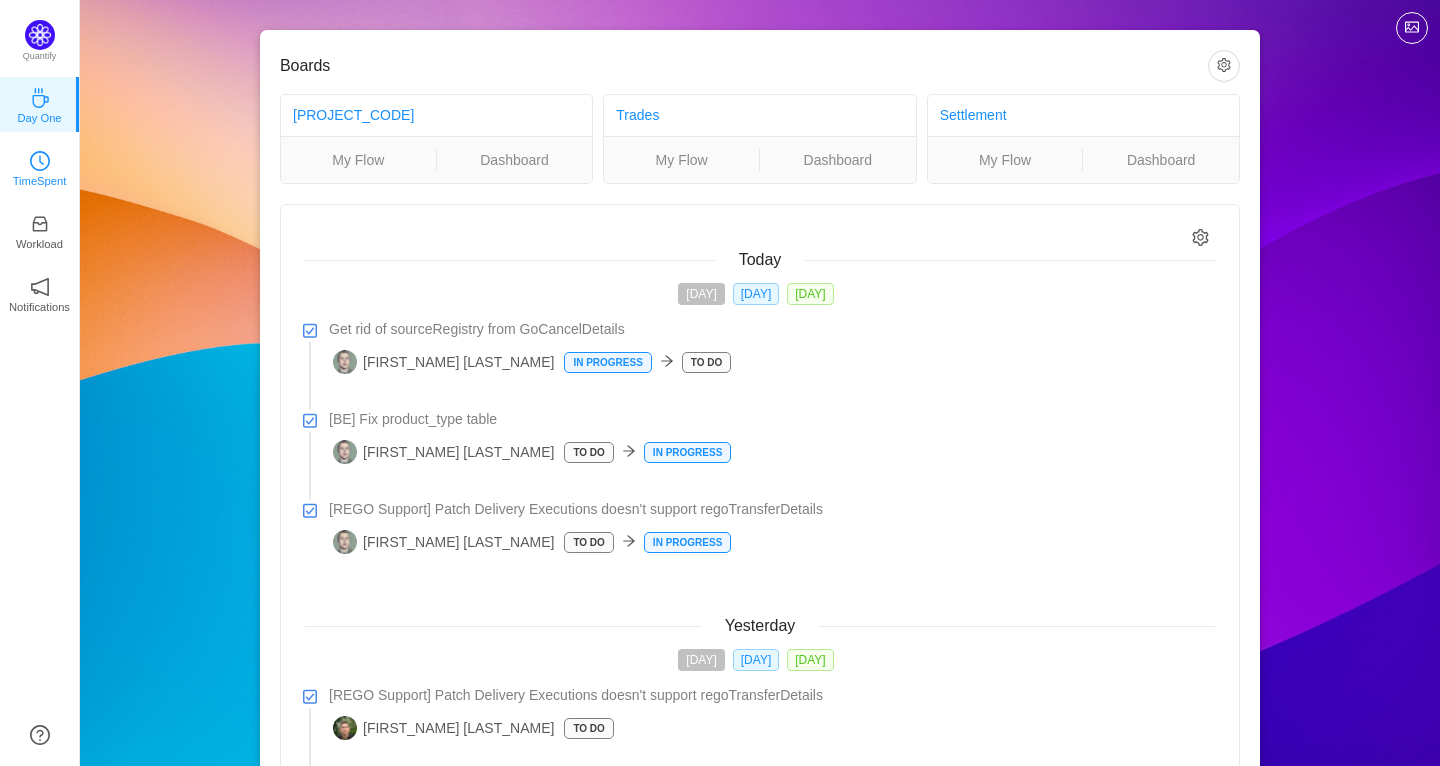 click at bounding box center [40, 161] 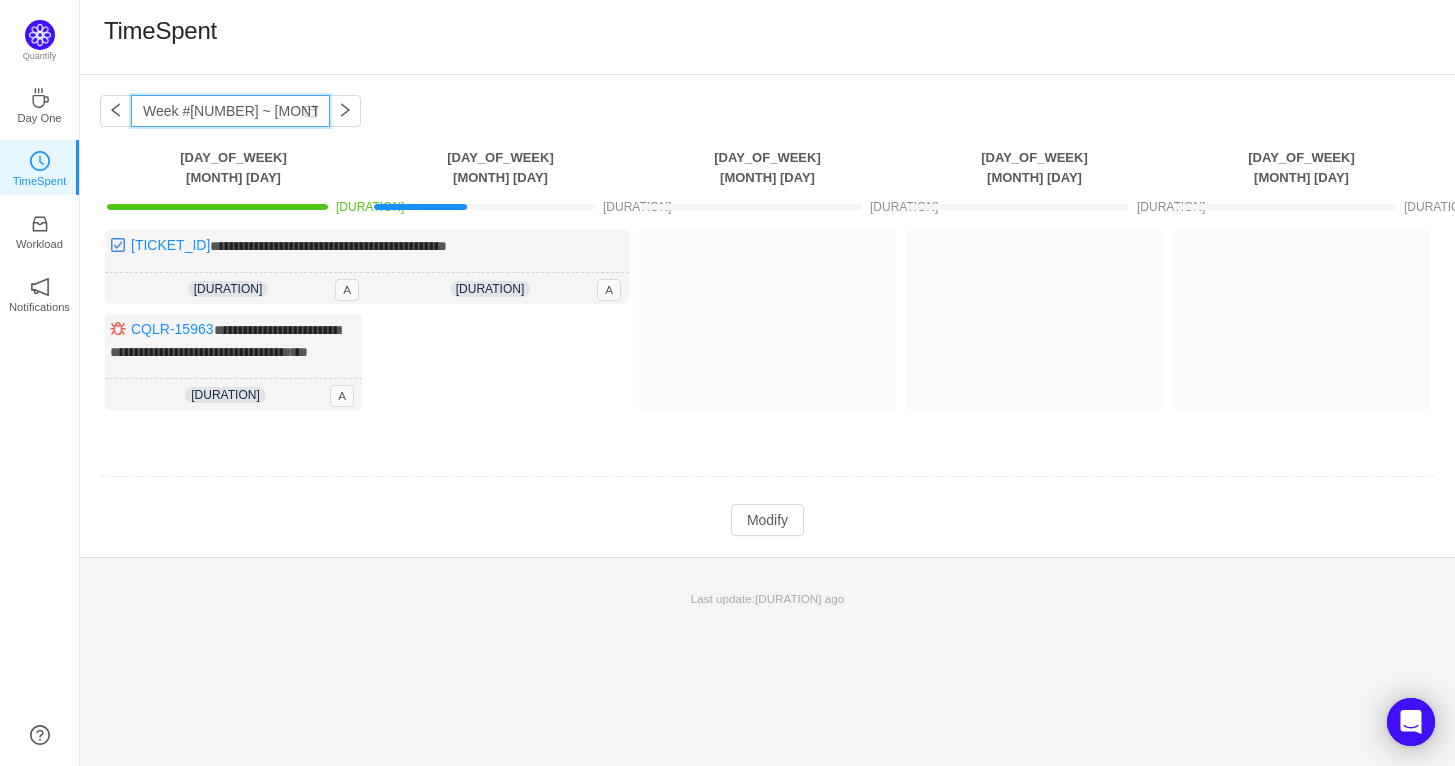 click on "Week #27 ~ Jul 01" at bounding box center [230, 111] 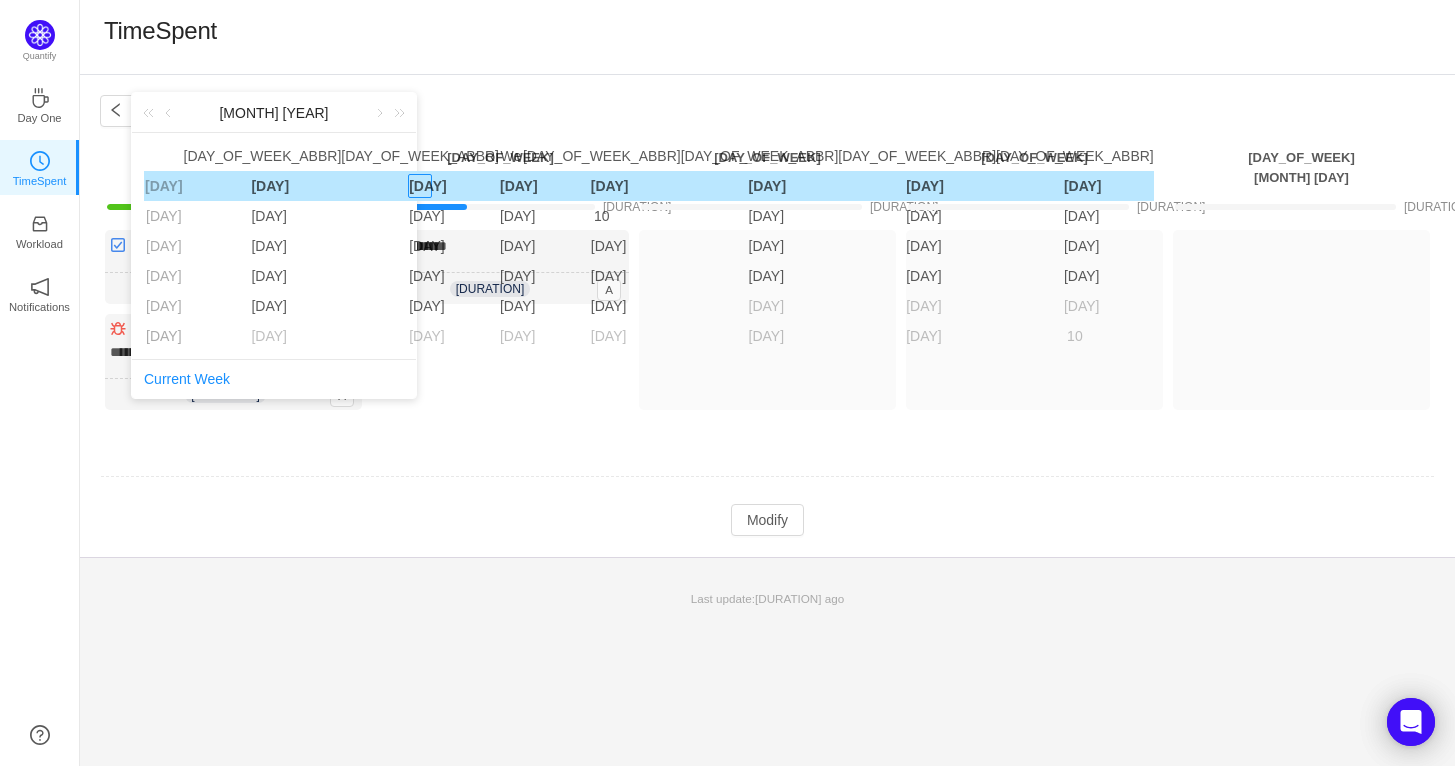 click on "1" at bounding box center [420, 186] 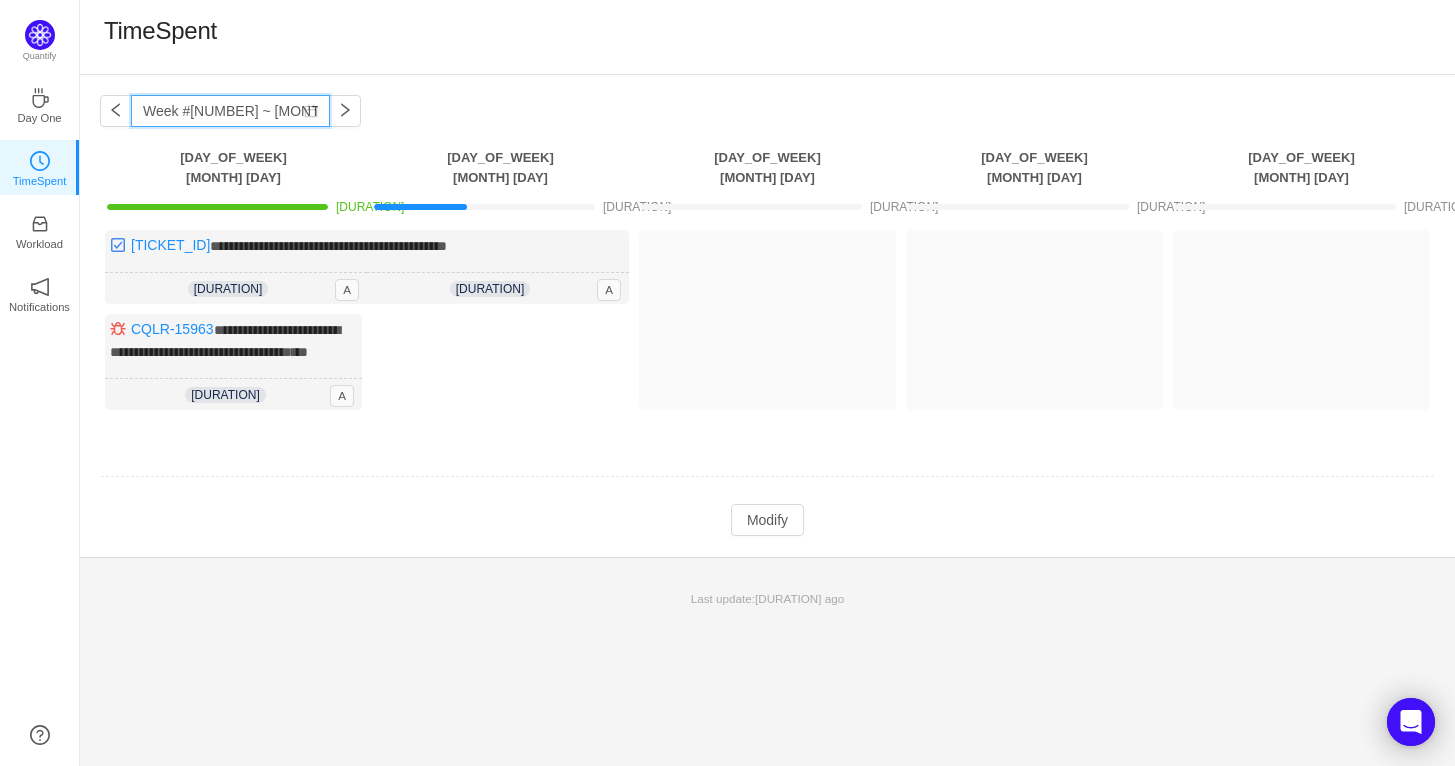 click on "Week #27 ~ Jun 30" at bounding box center [230, 111] 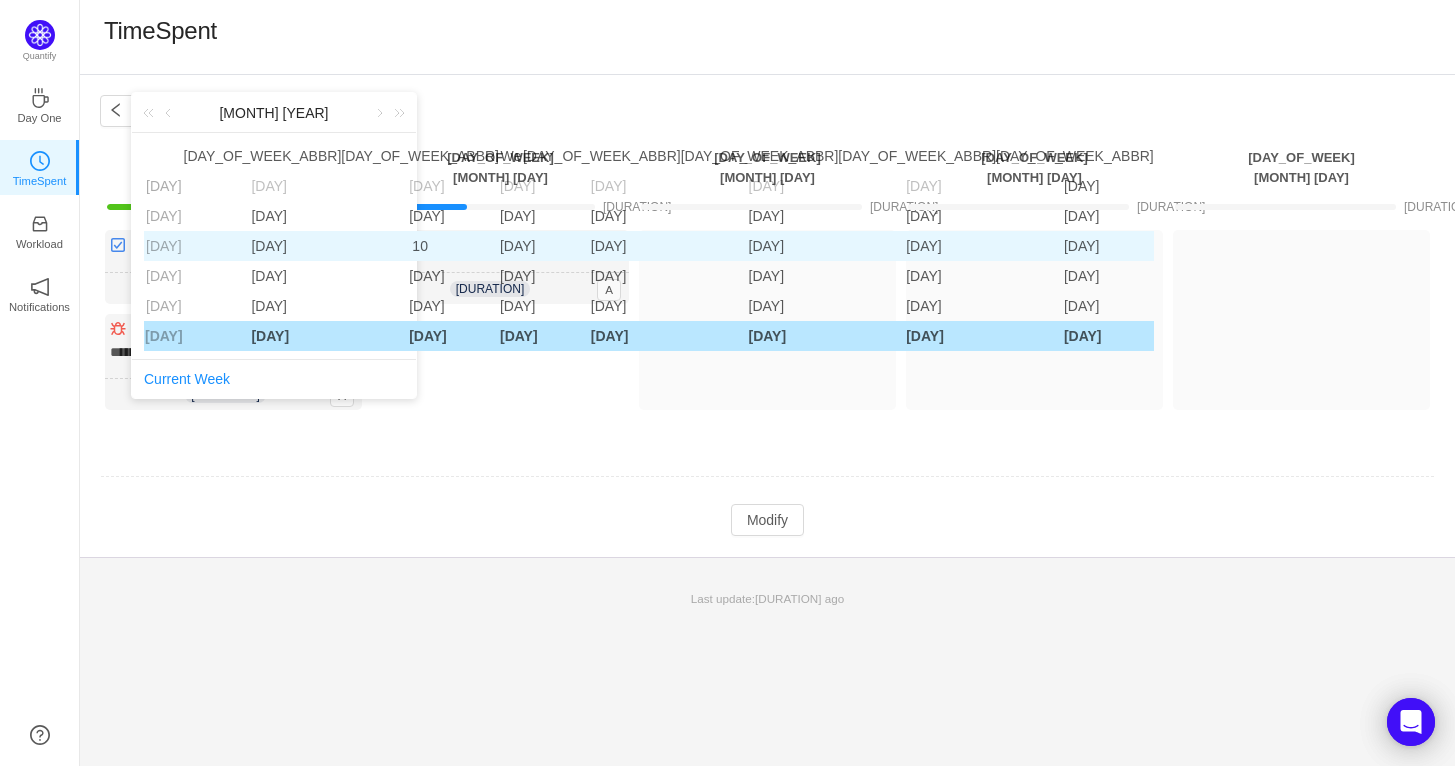 click on "11" at bounding box center (511, 186) 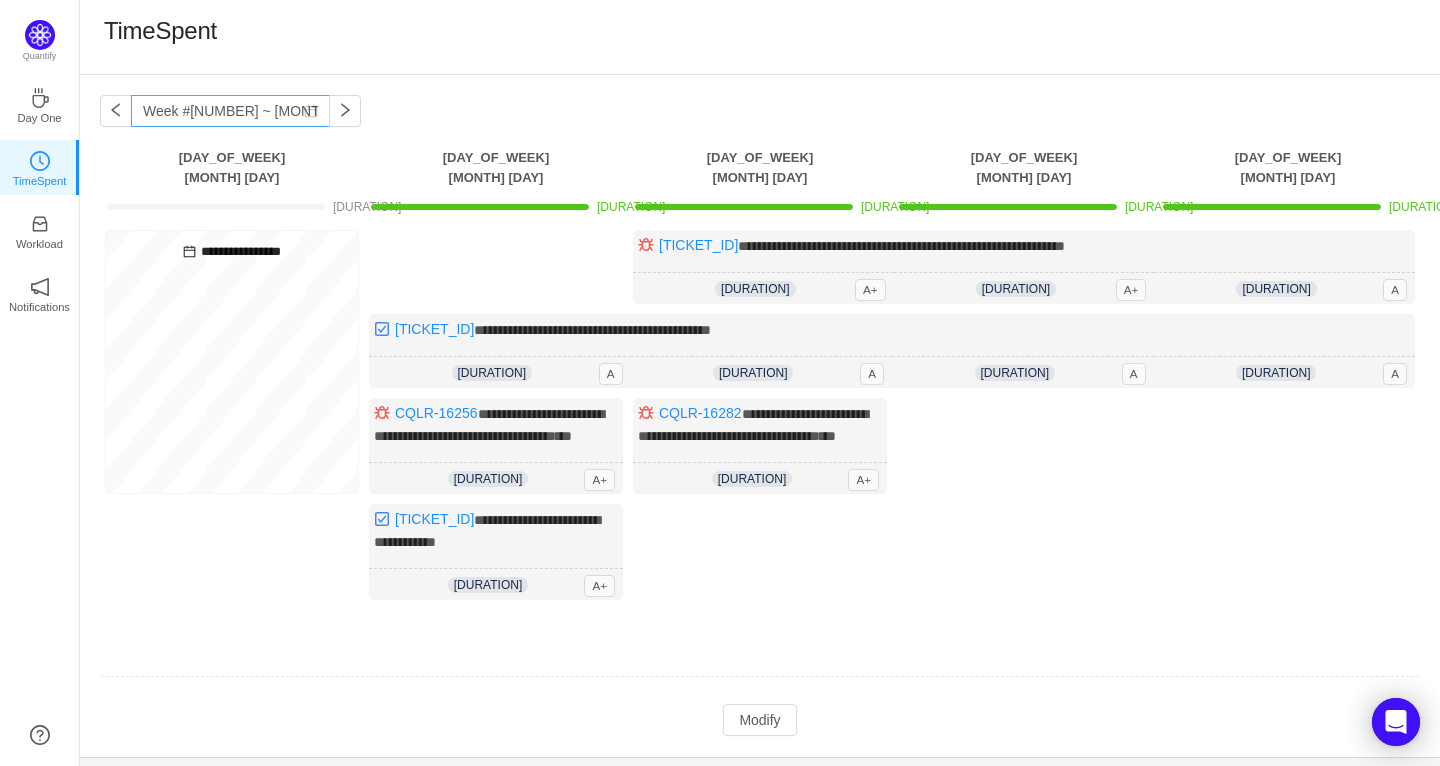click at bounding box center (311, 111) 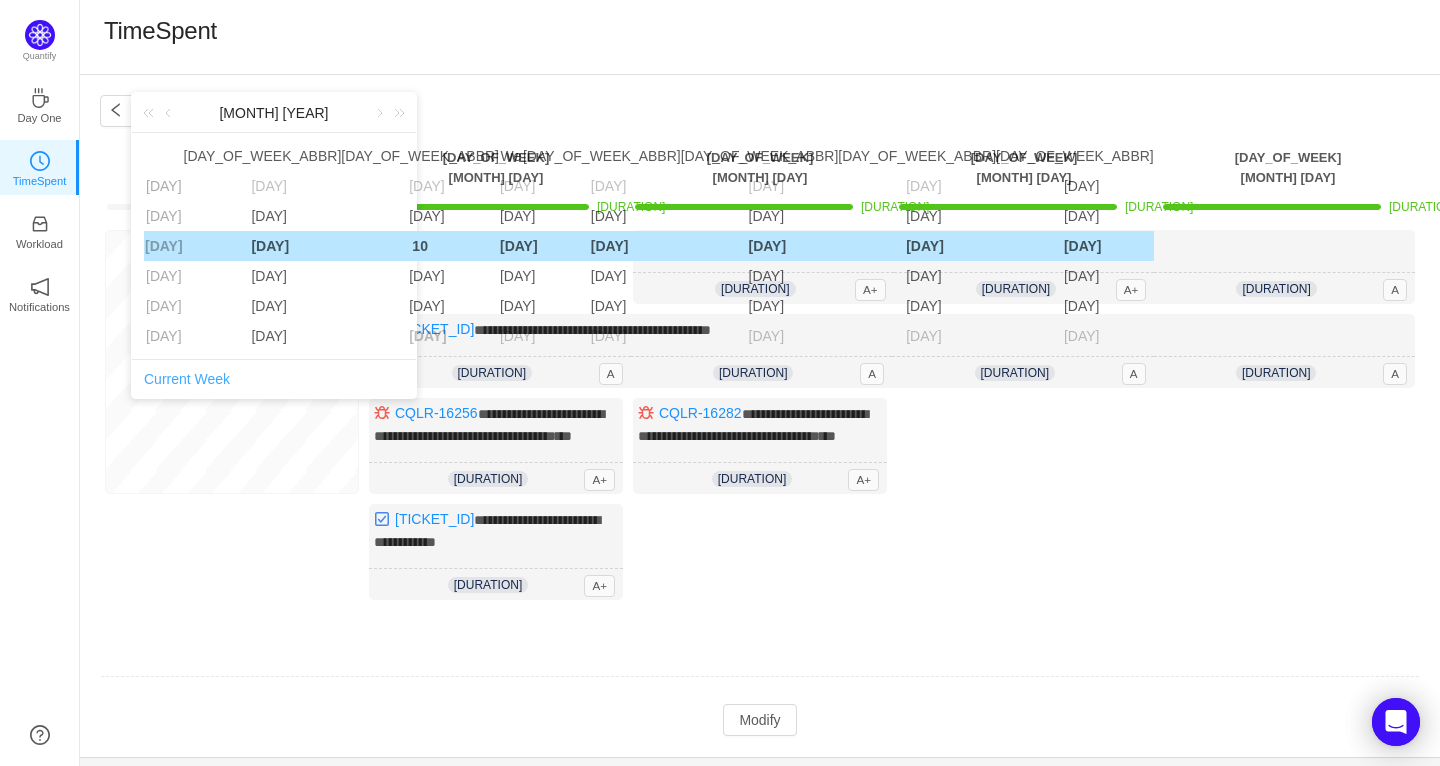 click on "Current Week" at bounding box center (187, 379) 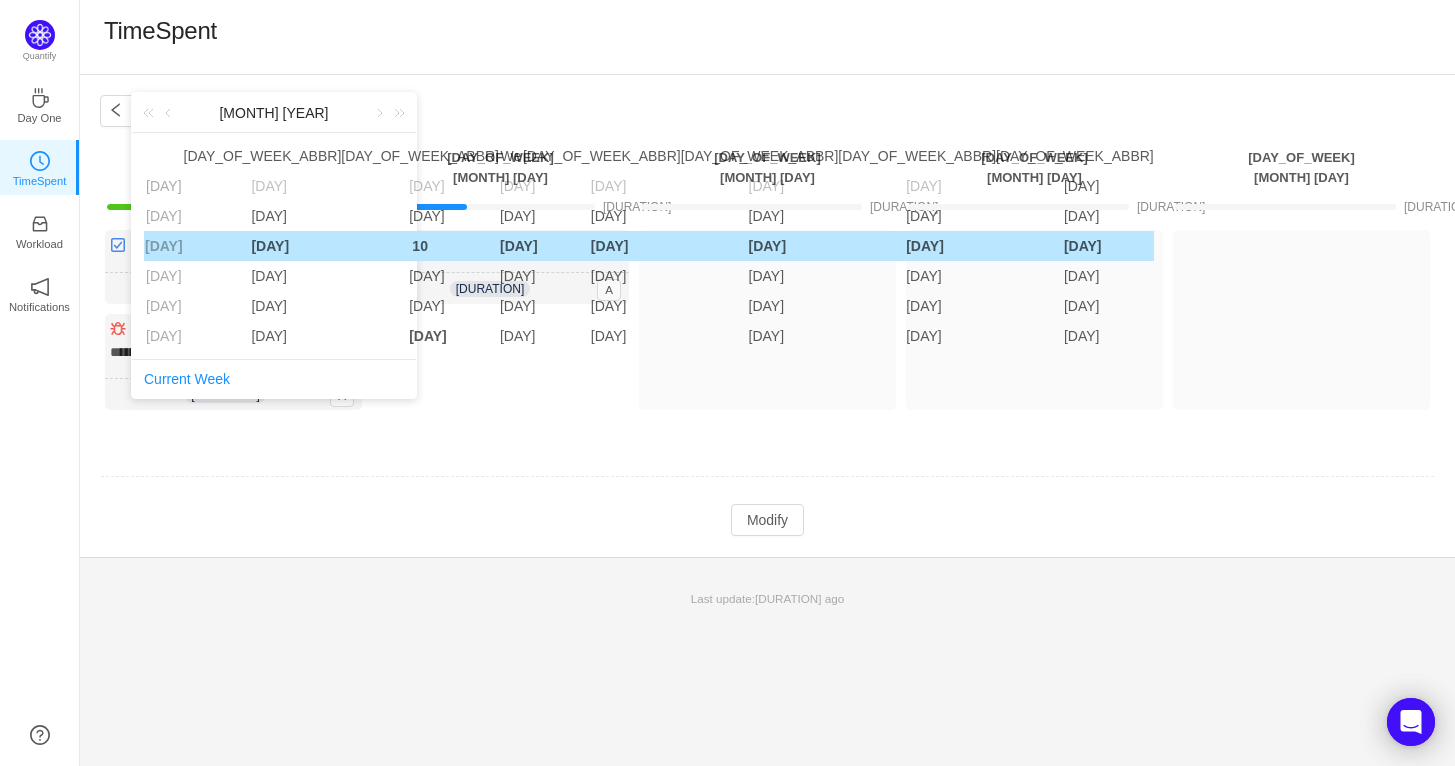 click on "Log Time" at bounding box center (500, 367) 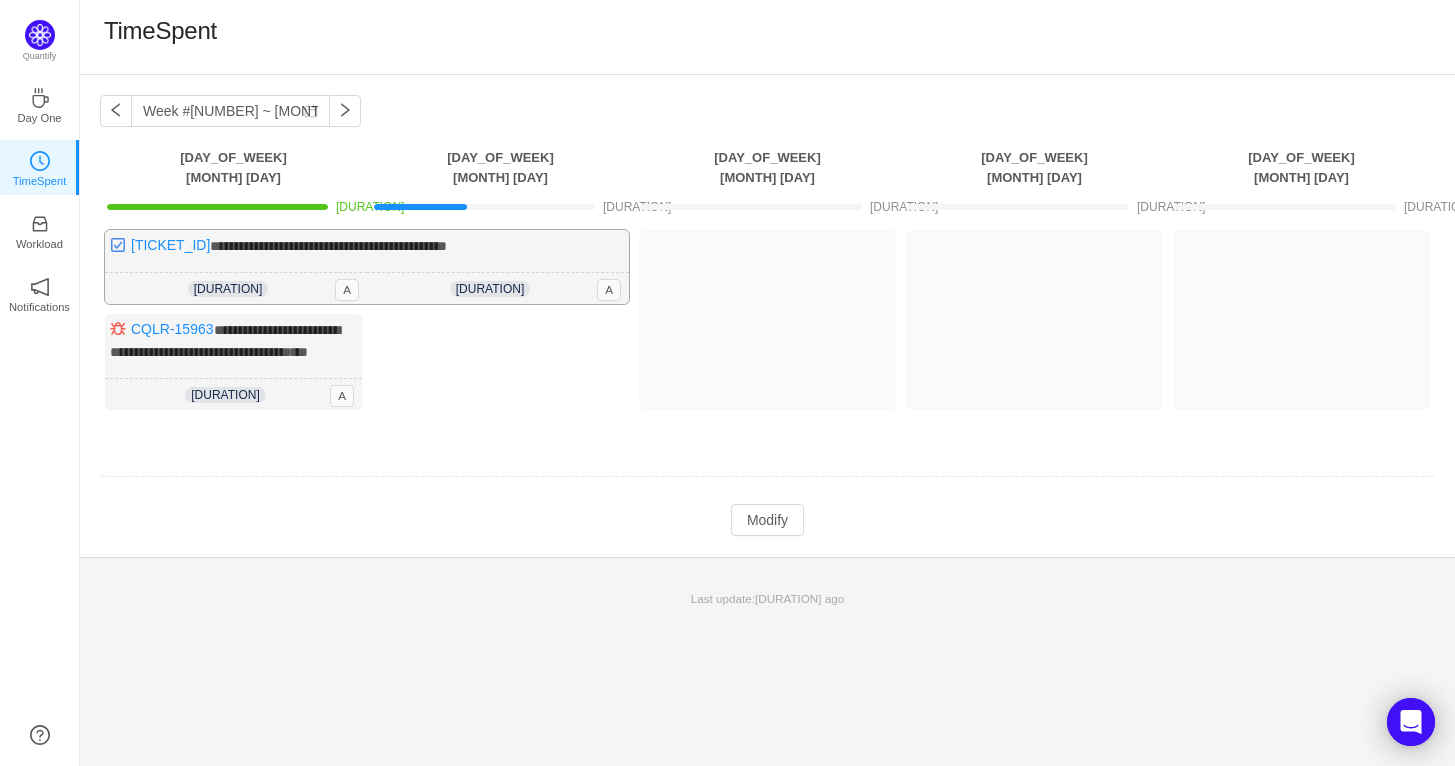 click on "**********" at bounding box center (367, 267) 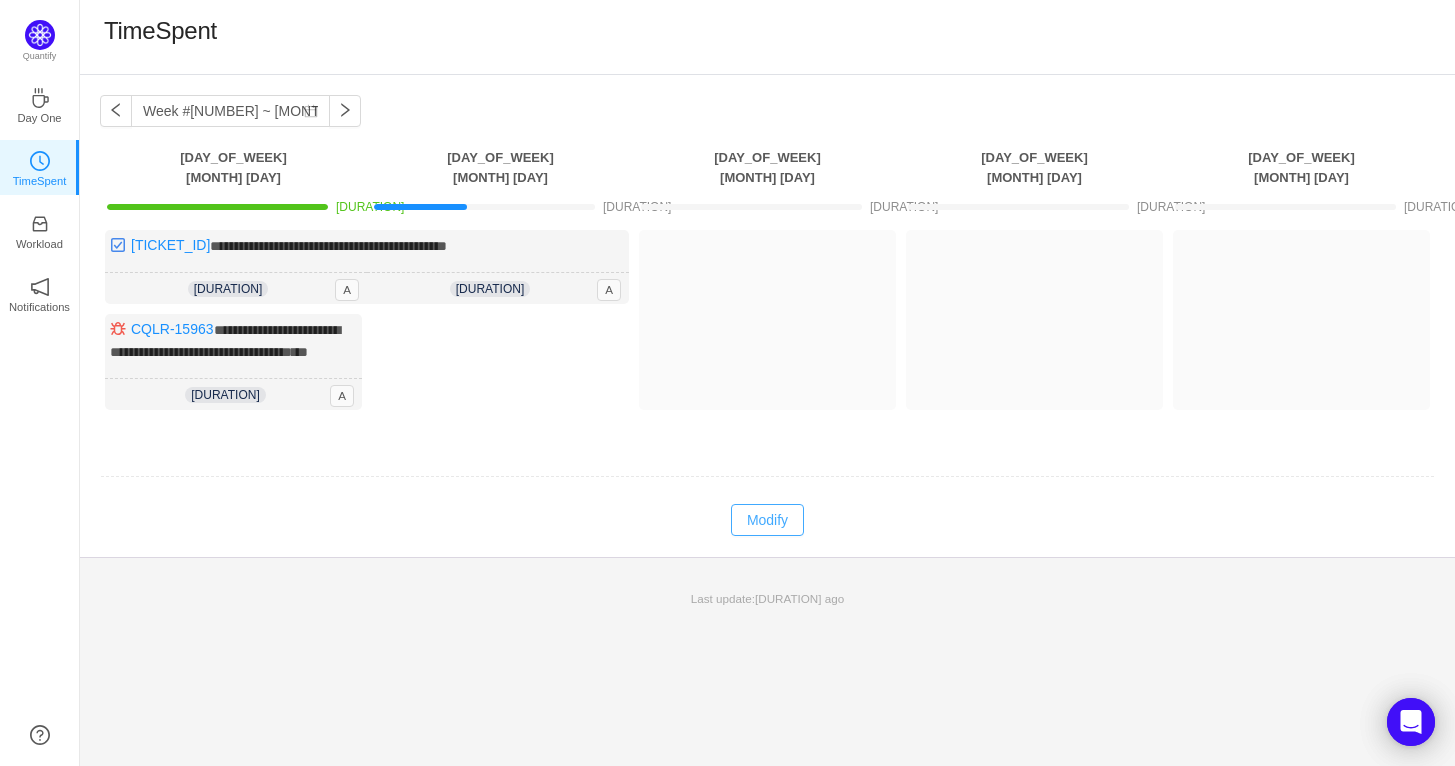 click on "Modify" at bounding box center [767, 520] 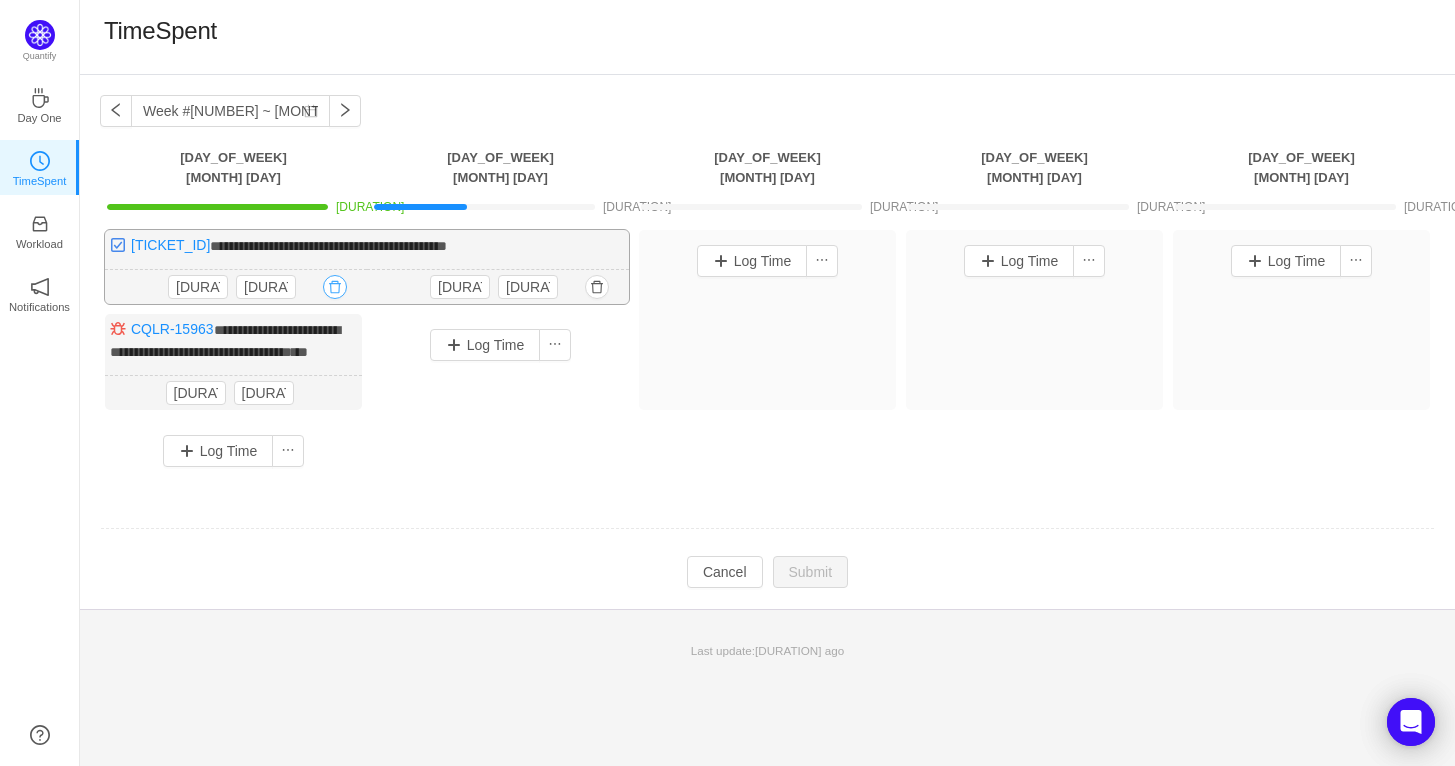 click at bounding box center (335, 287) 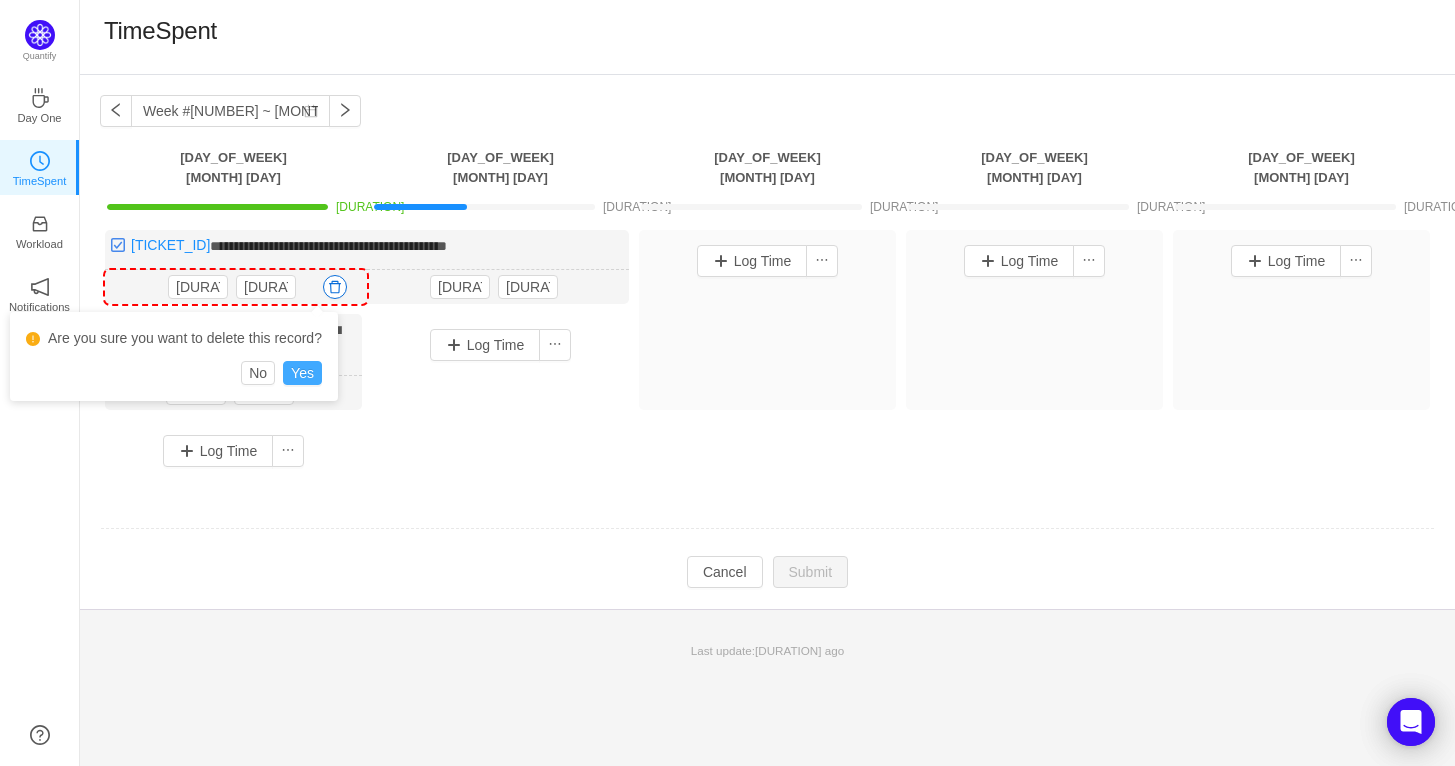 click on "Yes" at bounding box center [302, 373] 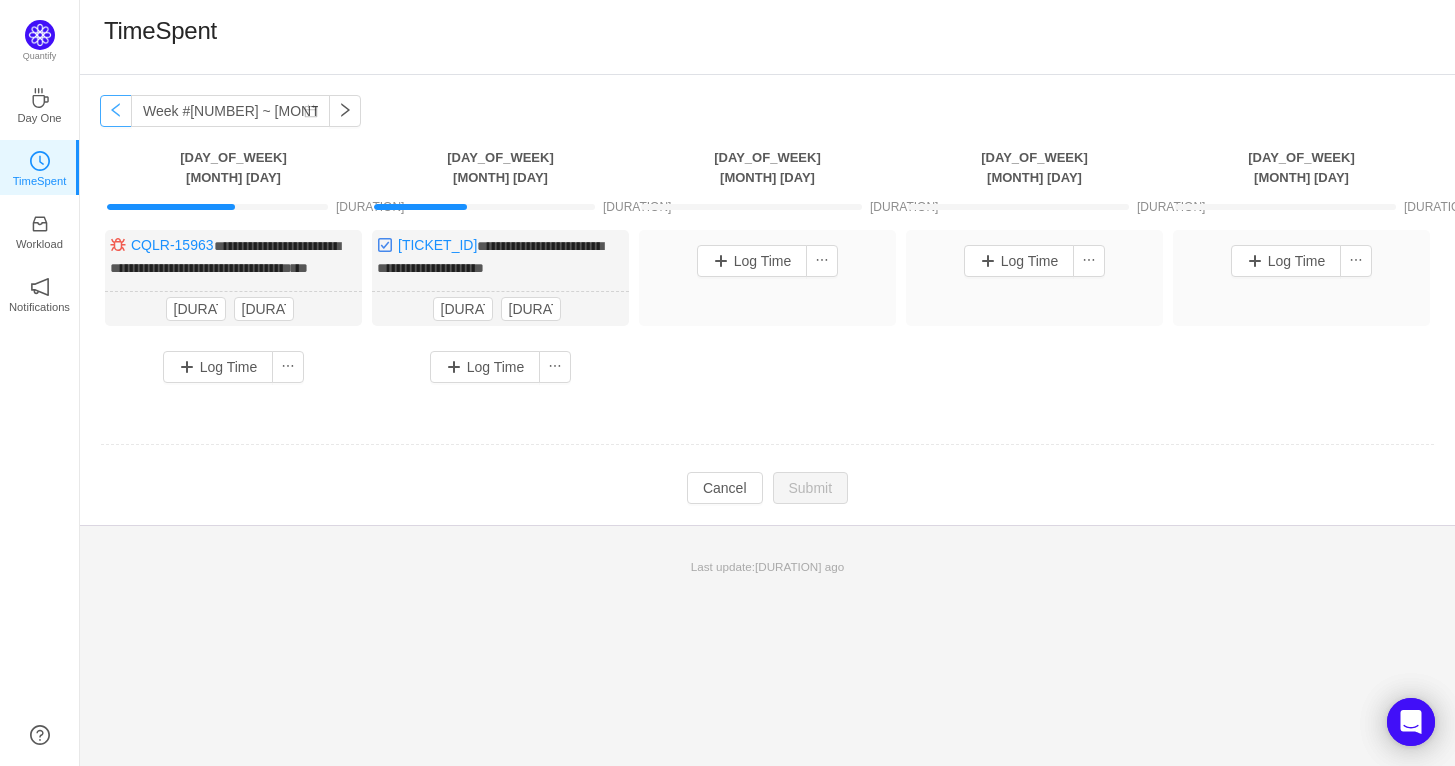 click at bounding box center (116, 111) 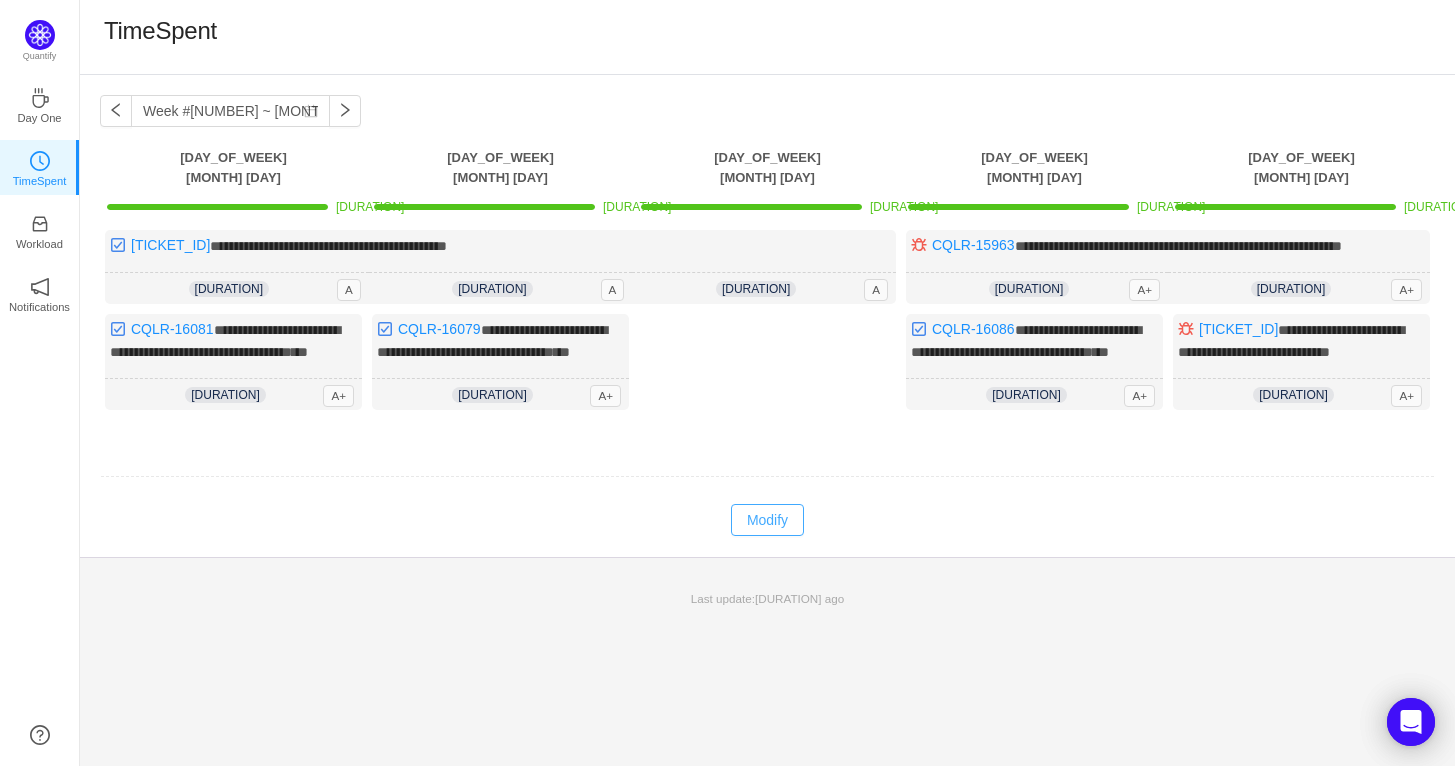 click on "Modify" at bounding box center [767, 520] 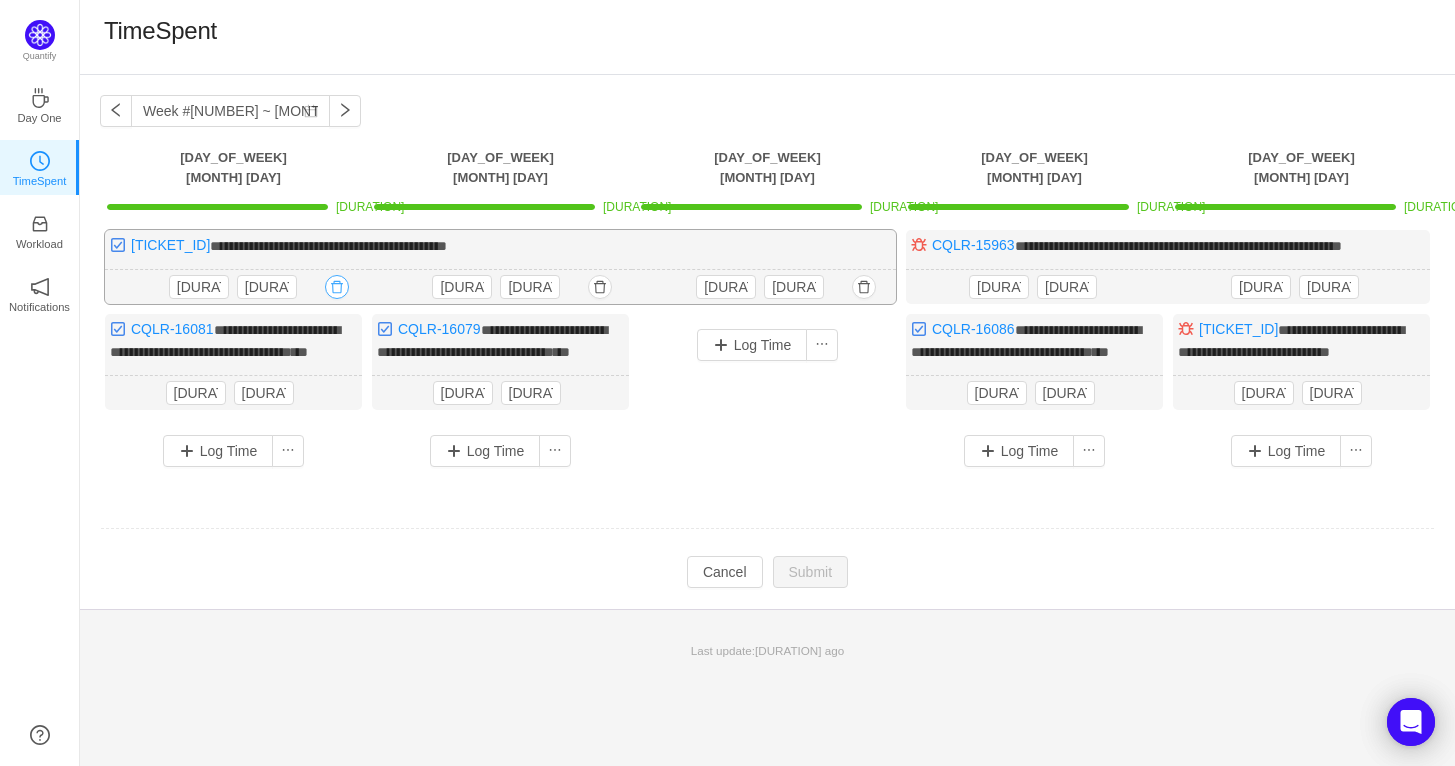 click at bounding box center (337, 287) 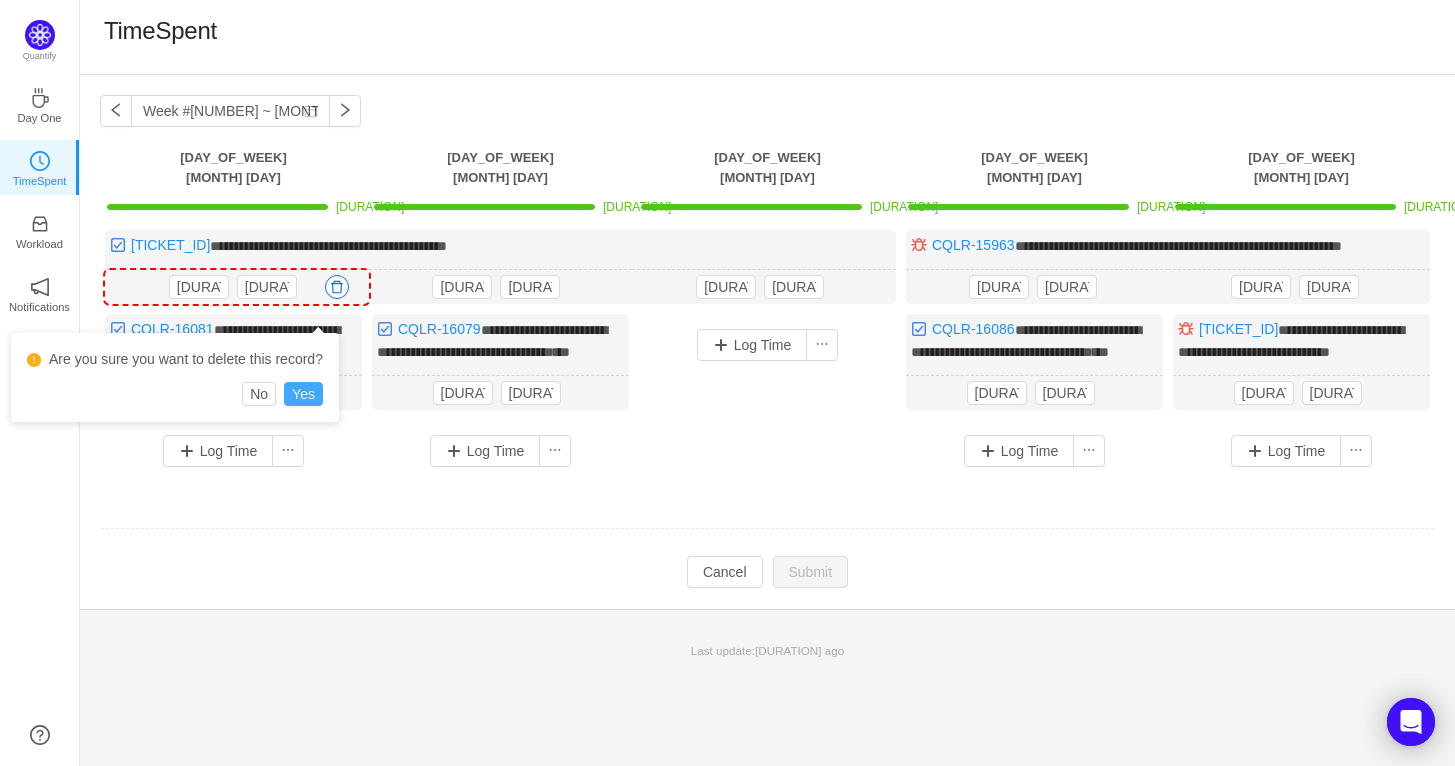 click on "Yes" at bounding box center [303, 394] 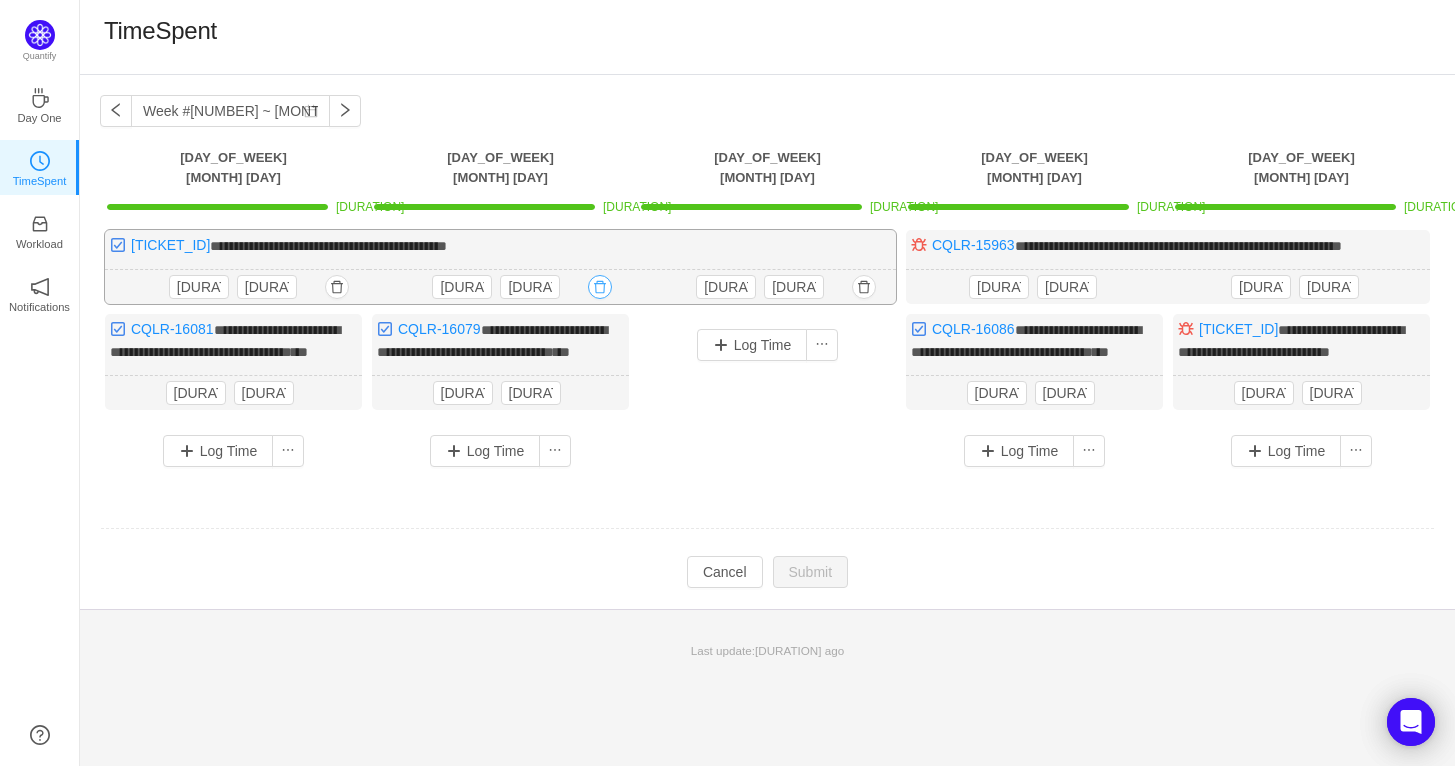 click at bounding box center [337, 287] 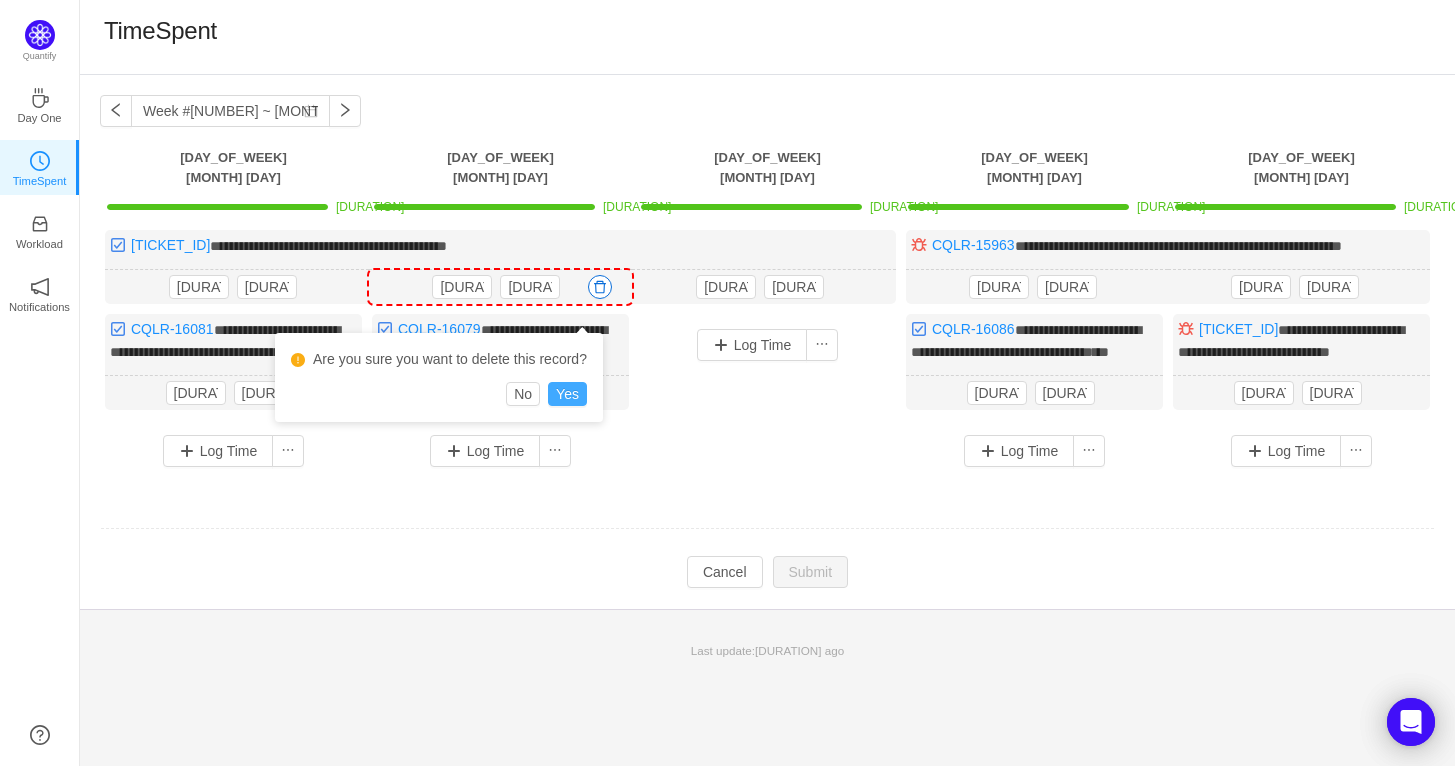click on "Yes" at bounding box center [0, 0] 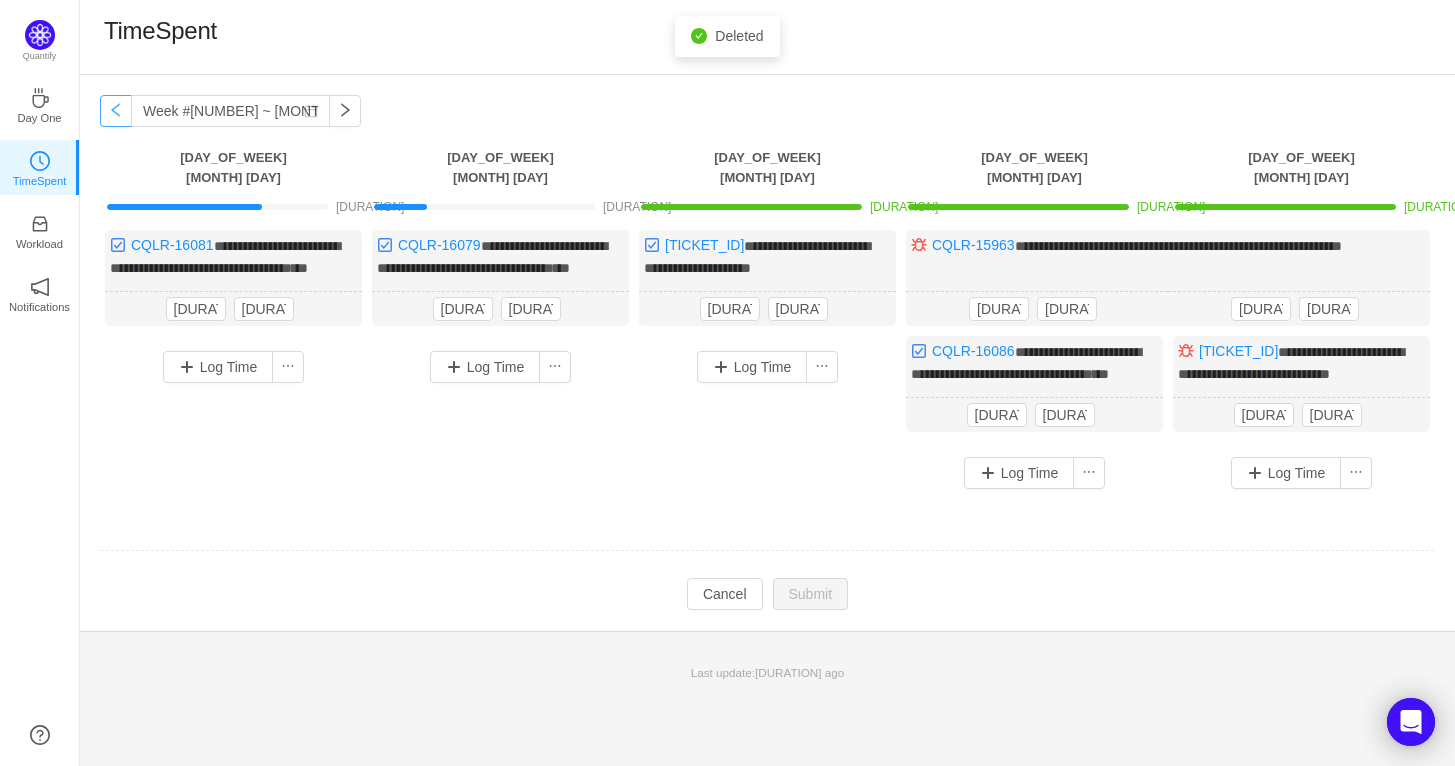 click at bounding box center [116, 111] 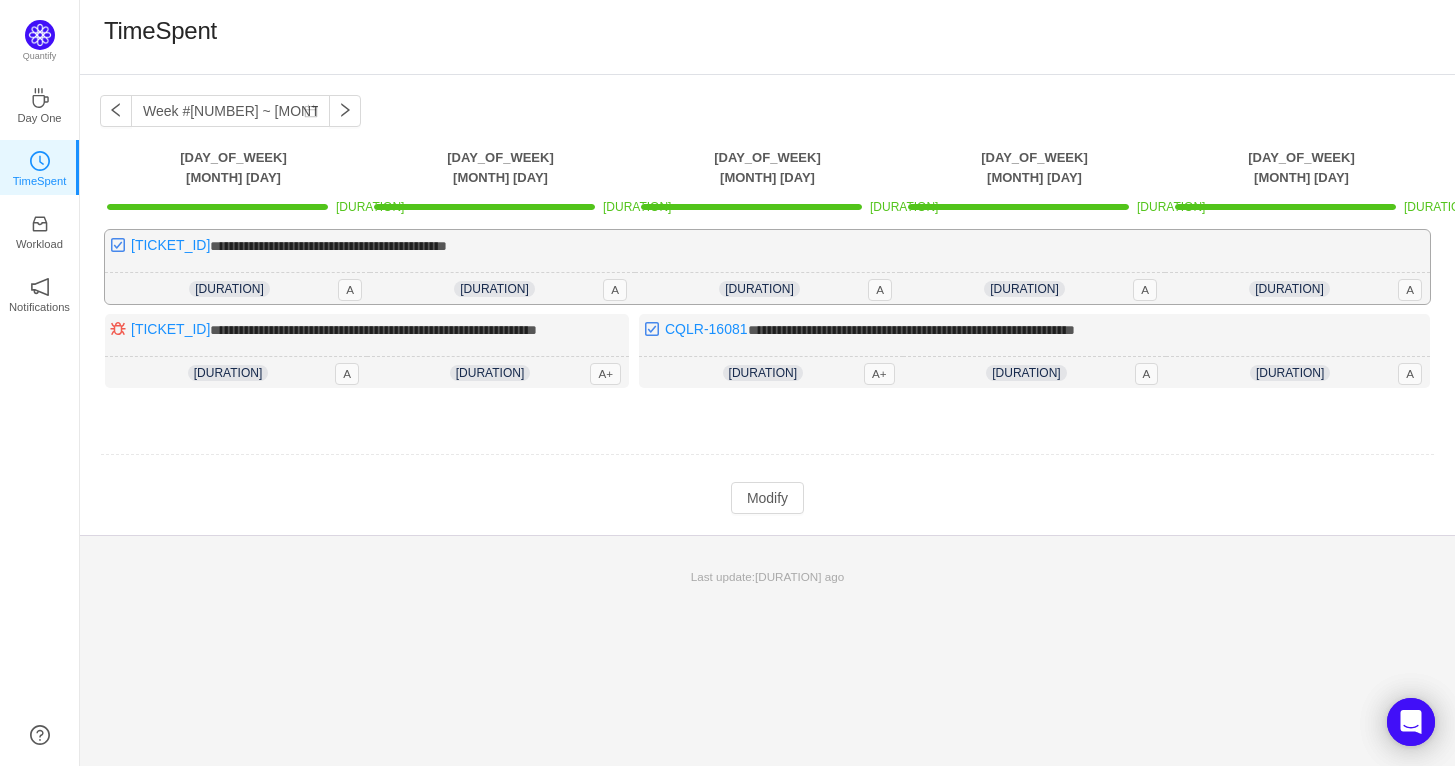 click on "4h 35m 4h 35m  A" at bounding box center (502, 289) 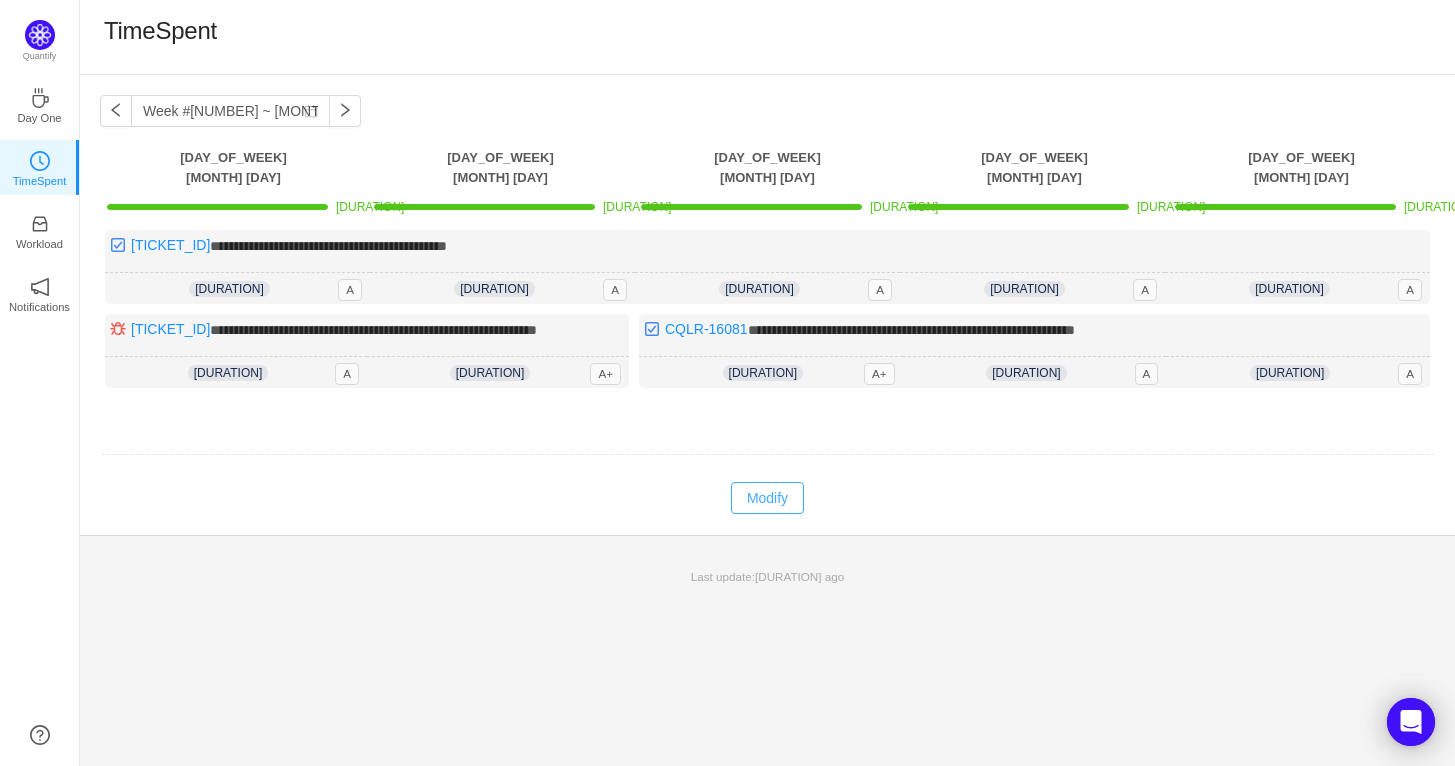 click on "Modify" at bounding box center [767, 498] 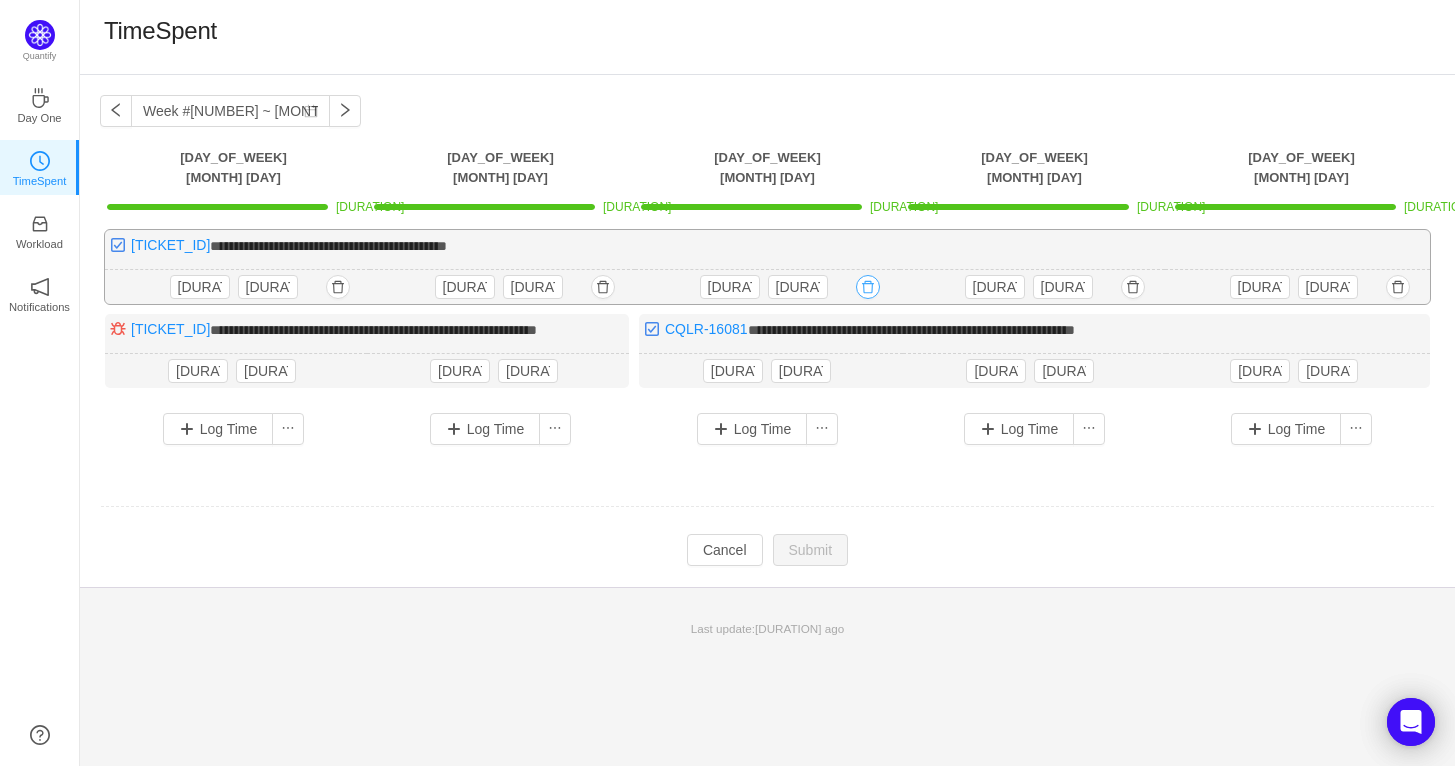 click at bounding box center [338, 287] 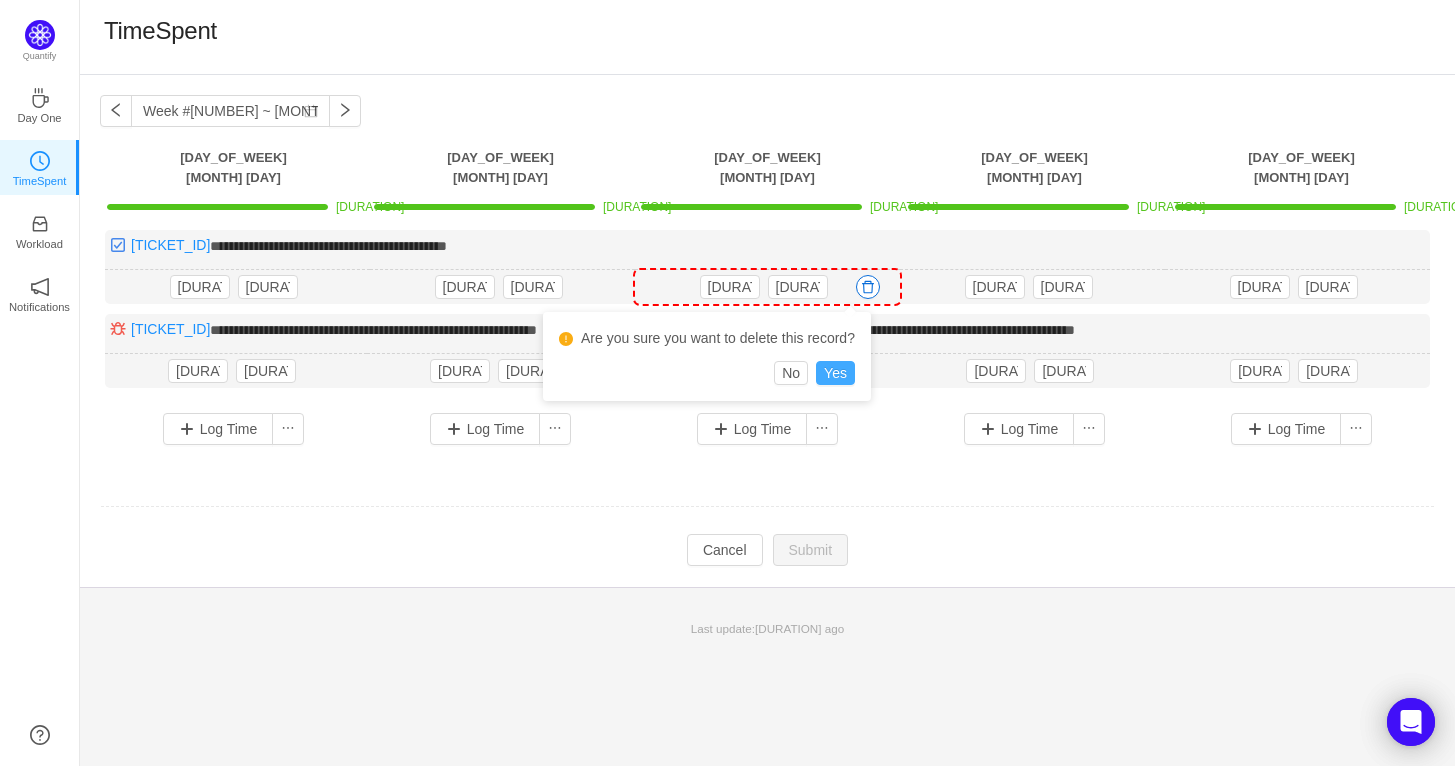 click on "Yes" at bounding box center (835, 373) 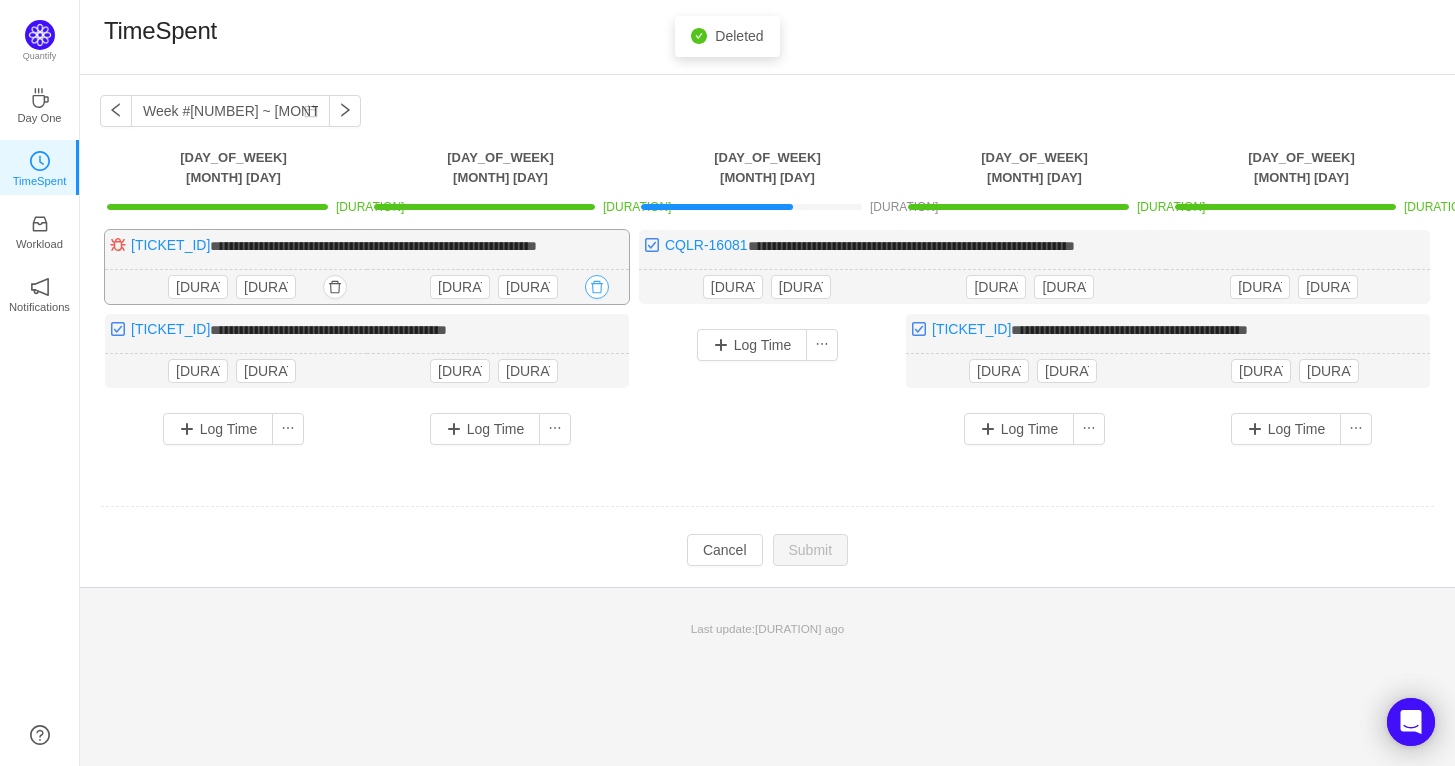 click at bounding box center [0, 0] 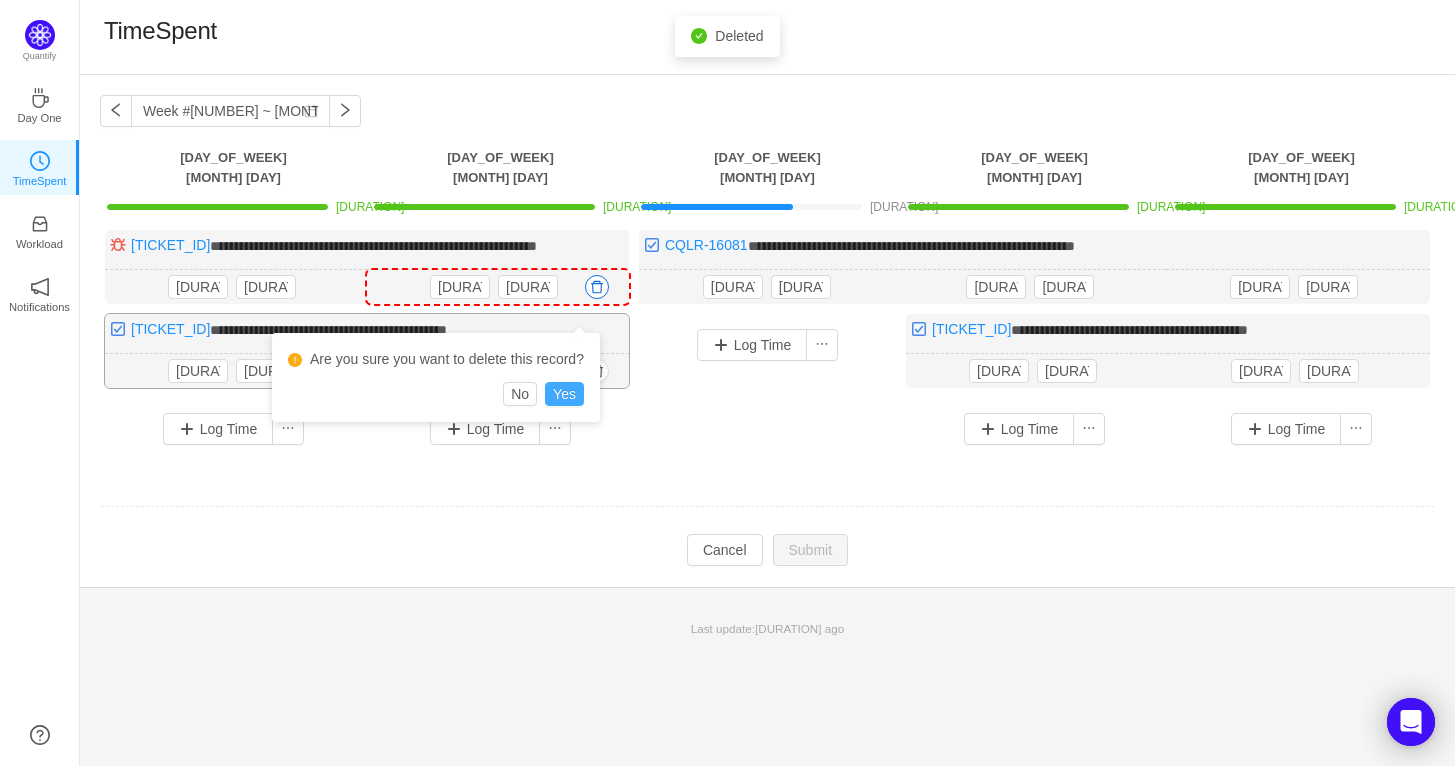 click on "Yes" at bounding box center (564, 394) 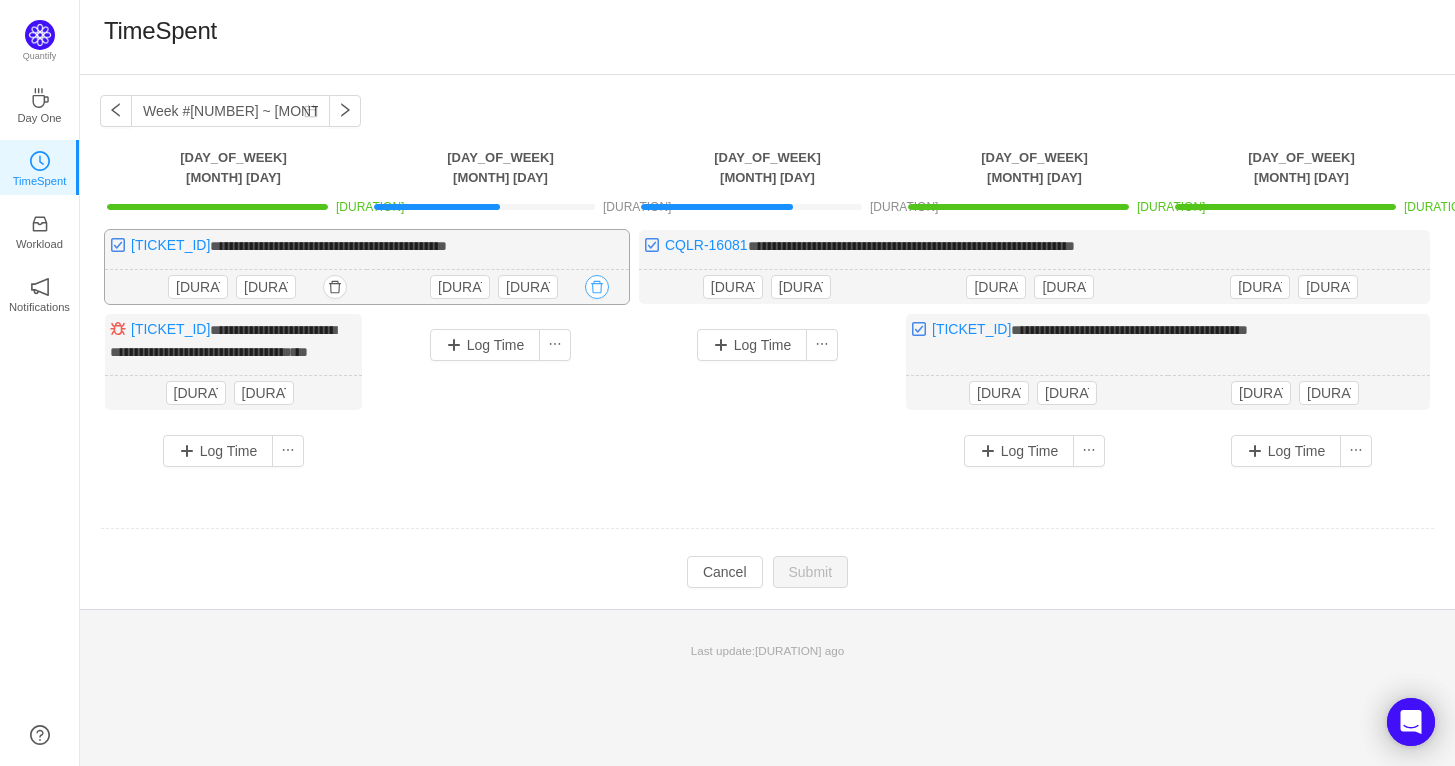 click at bounding box center [0, 0] 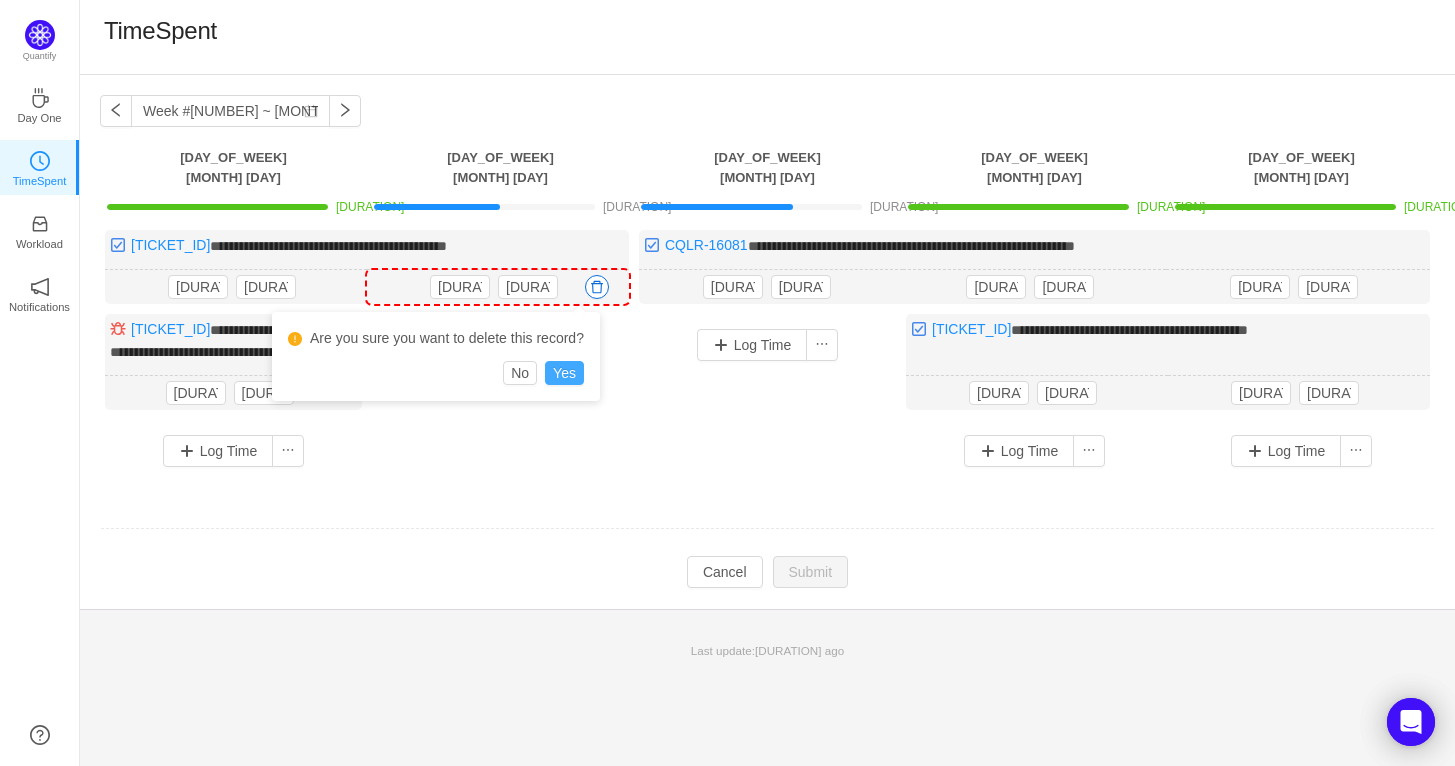 click on "Yes" at bounding box center [564, 373] 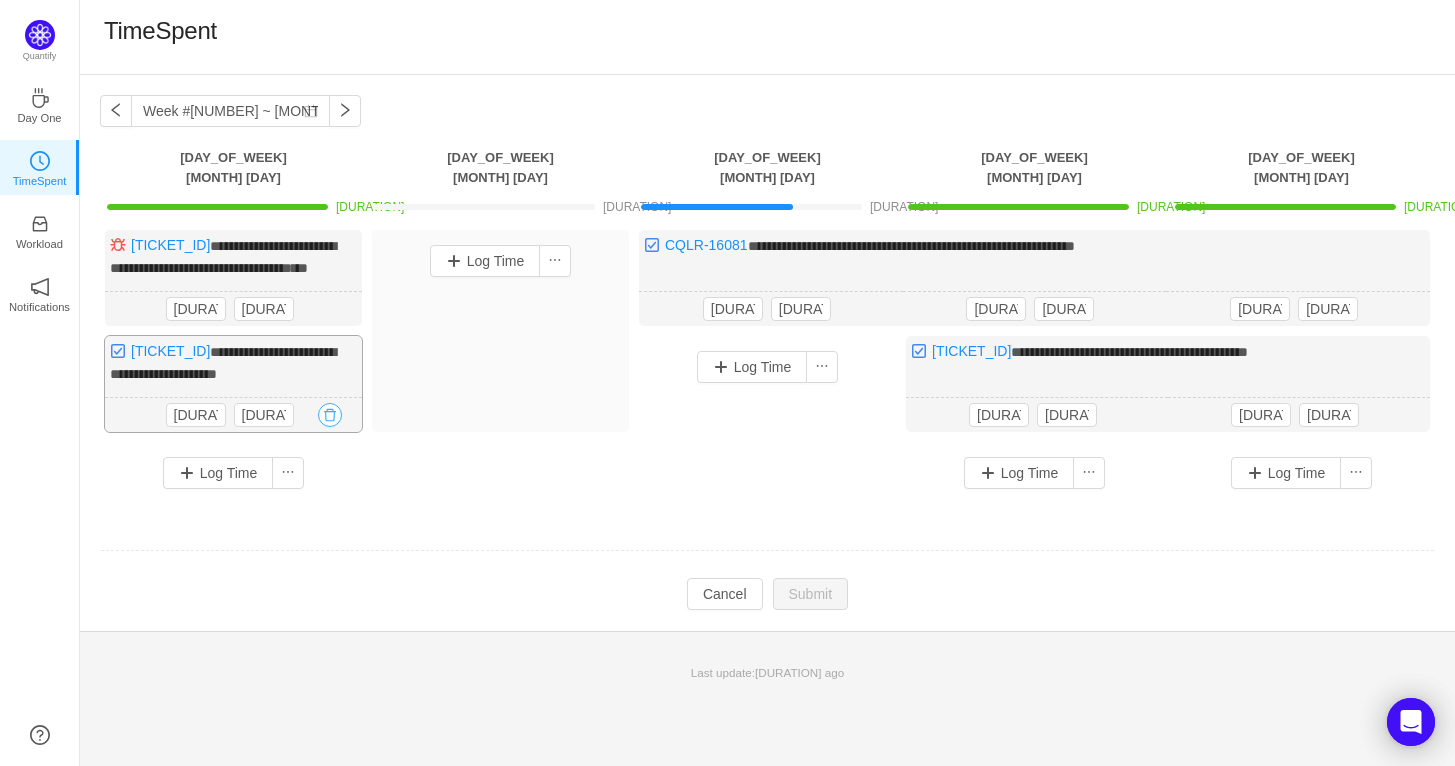click at bounding box center (0, 0) 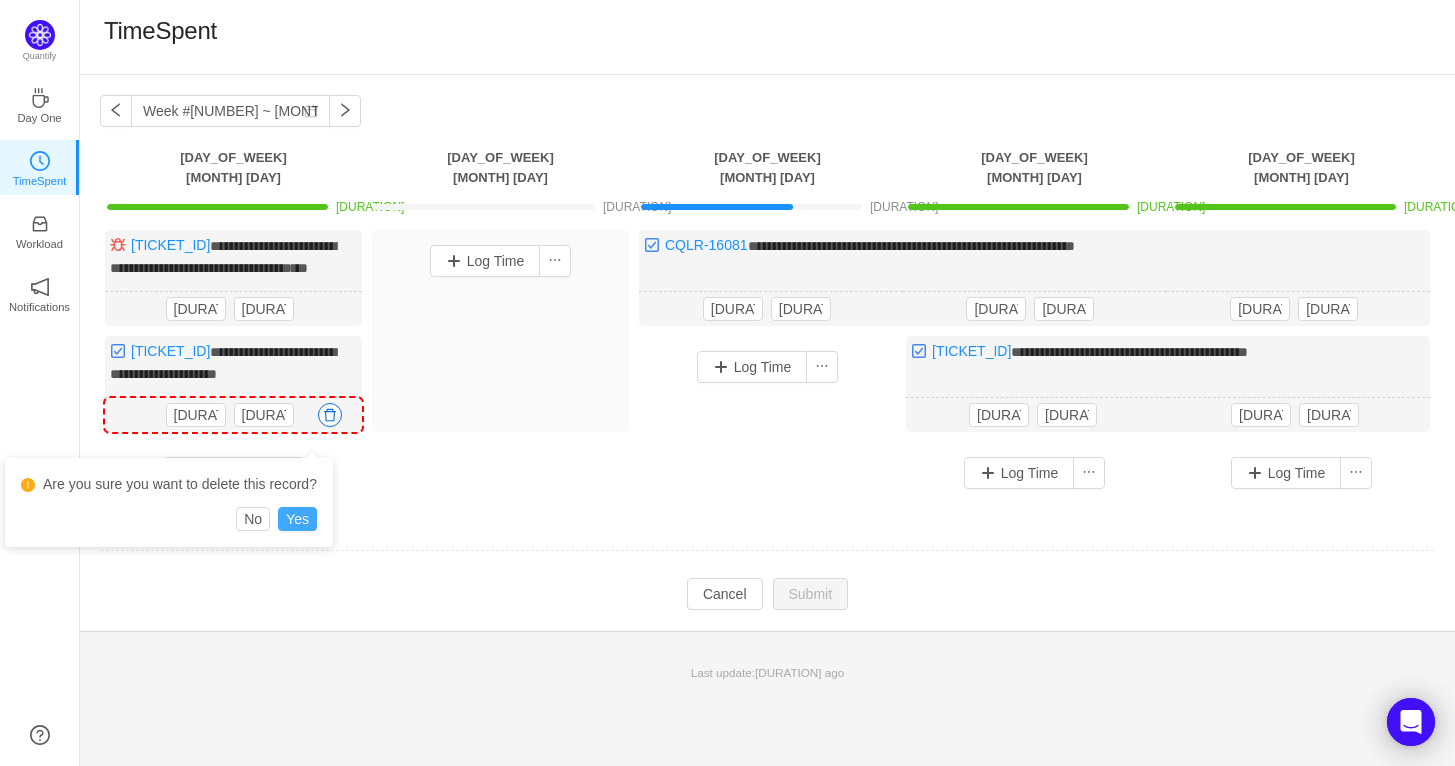 click on "Yes" at bounding box center [297, 519] 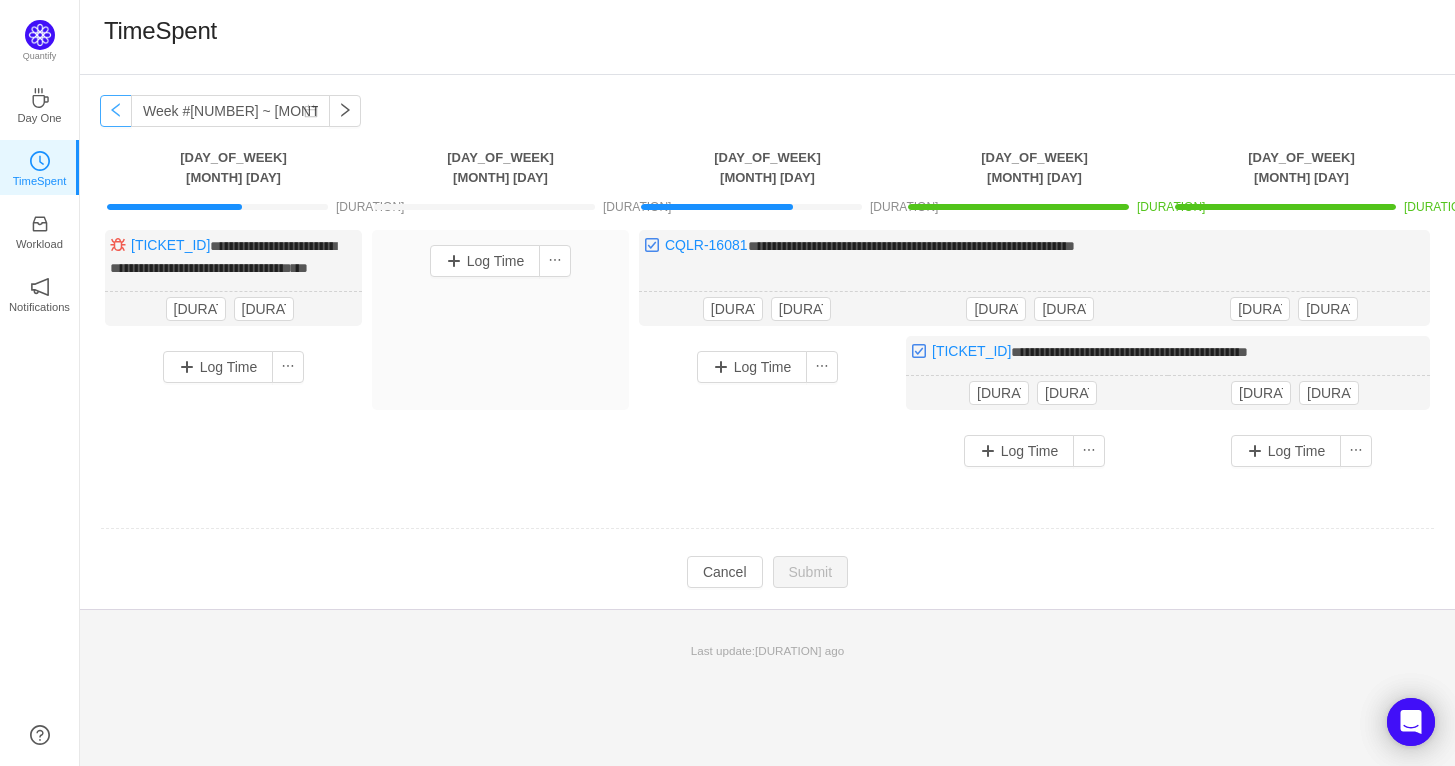 click at bounding box center [116, 111] 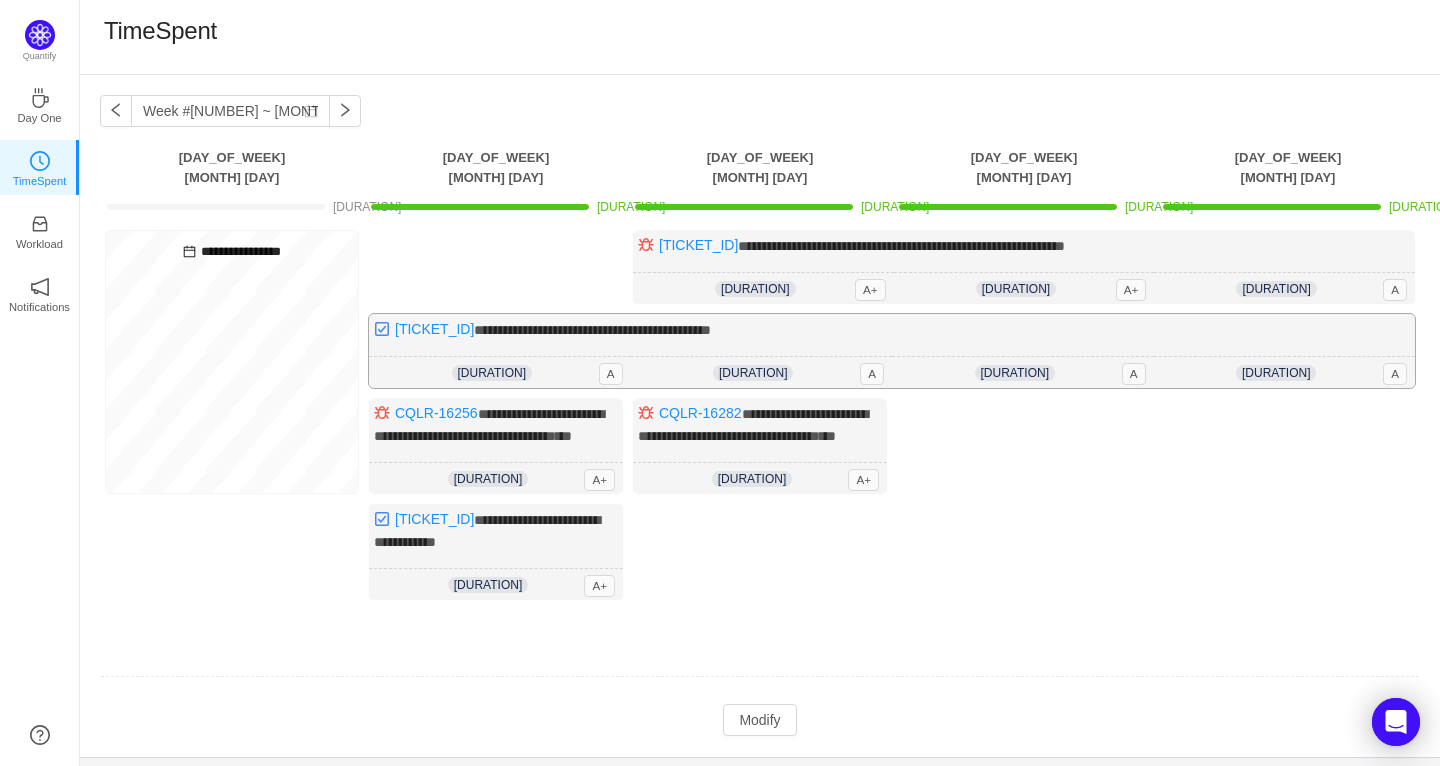 click on "**********" at bounding box center [892, 351] 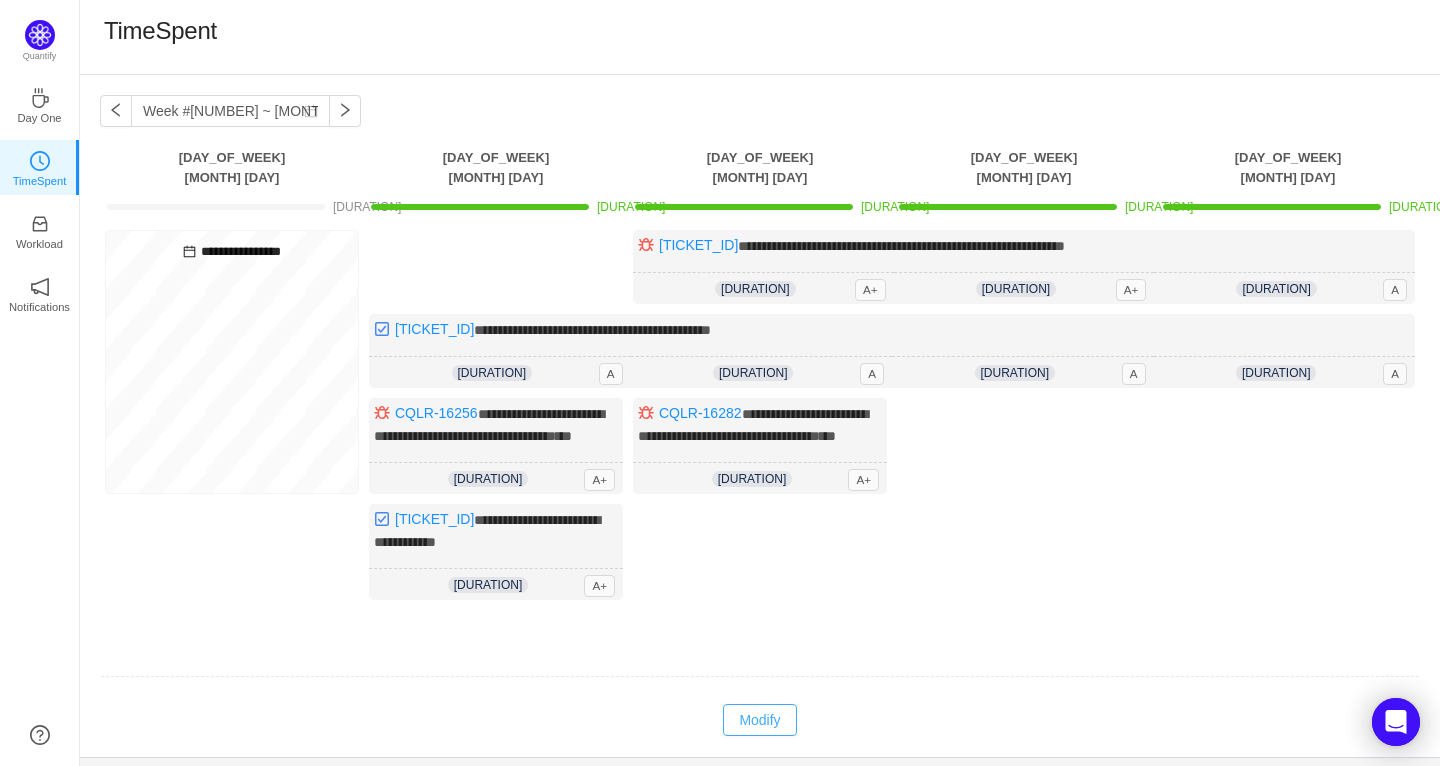 click on "Modify" at bounding box center (759, 720) 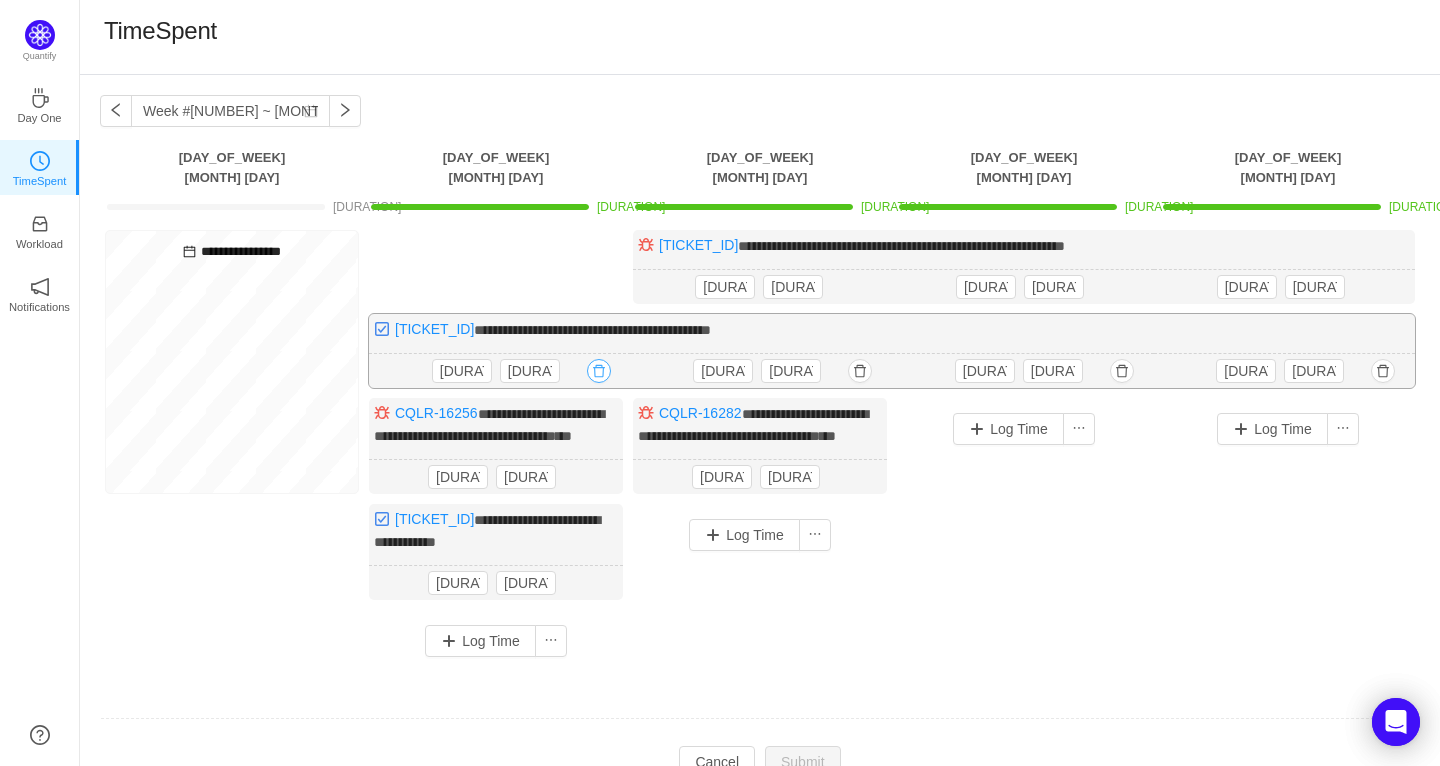 click at bounding box center (0, 0) 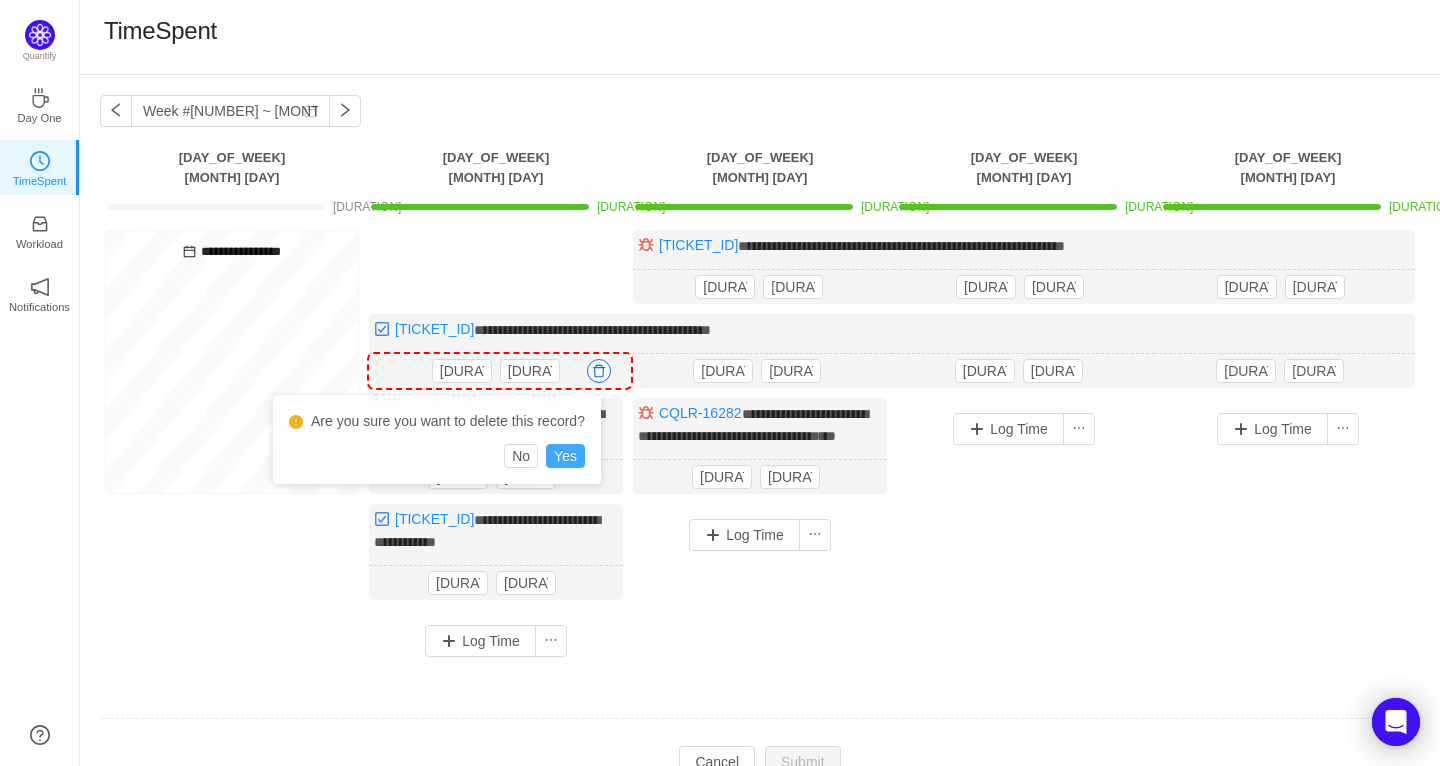 click on "Yes" at bounding box center (565, 456) 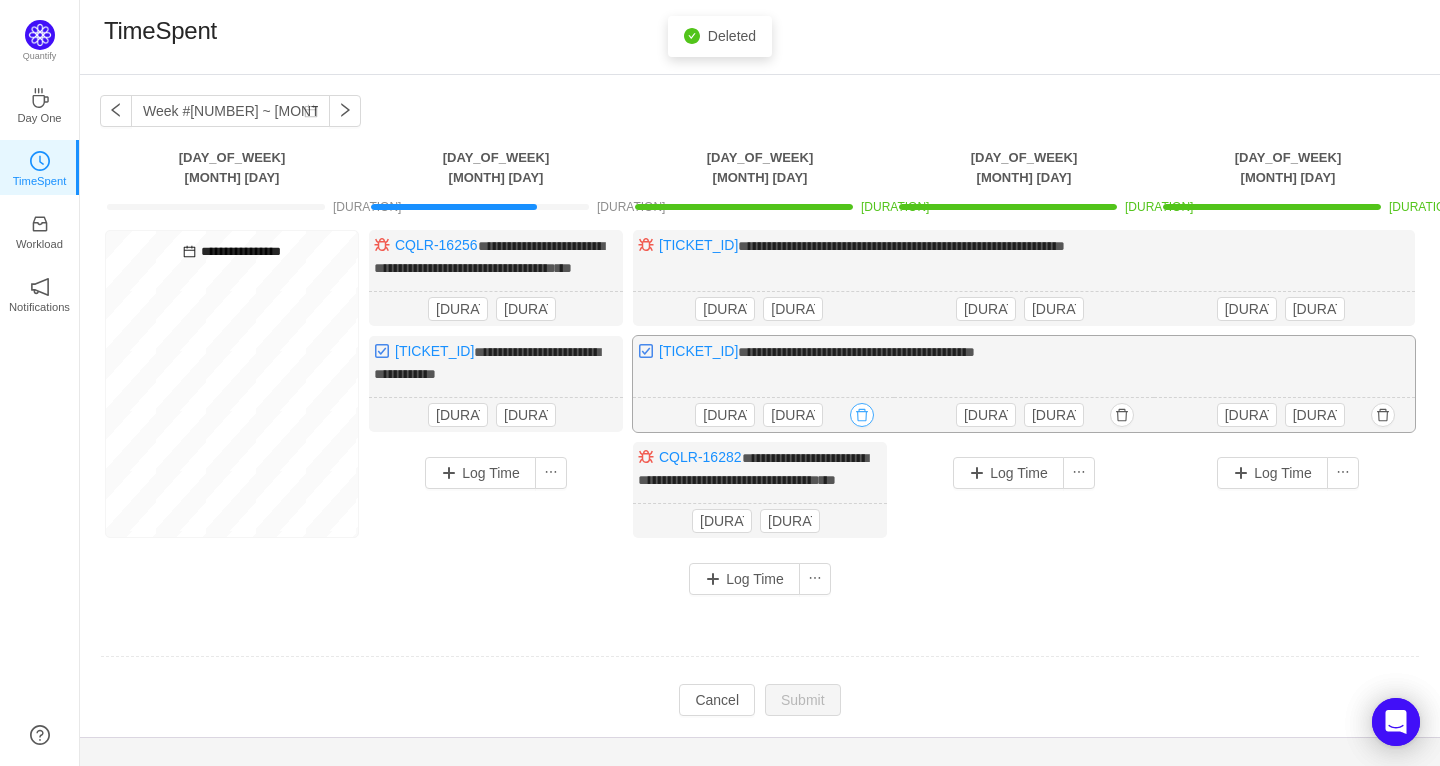click at bounding box center [0, 0] 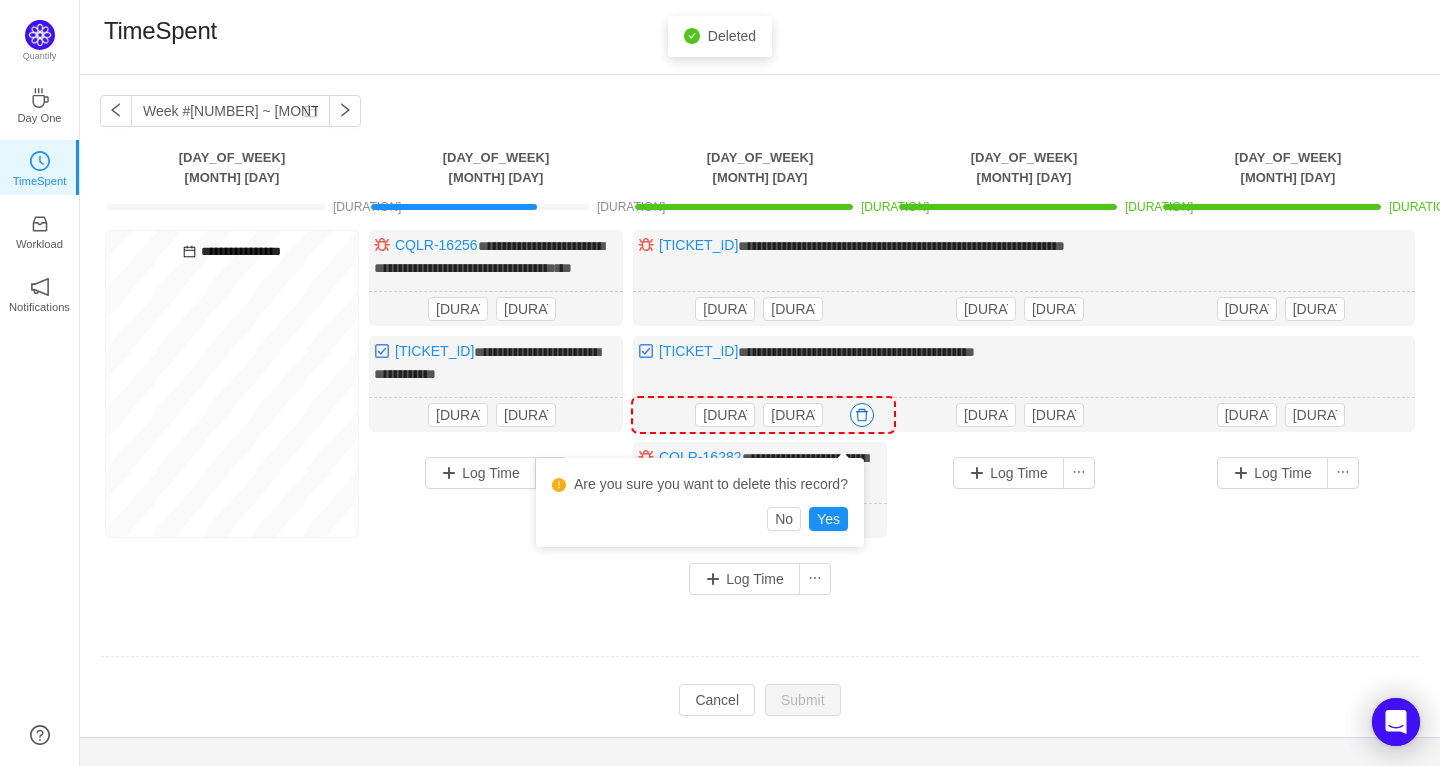 click on "Are you sure you want to delete this record? No Yes" at bounding box center (700, 502) 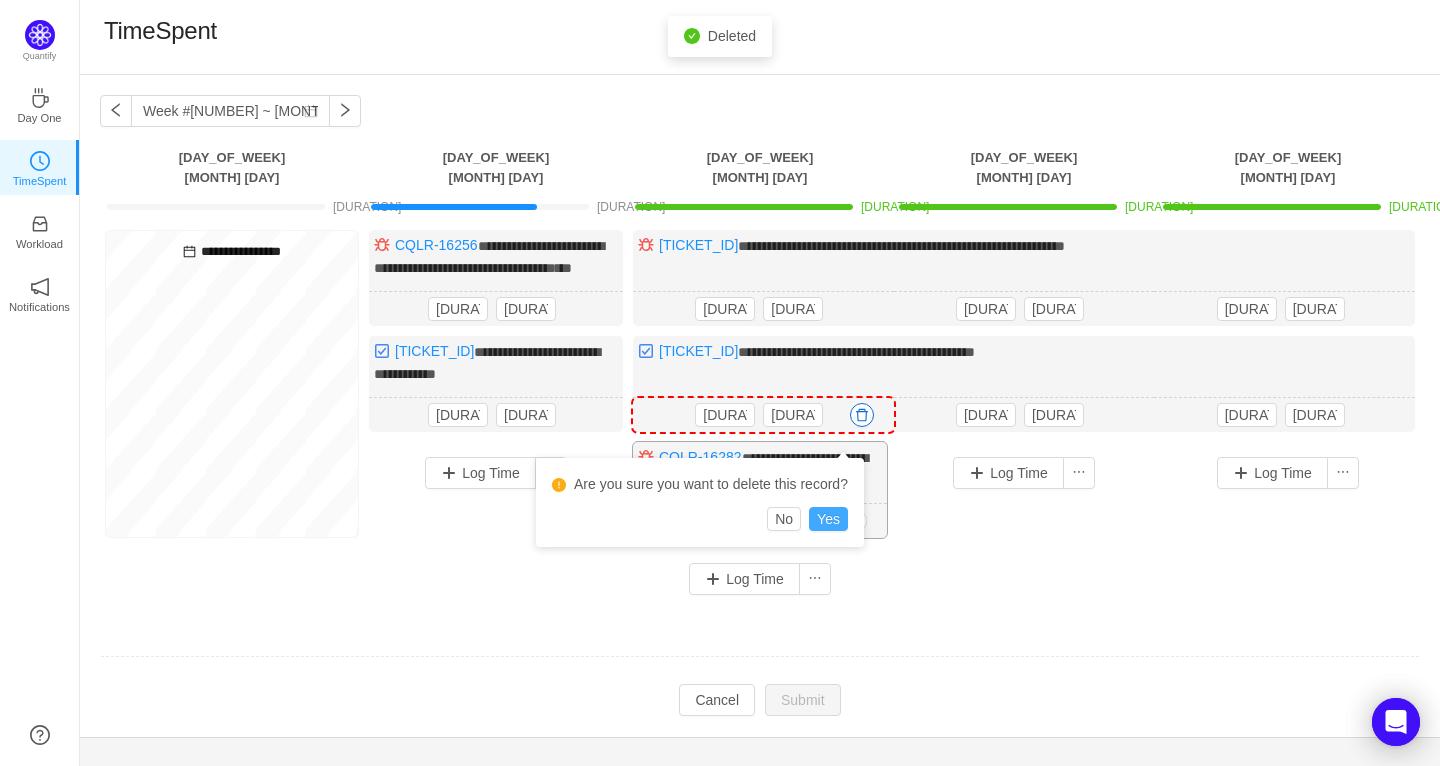 click on "Yes" at bounding box center (828, 519) 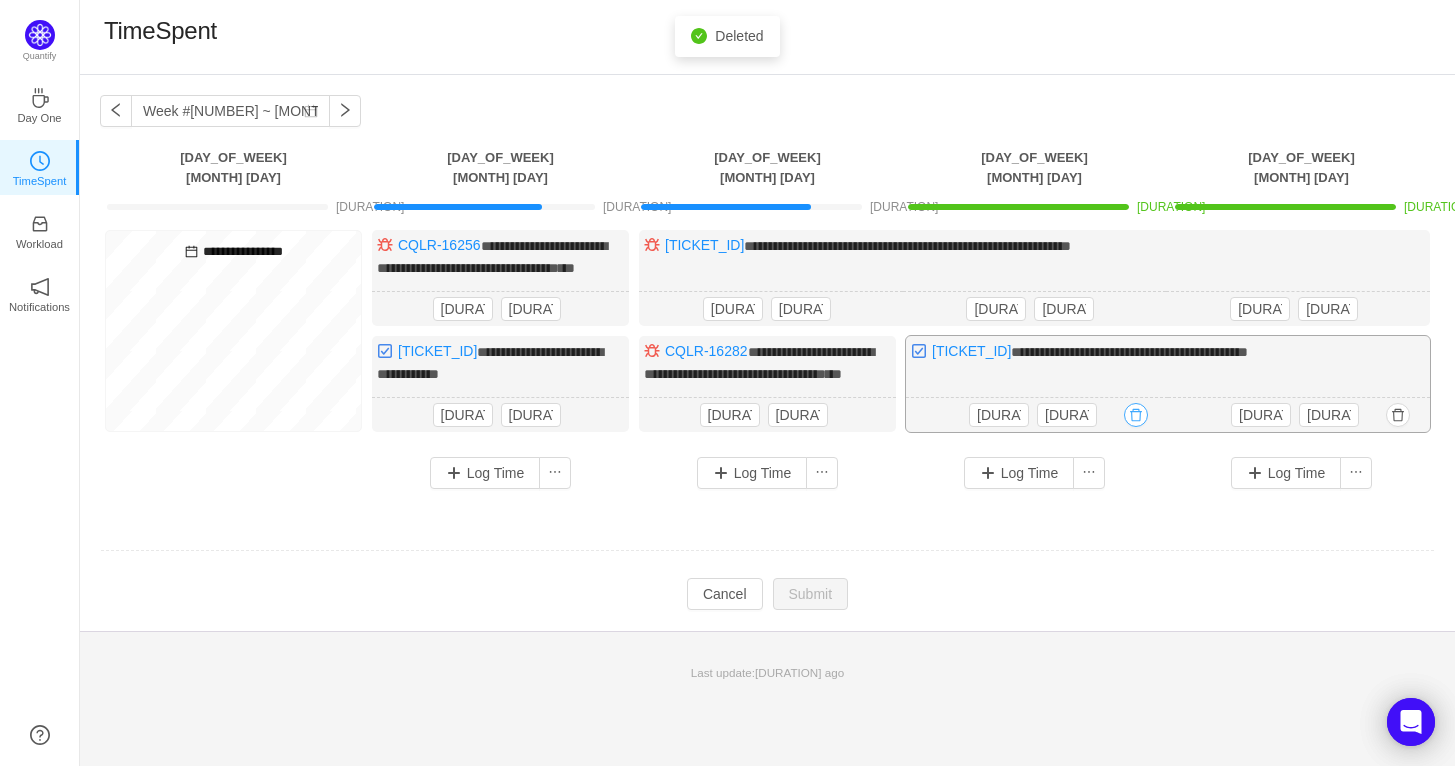 click at bounding box center [0, 0] 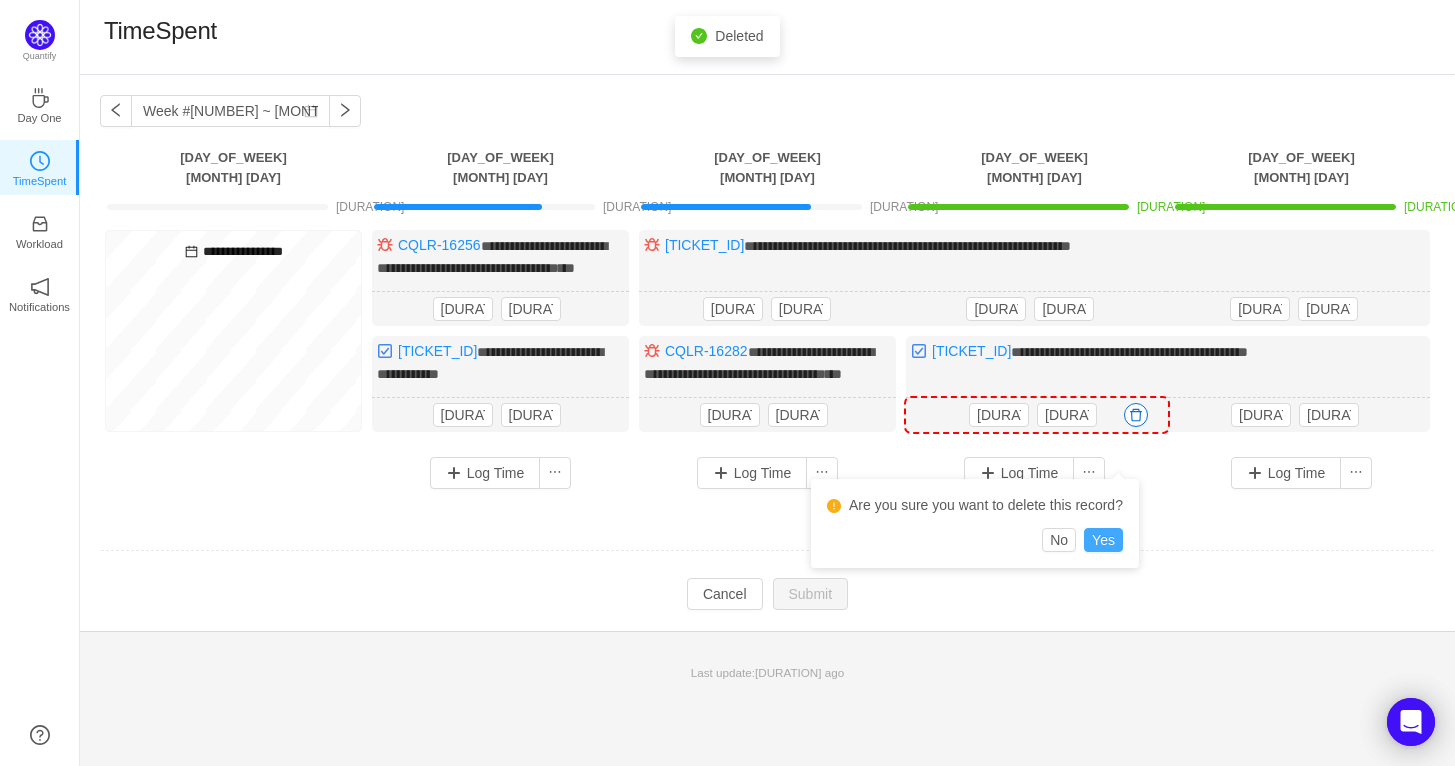 click on "Yes" at bounding box center (1103, 540) 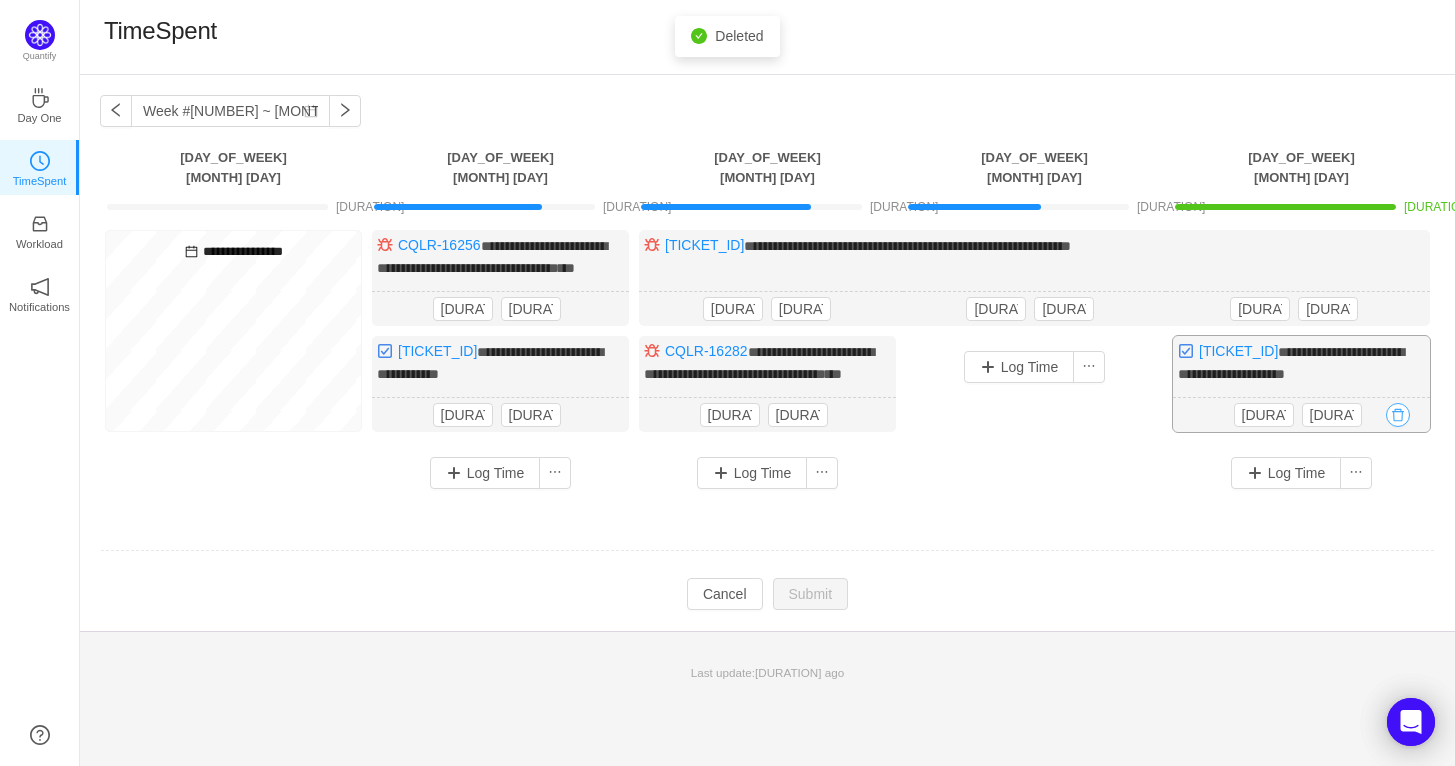 click at bounding box center (0, 0) 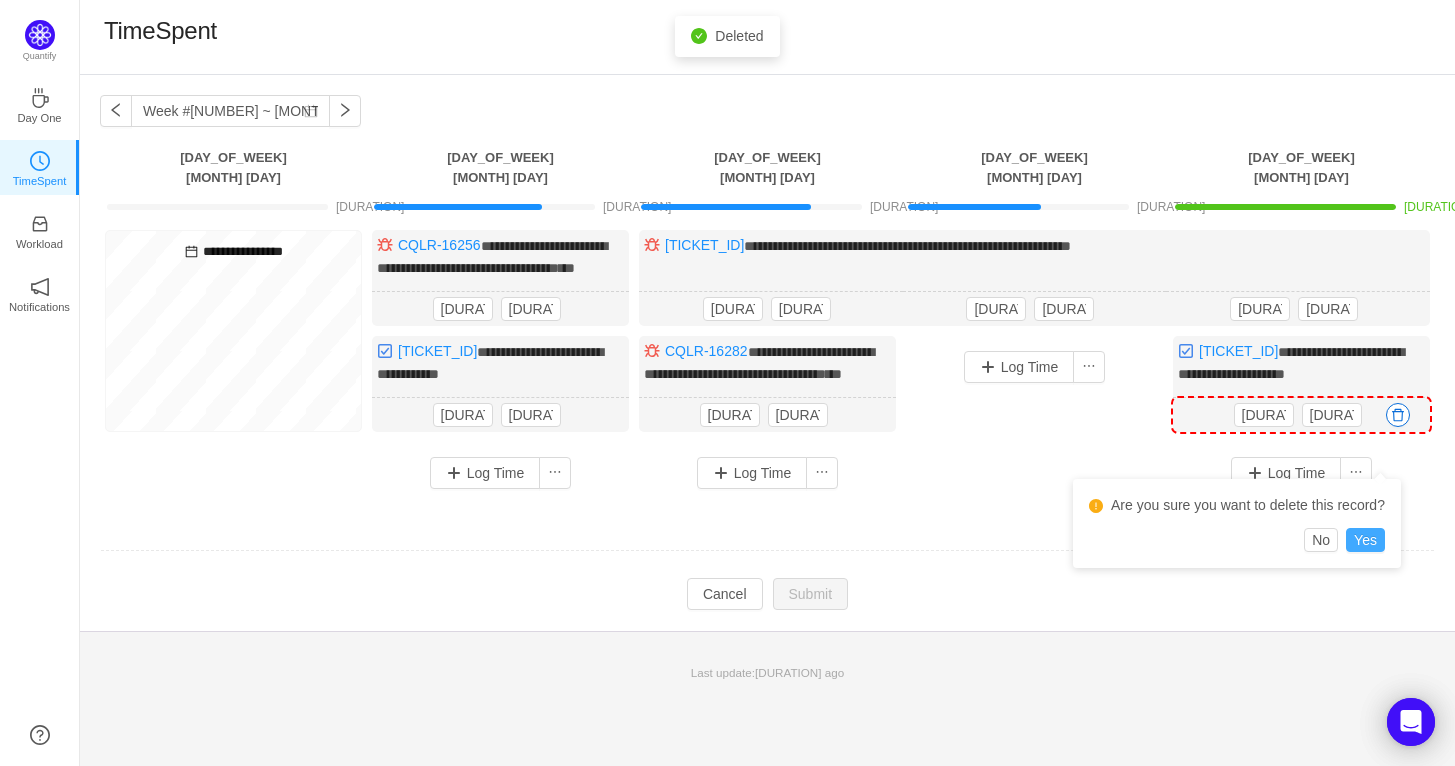 click on "Yes" at bounding box center (1365, 540) 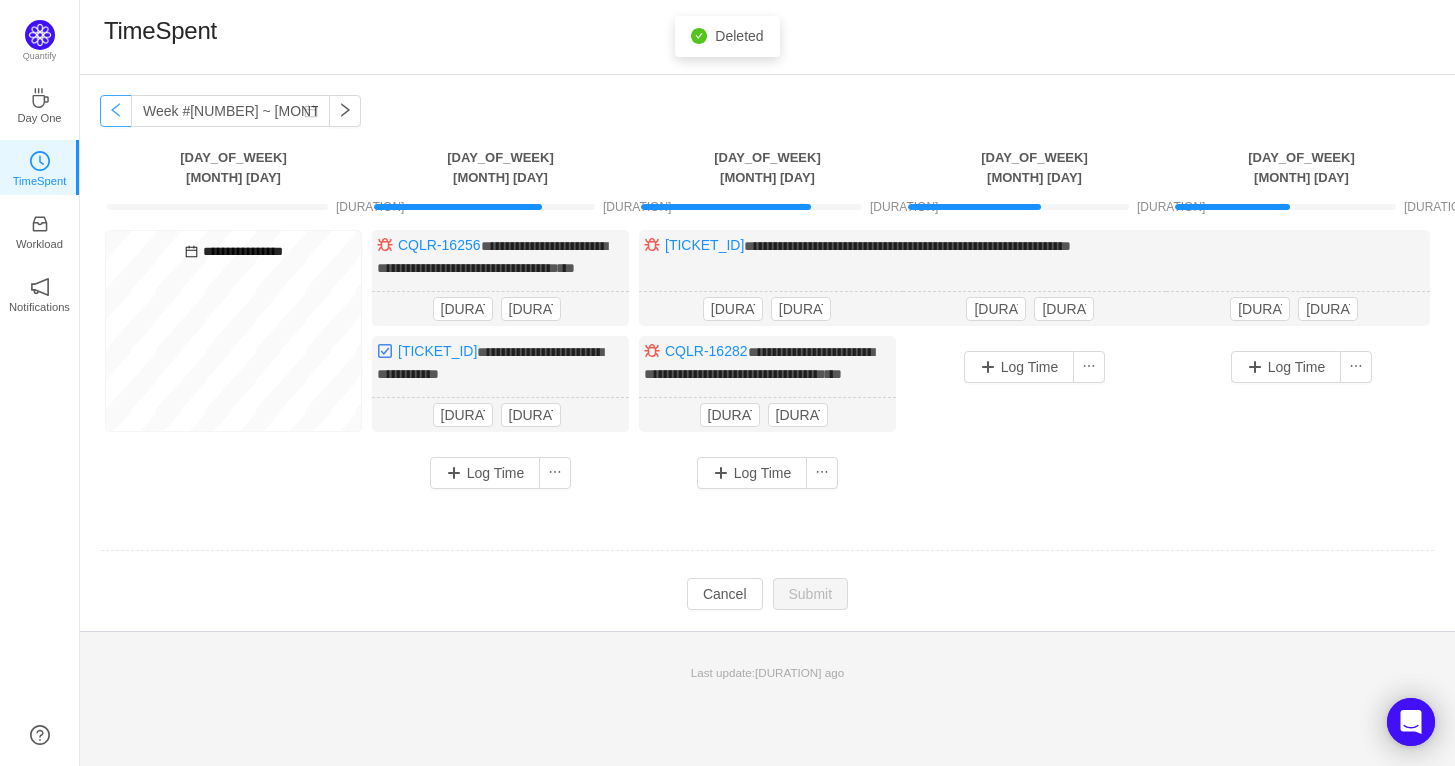 click at bounding box center (116, 111) 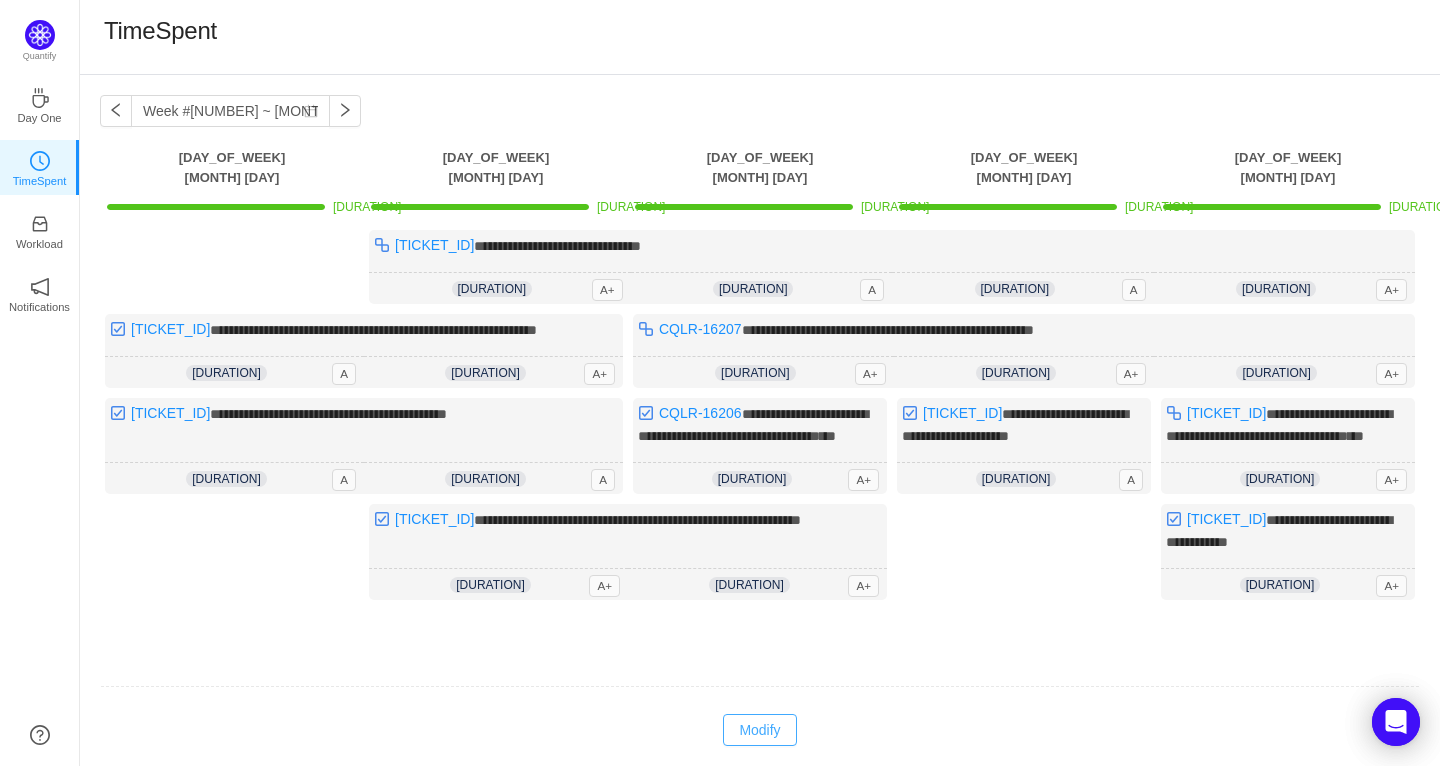 click on "Modify" at bounding box center (759, 730) 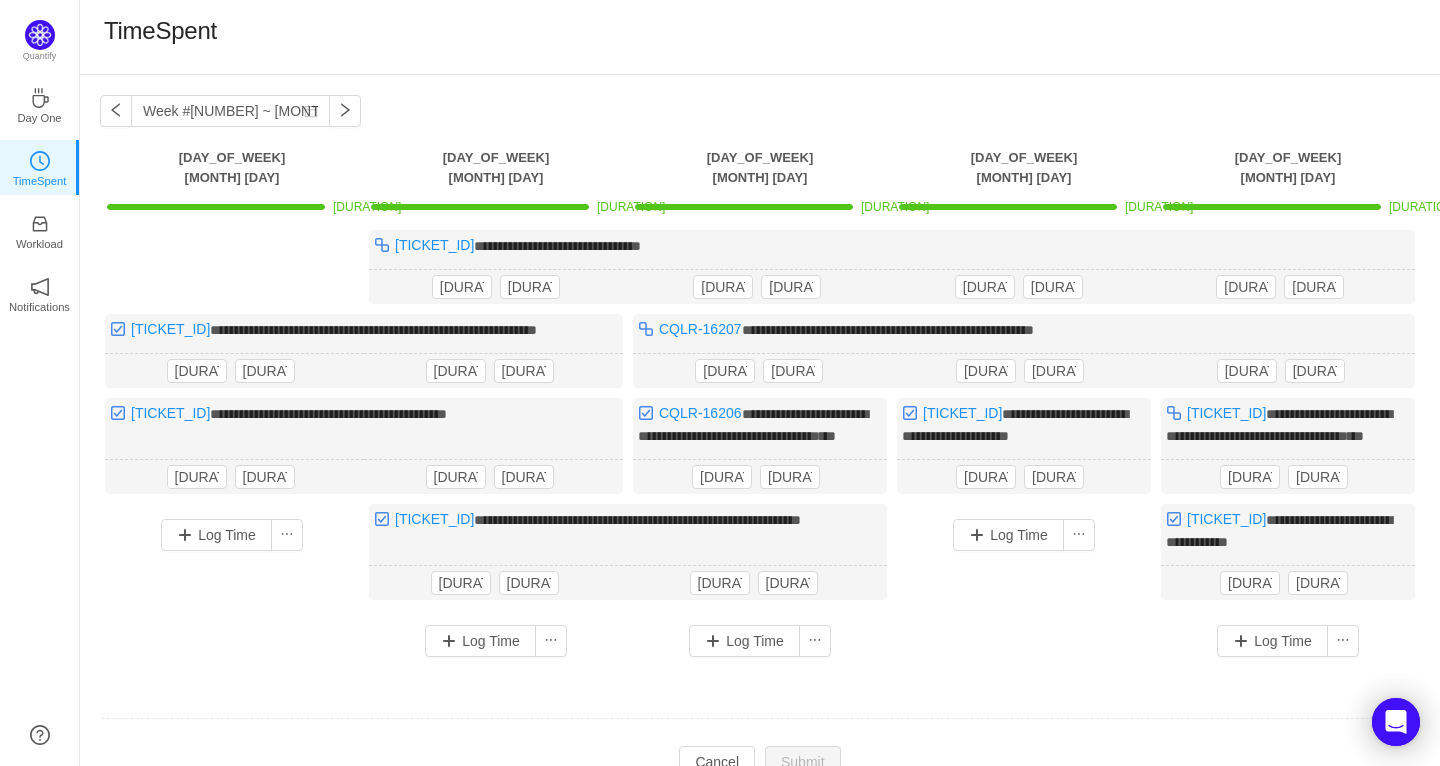 click at bounding box center [760, 718] 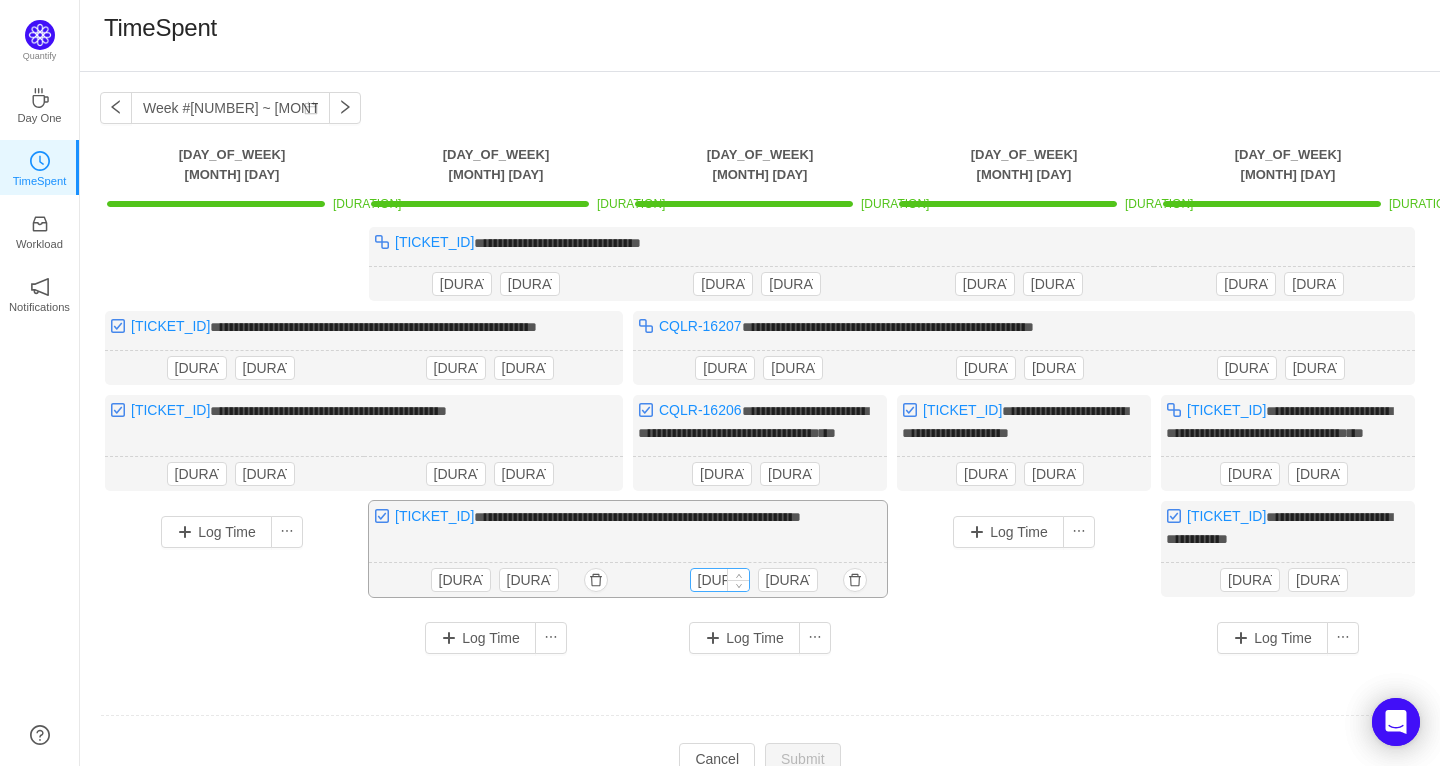 scroll, scrollTop: 131, scrollLeft: 0, axis: vertical 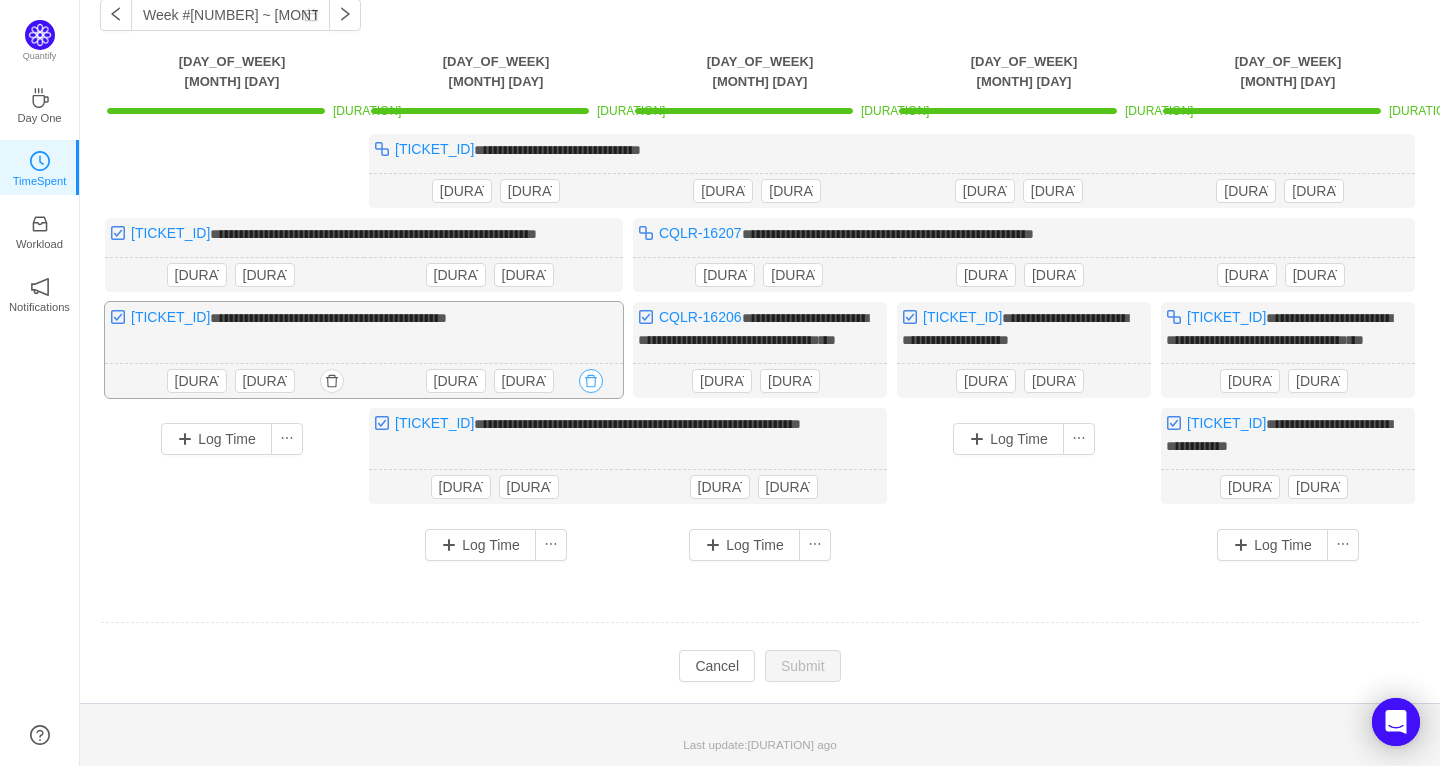 click at bounding box center [0, 0] 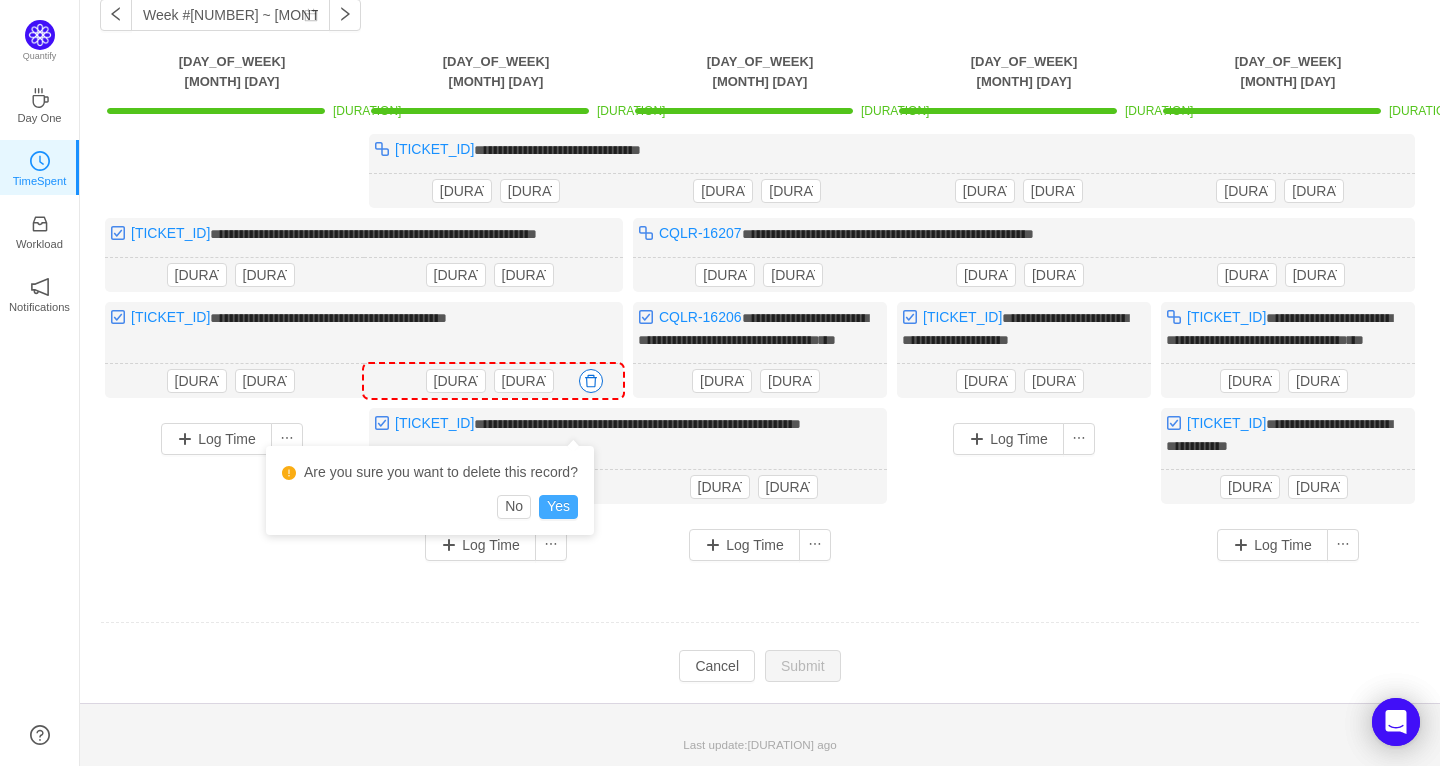 click on "Yes" at bounding box center (558, 507) 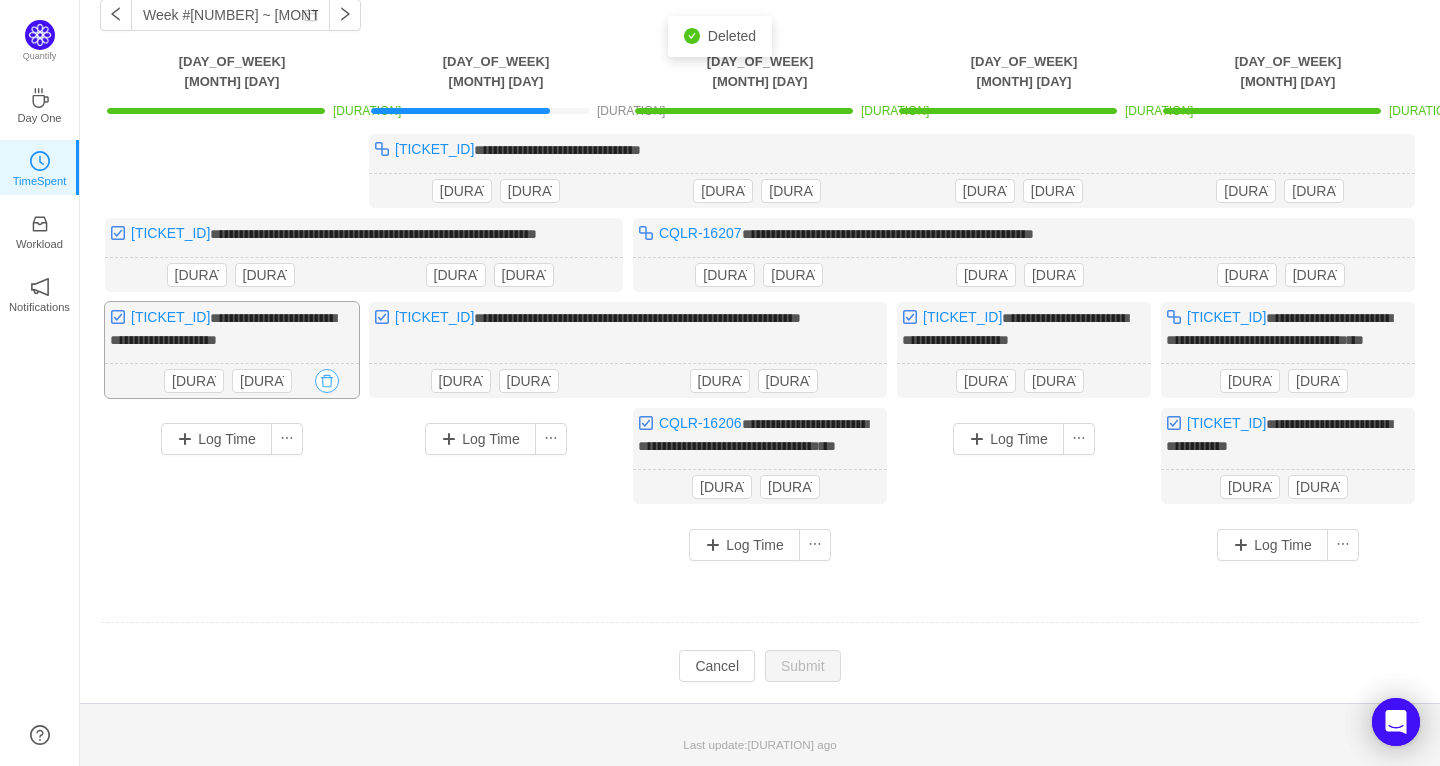 click at bounding box center (0, 0) 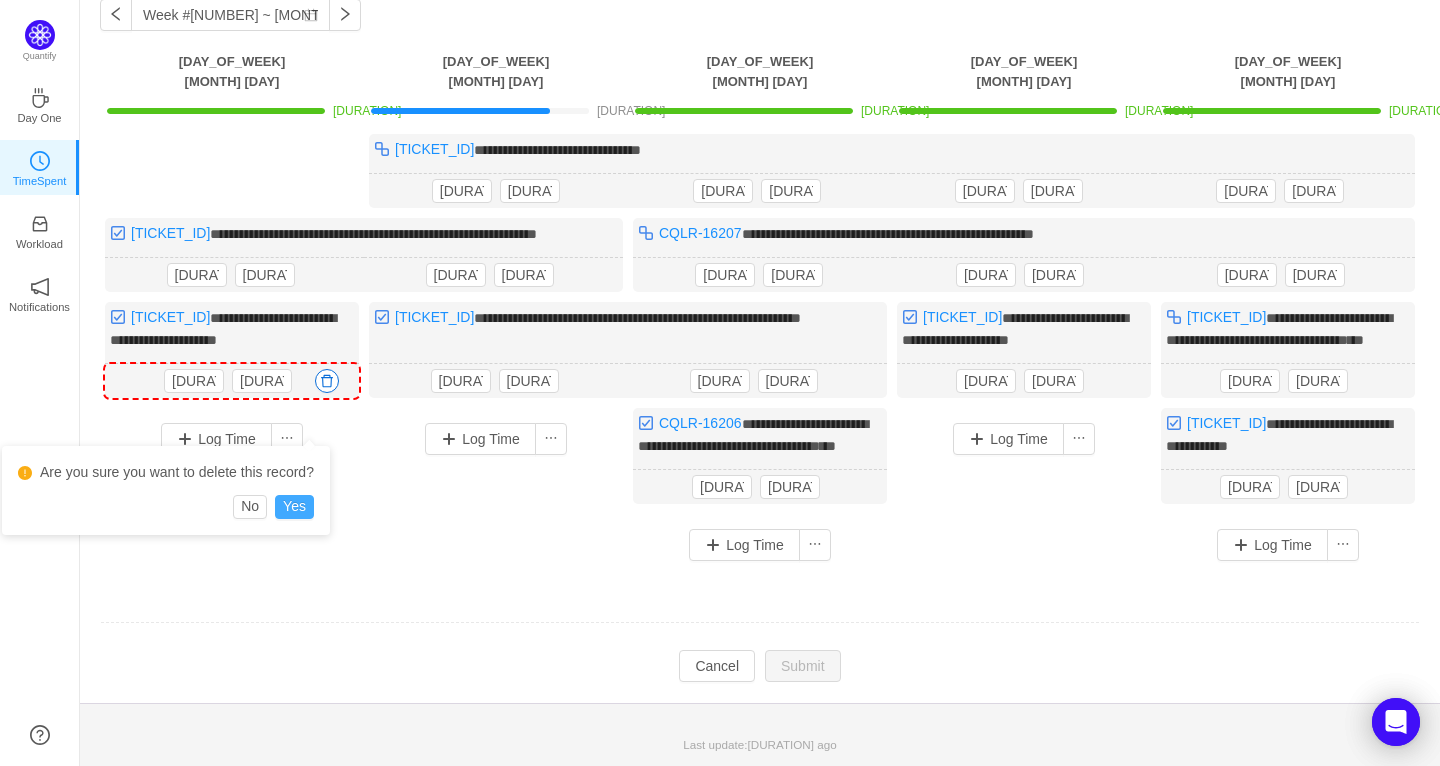 click on "Yes" at bounding box center (294, 507) 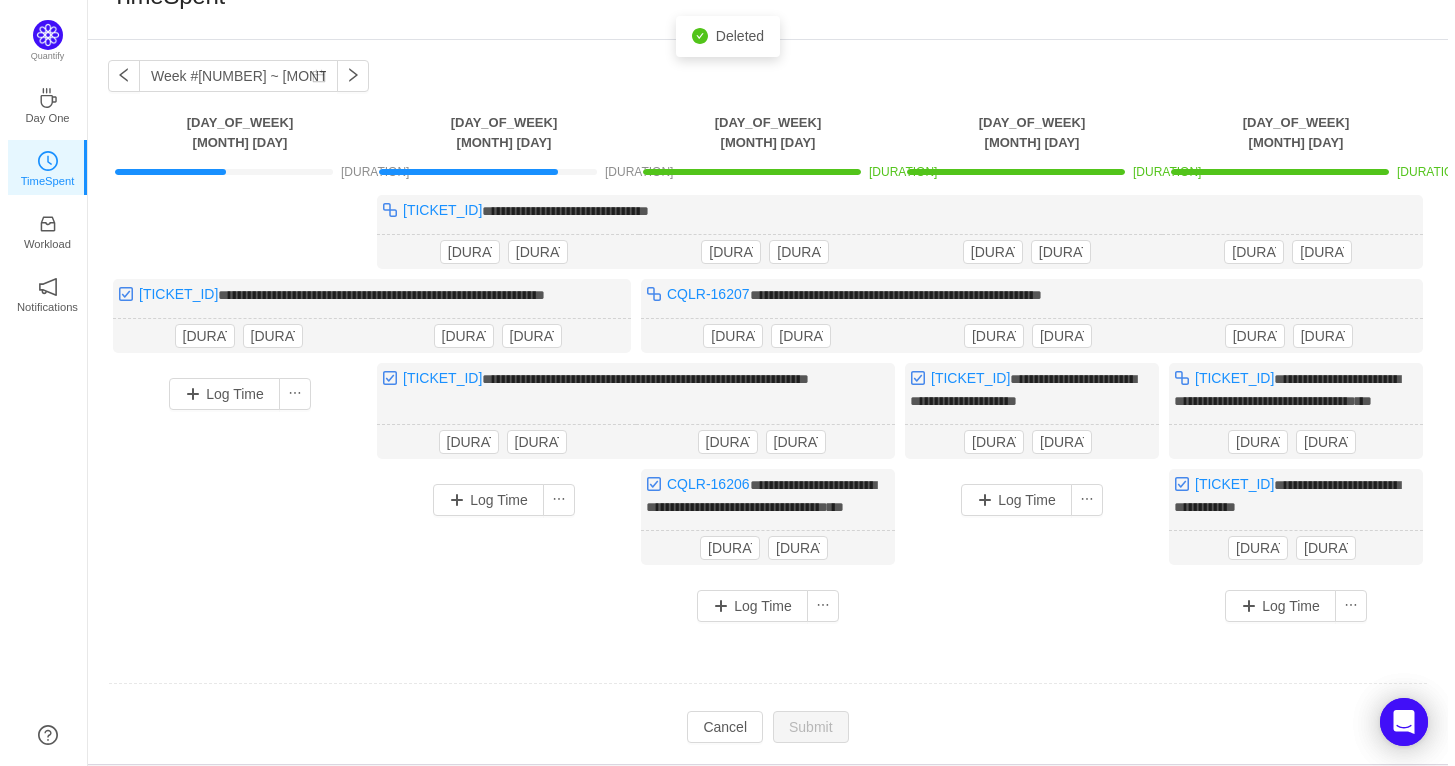 scroll, scrollTop: 0, scrollLeft: 0, axis: both 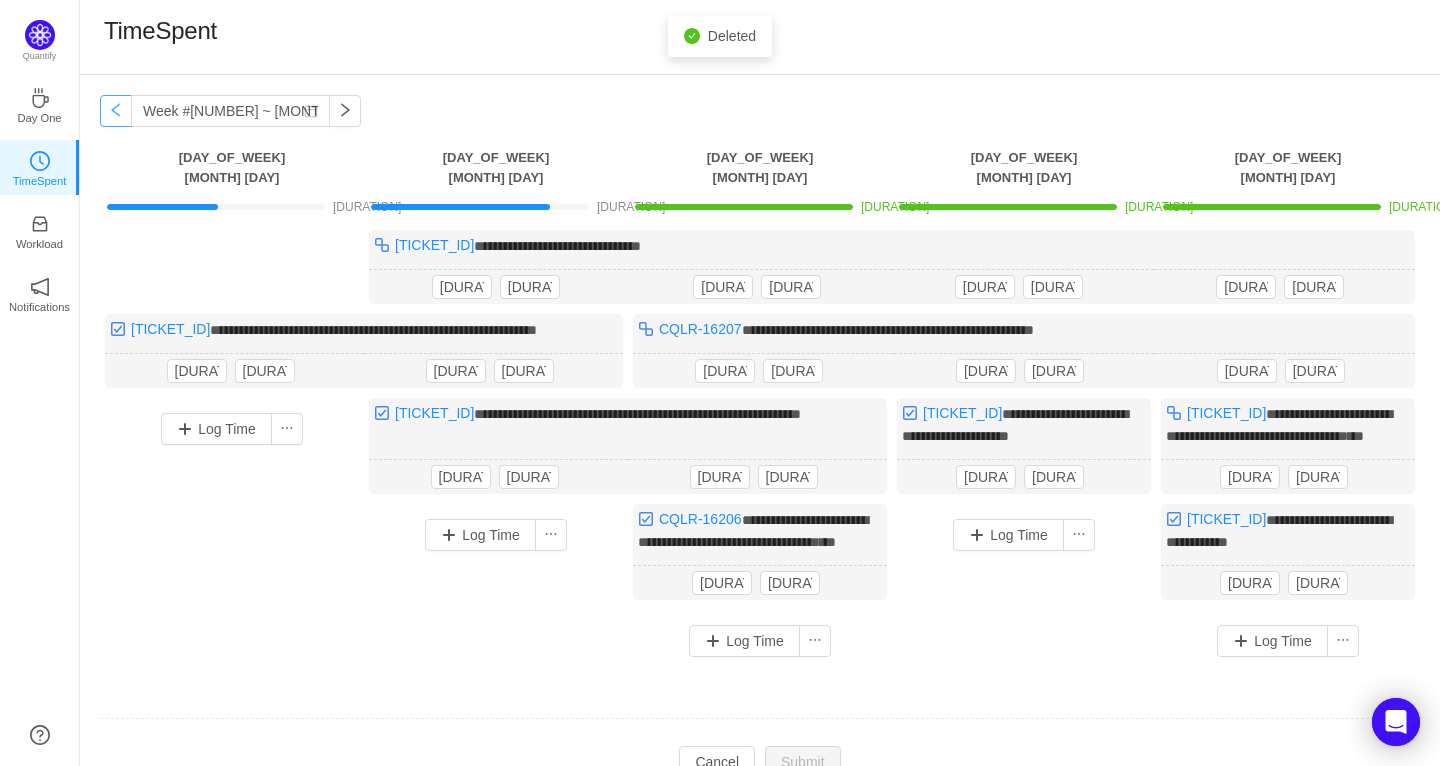click at bounding box center (116, 111) 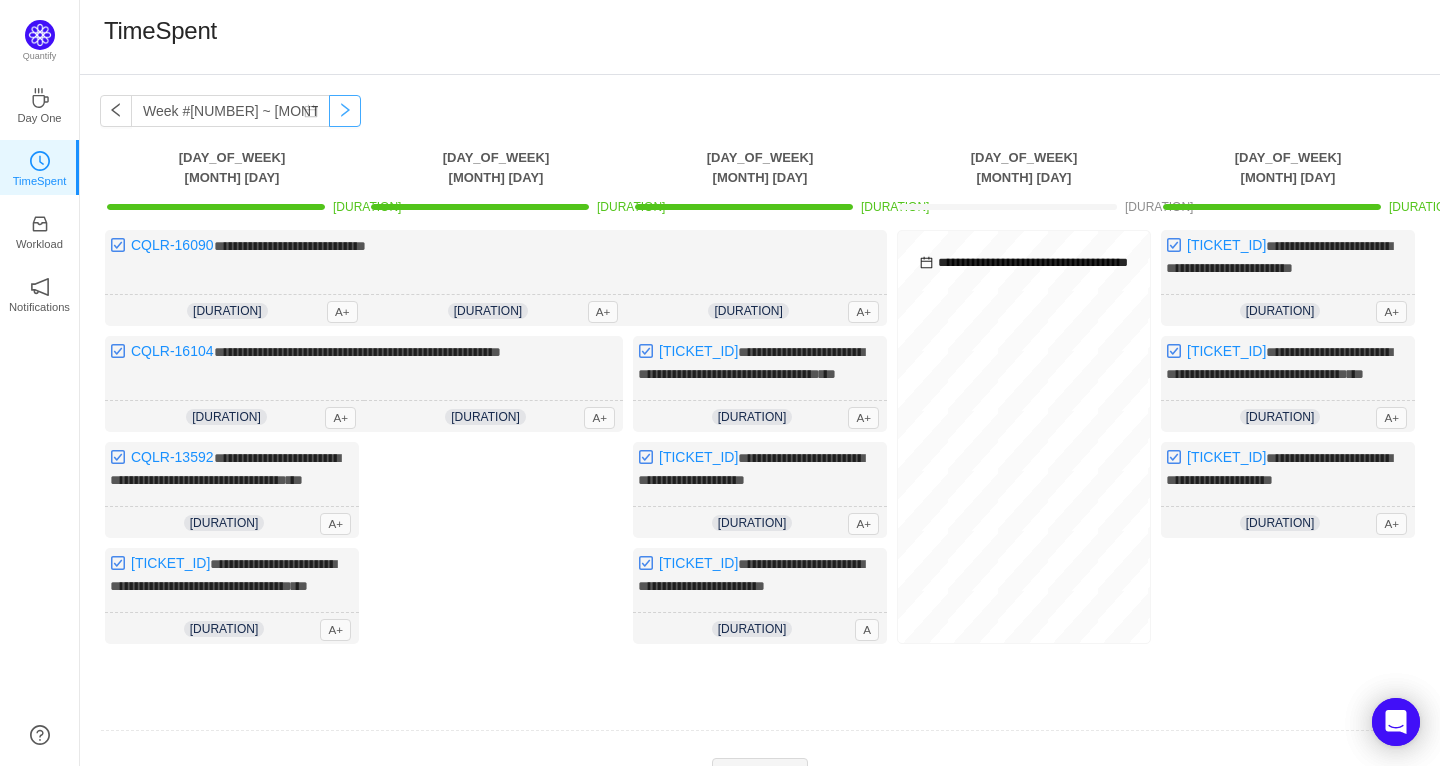 click at bounding box center [345, 111] 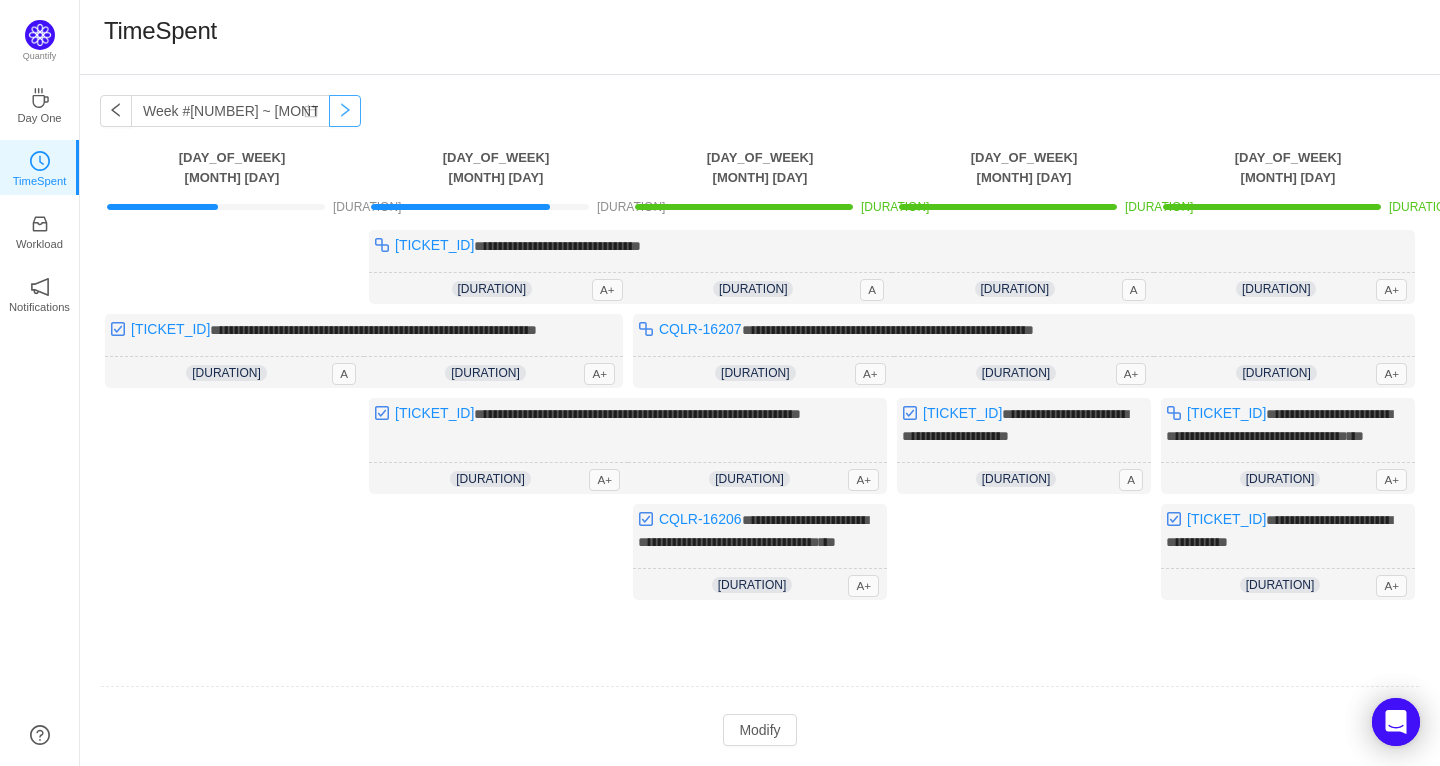 click at bounding box center [345, 111] 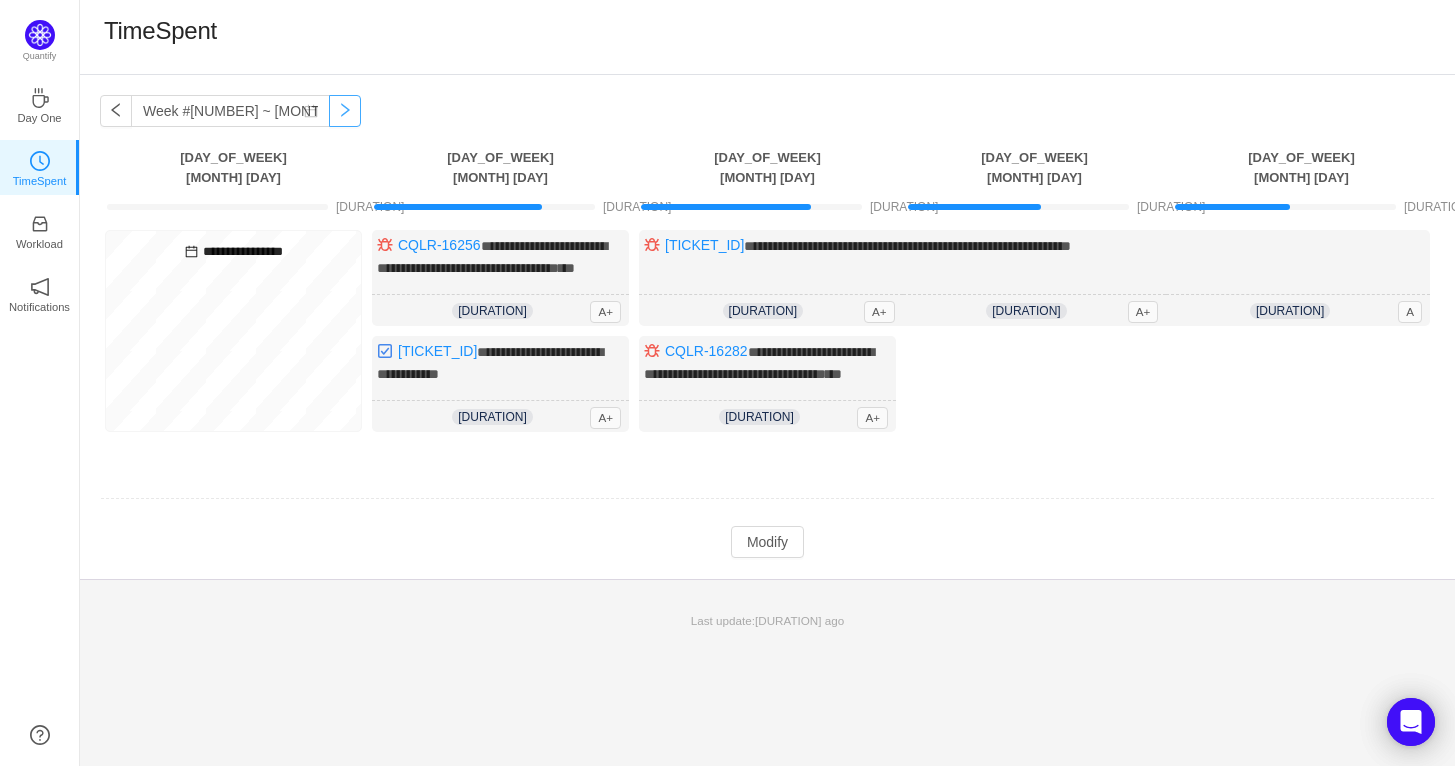 click at bounding box center (345, 111) 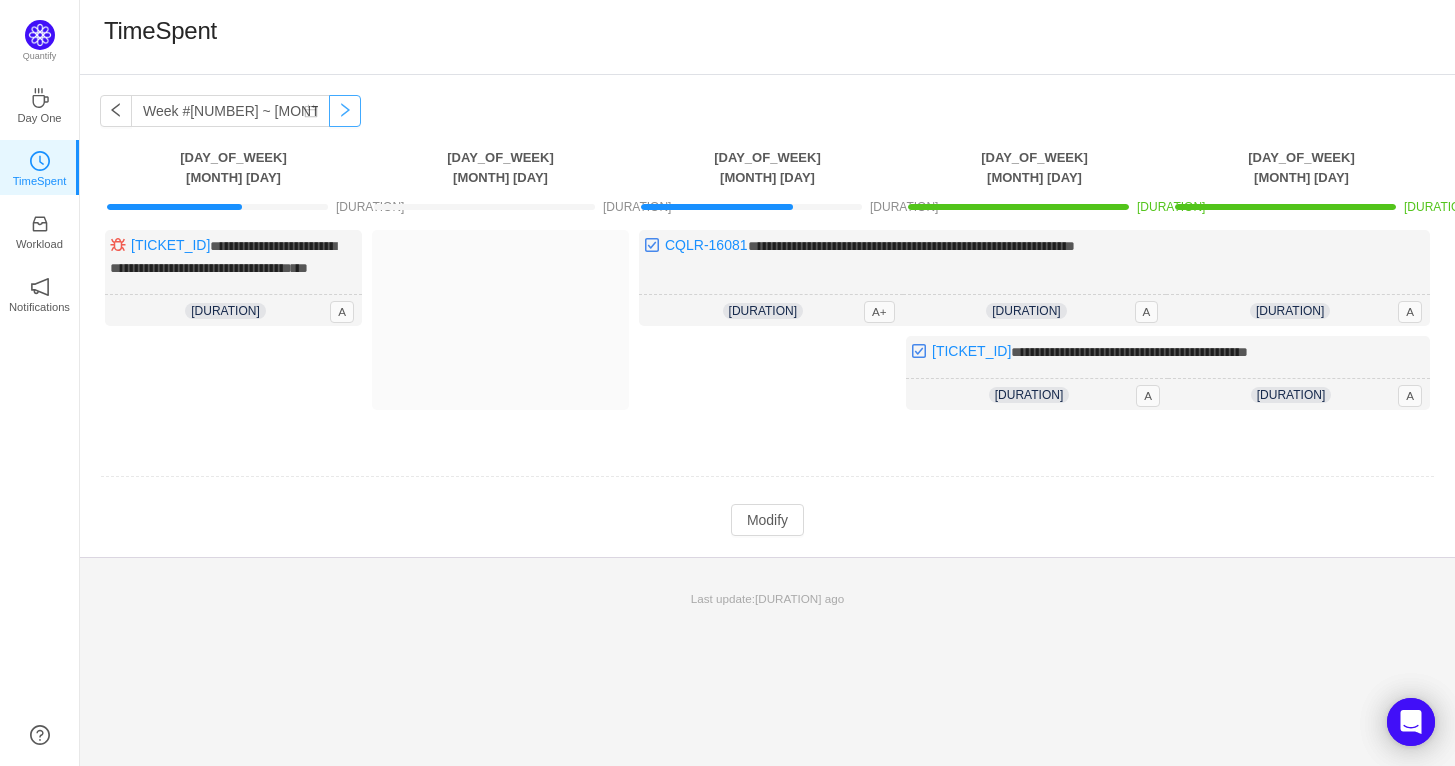 click at bounding box center [345, 111] 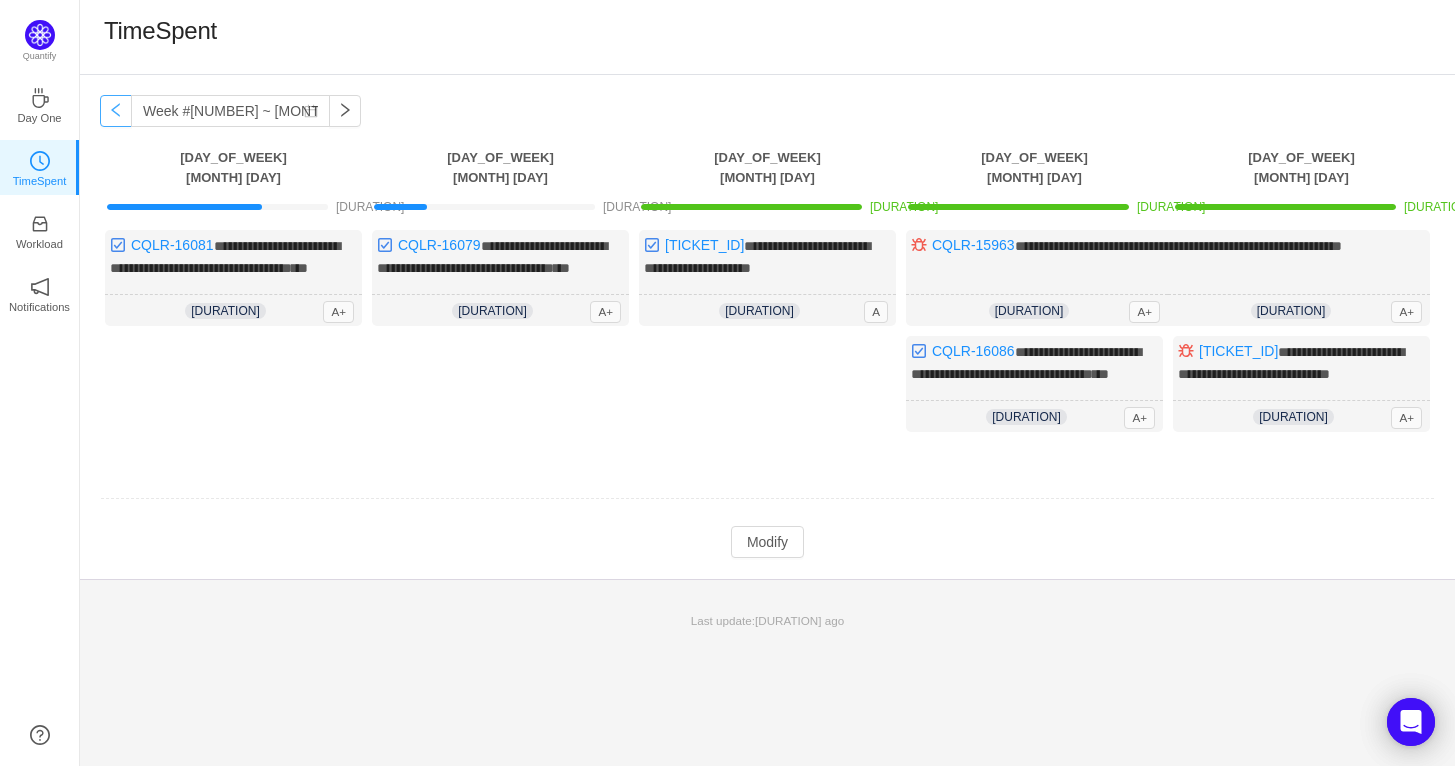 click at bounding box center (116, 111) 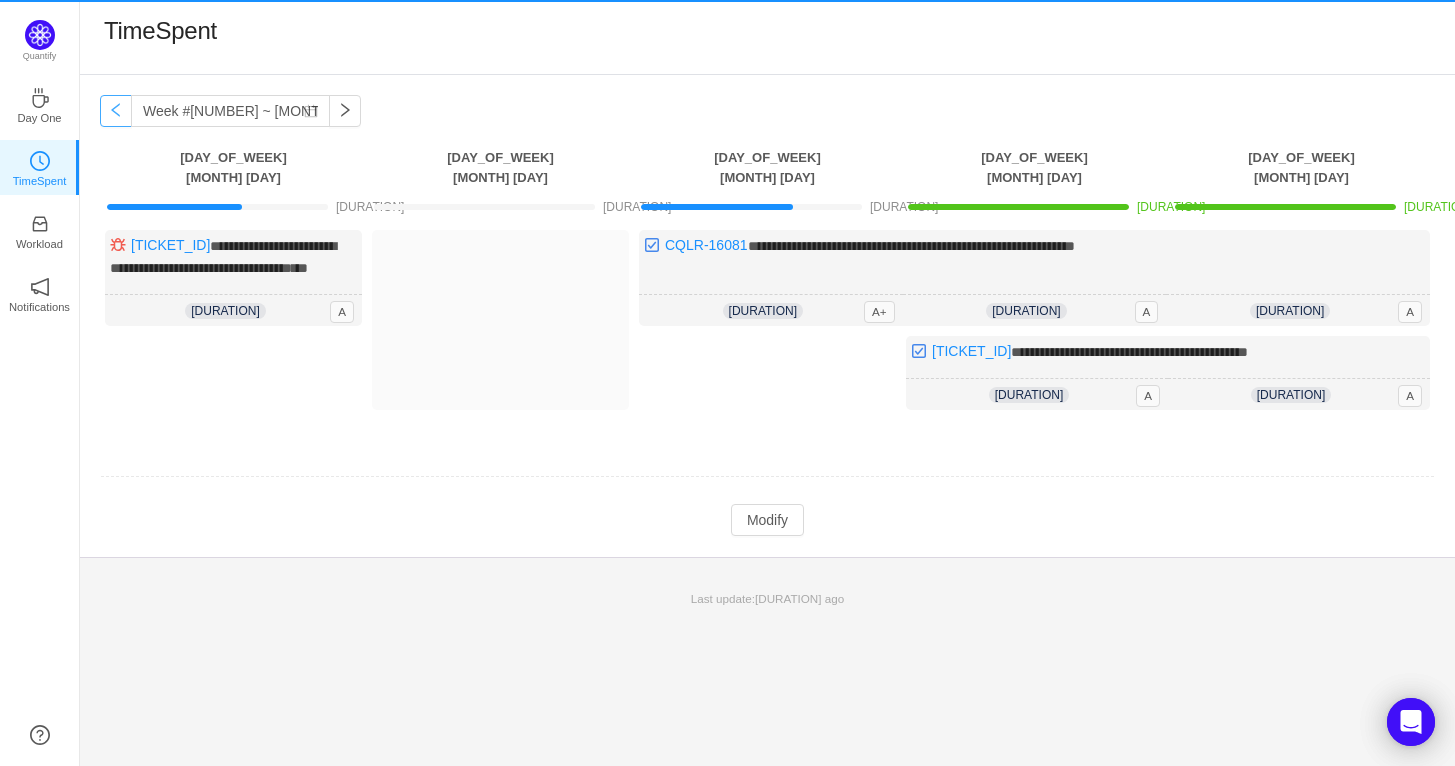 click at bounding box center (116, 111) 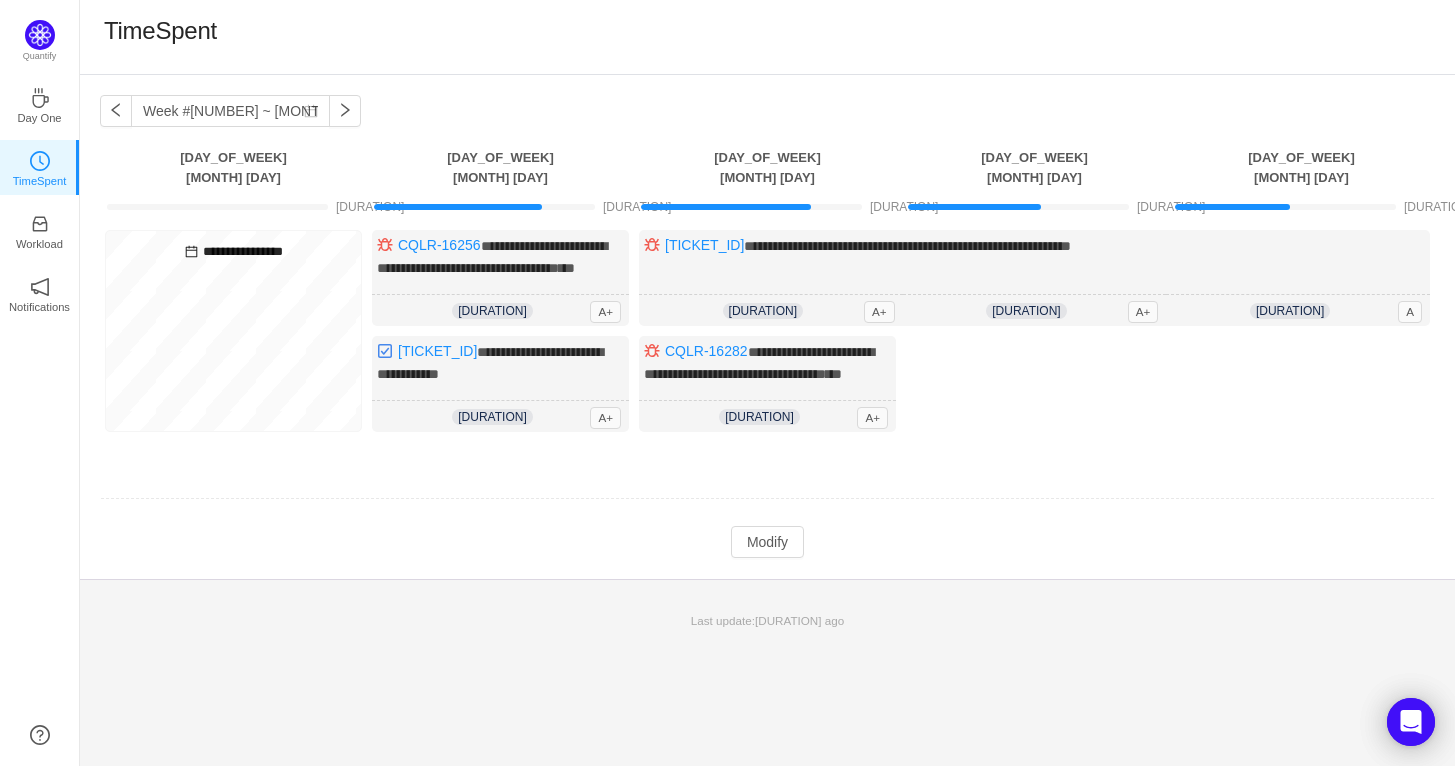 click on "Modify Cancel Submit" at bounding box center (233, 205) 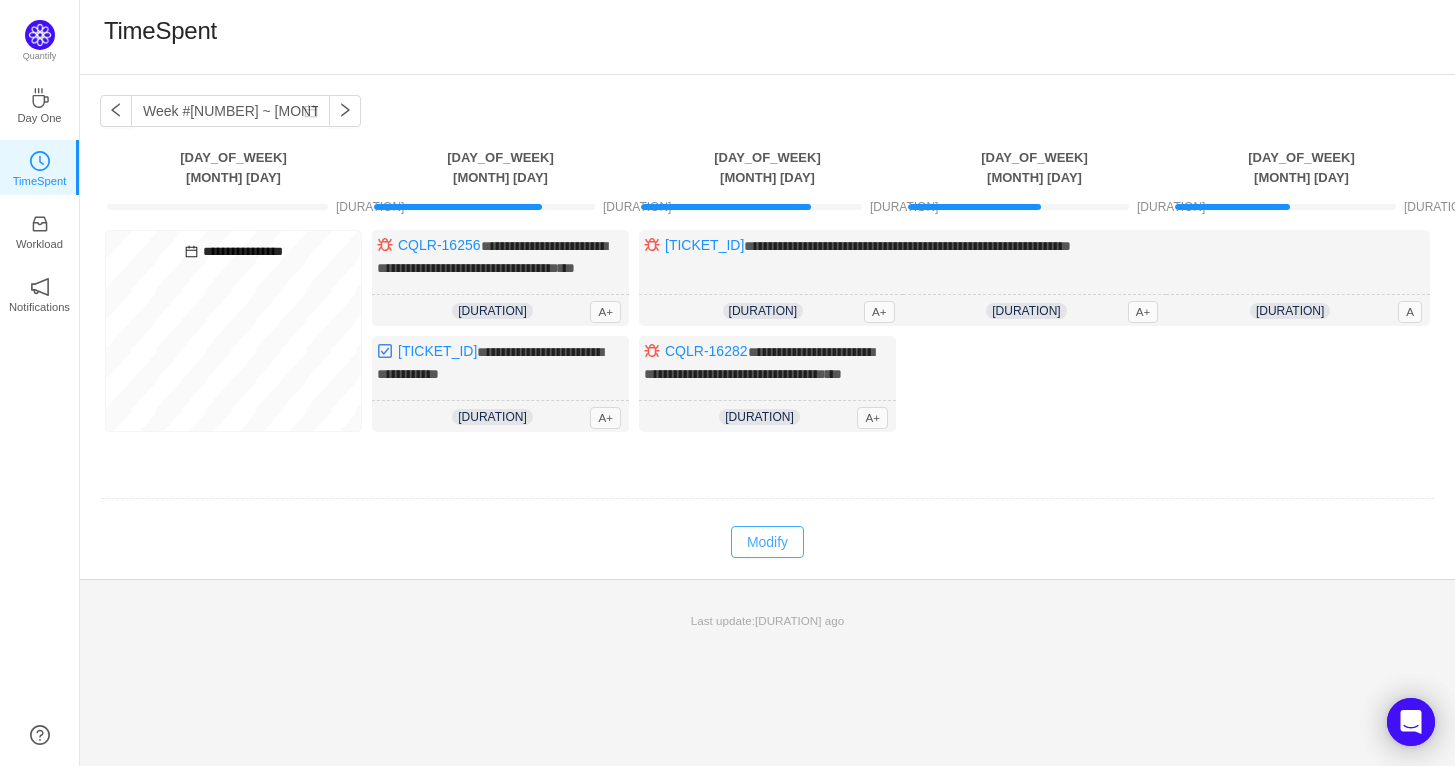 click on "Modify" at bounding box center (767, 542) 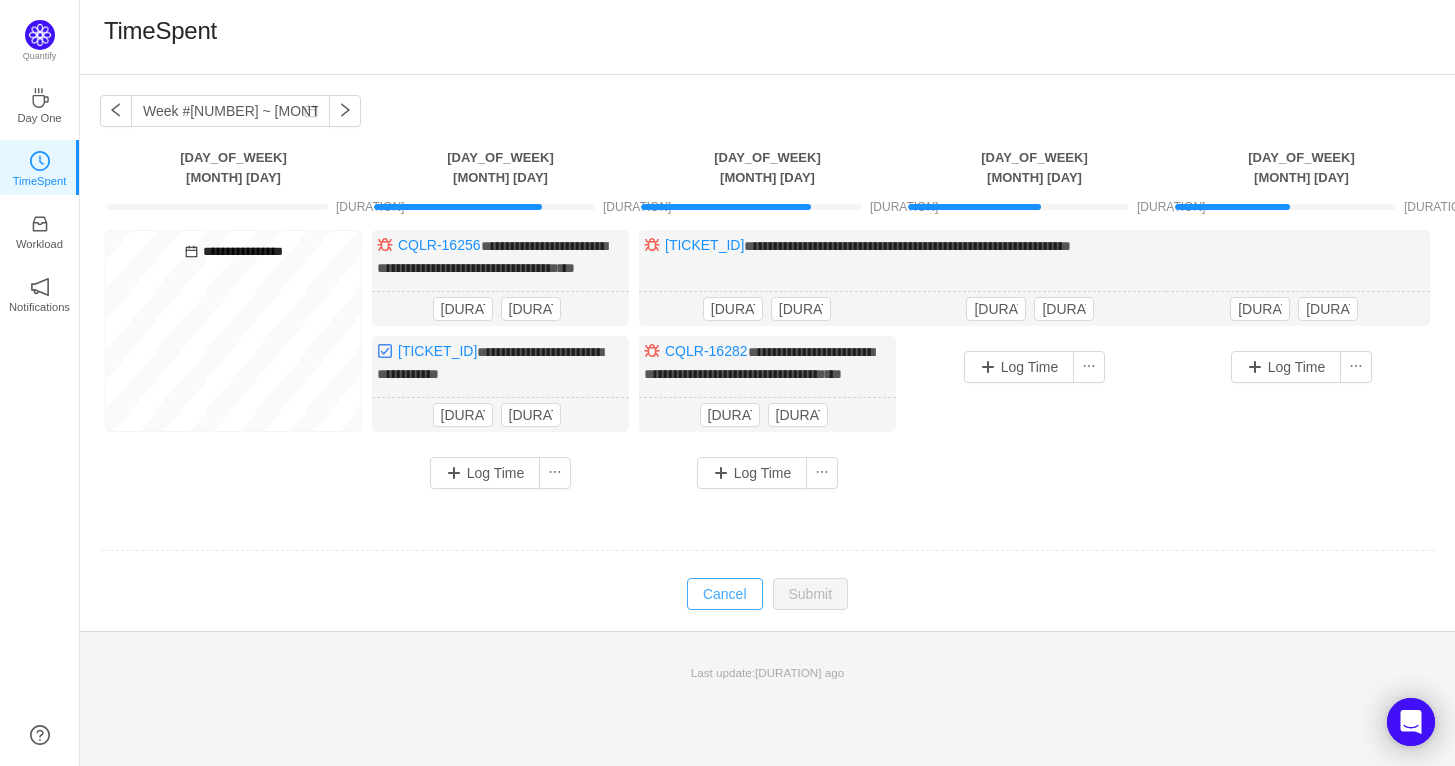 click on "Cancel" at bounding box center [725, 594] 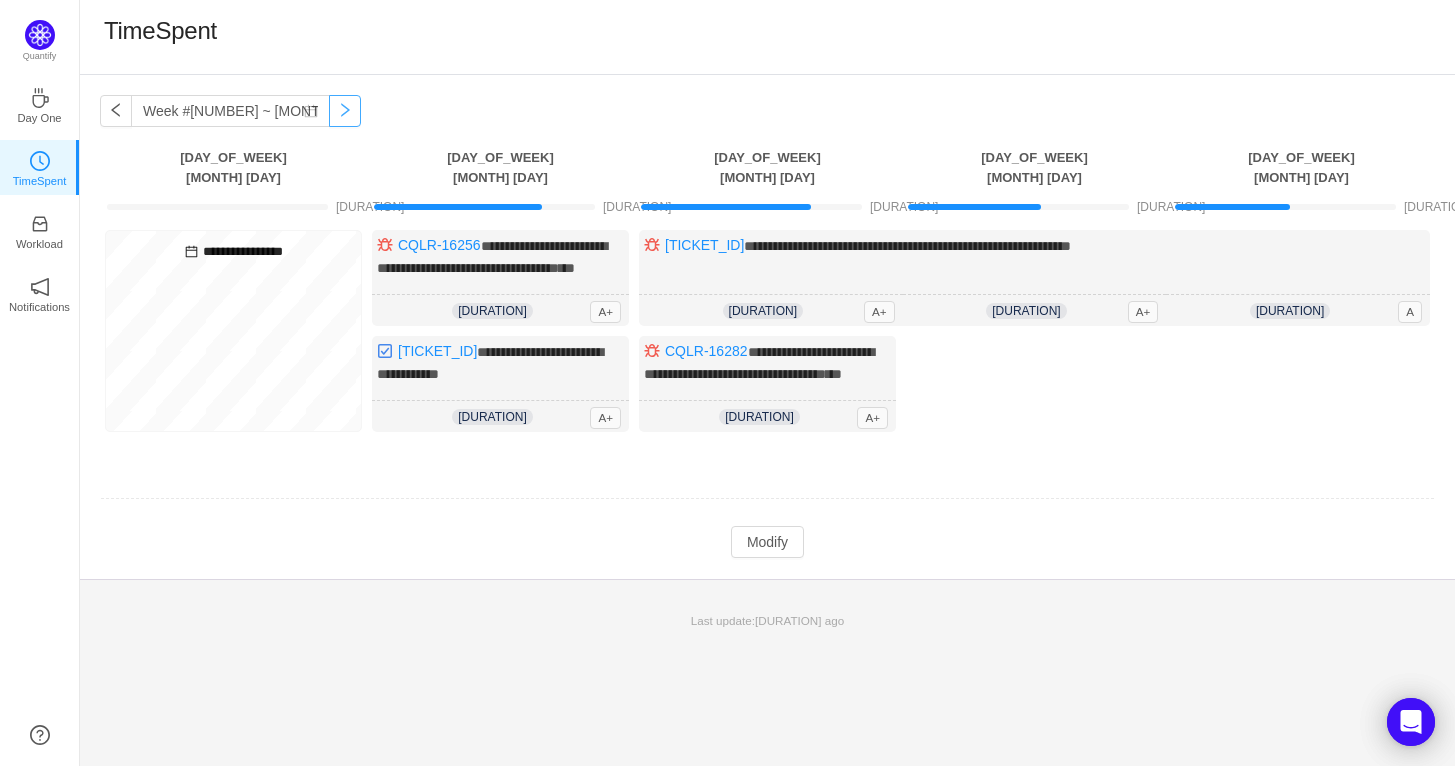 click at bounding box center (345, 111) 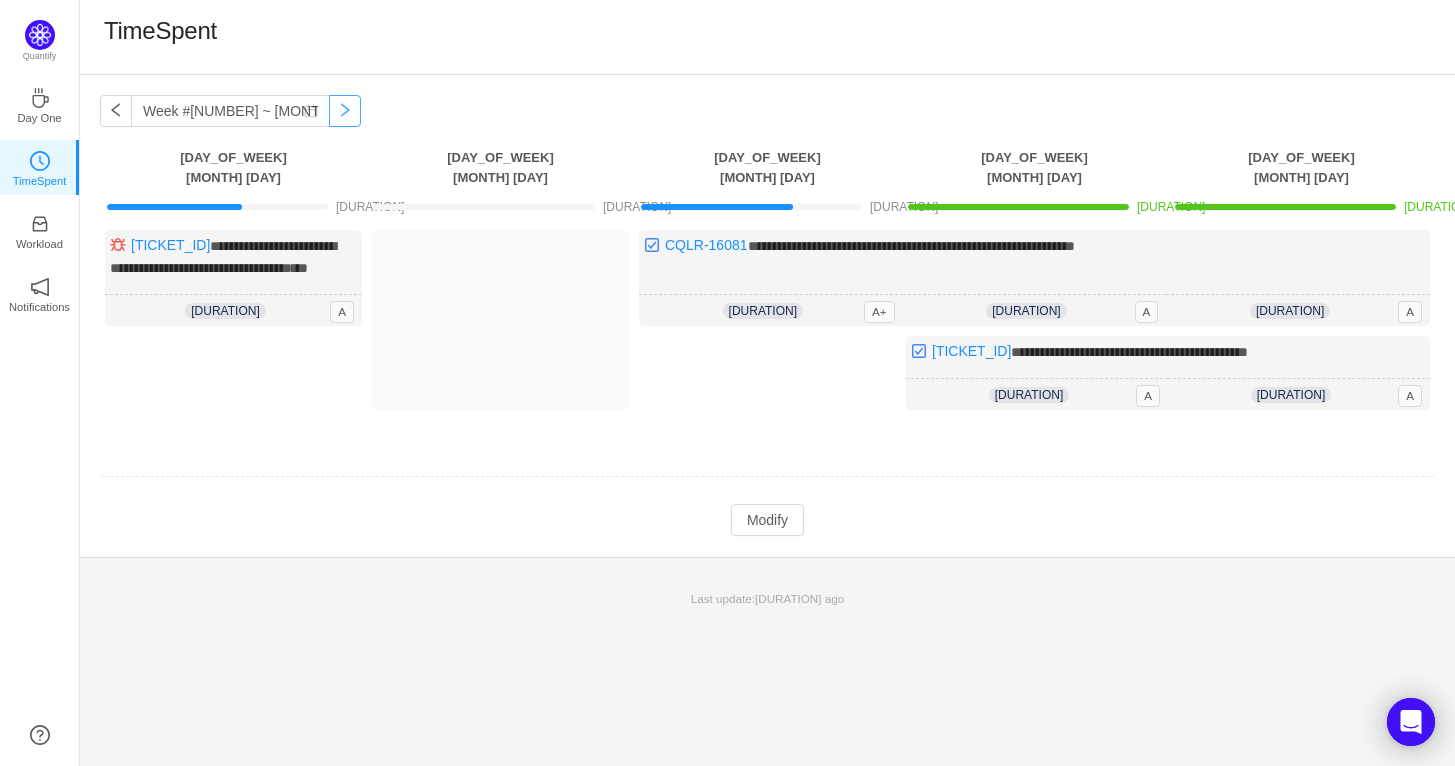 click at bounding box center [345, 111] 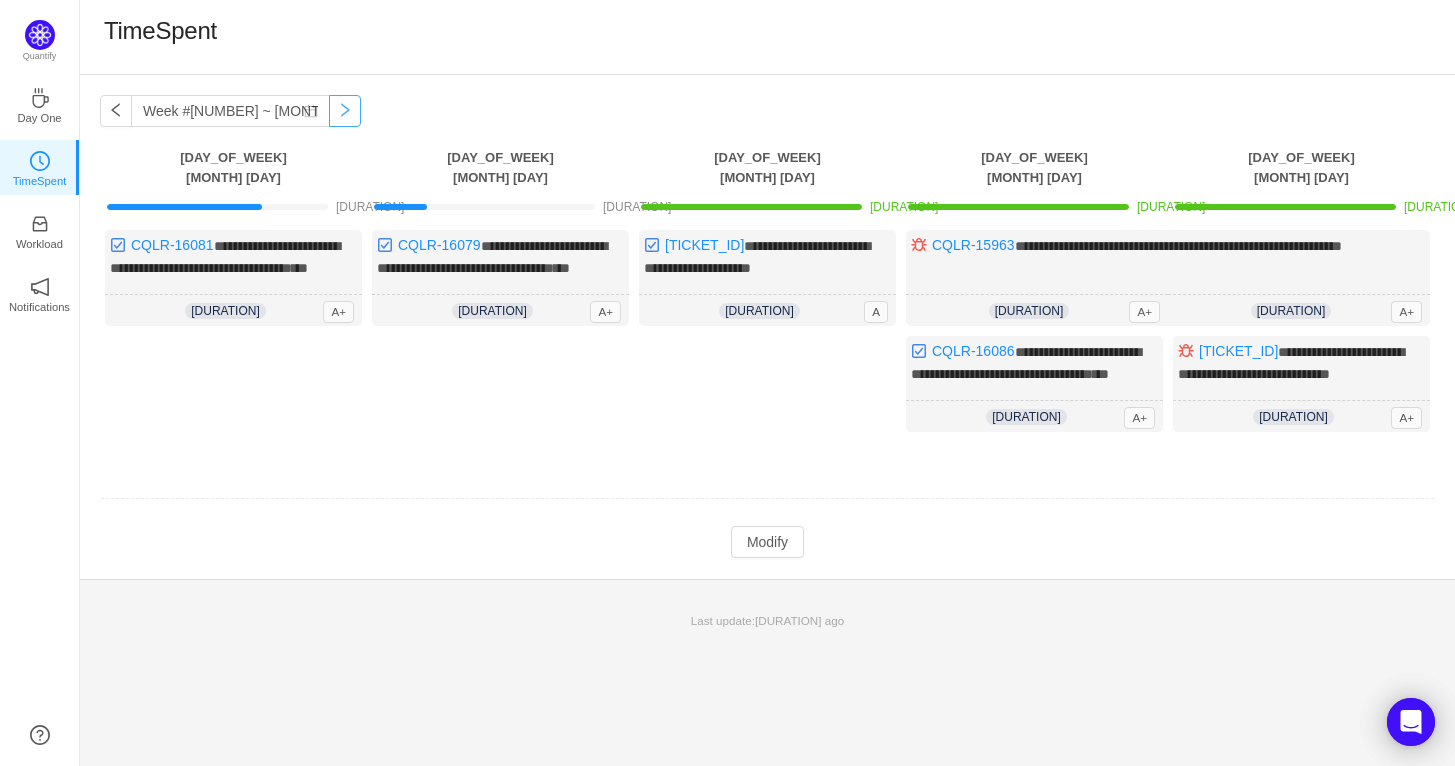 click at bounding box center [345, 111] 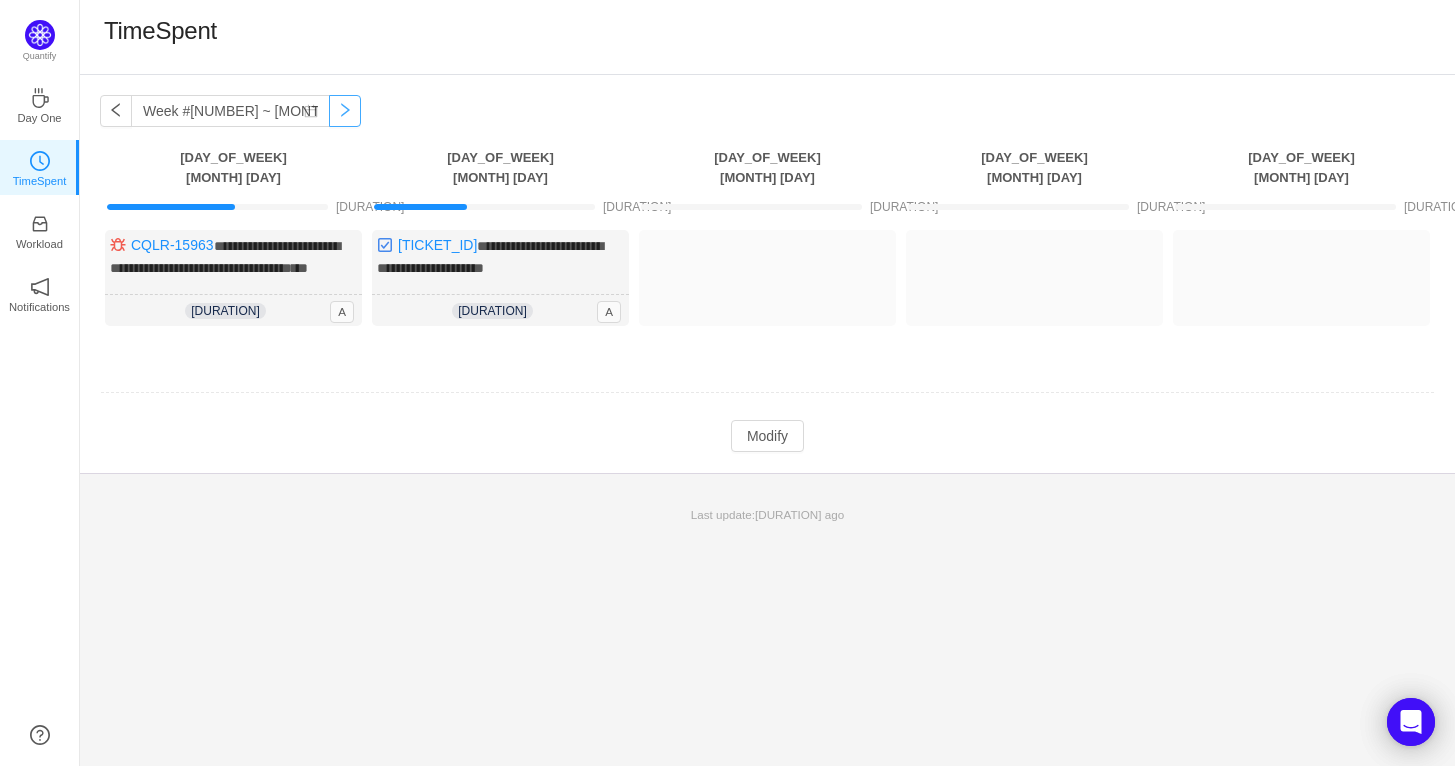 click at bounding box center [345, 111] 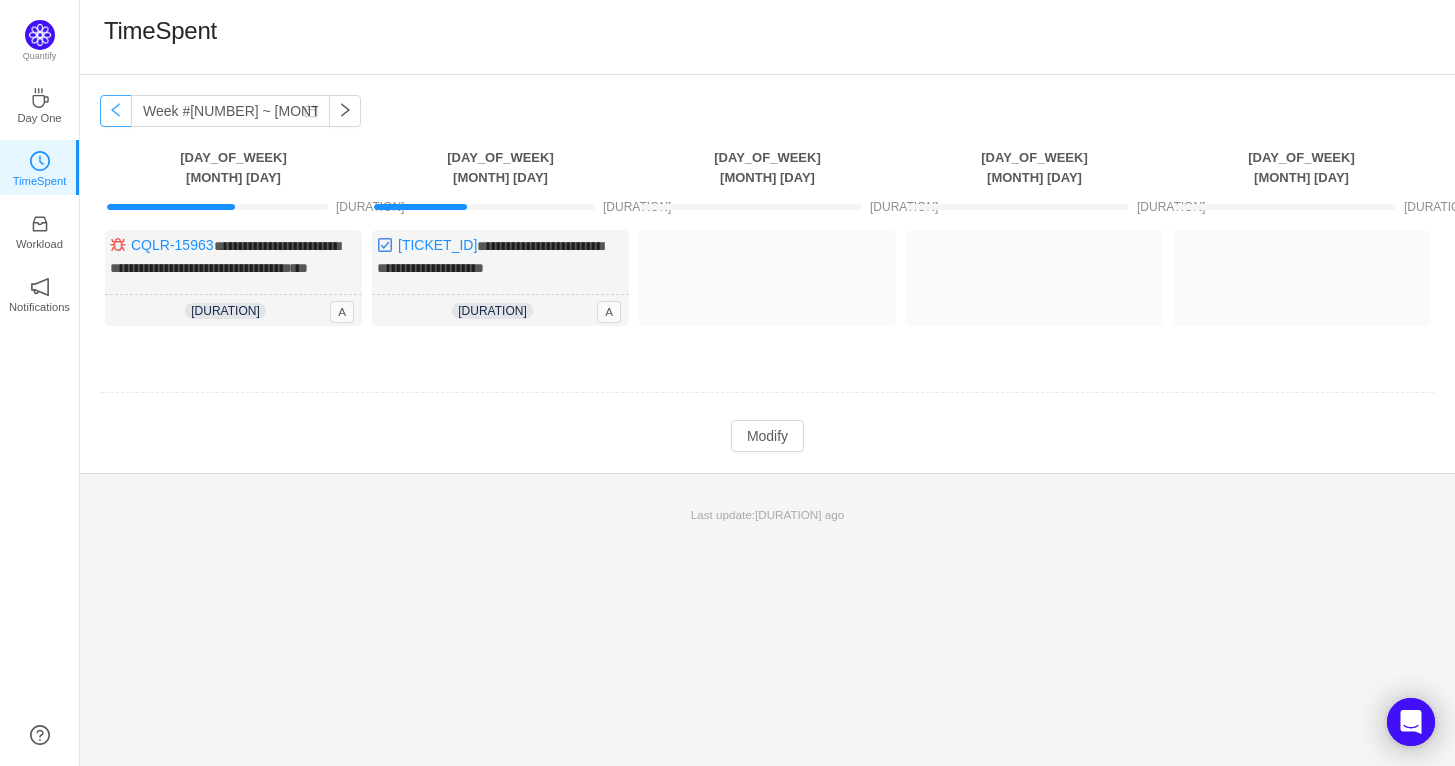 click at bounding box center [116, 111] 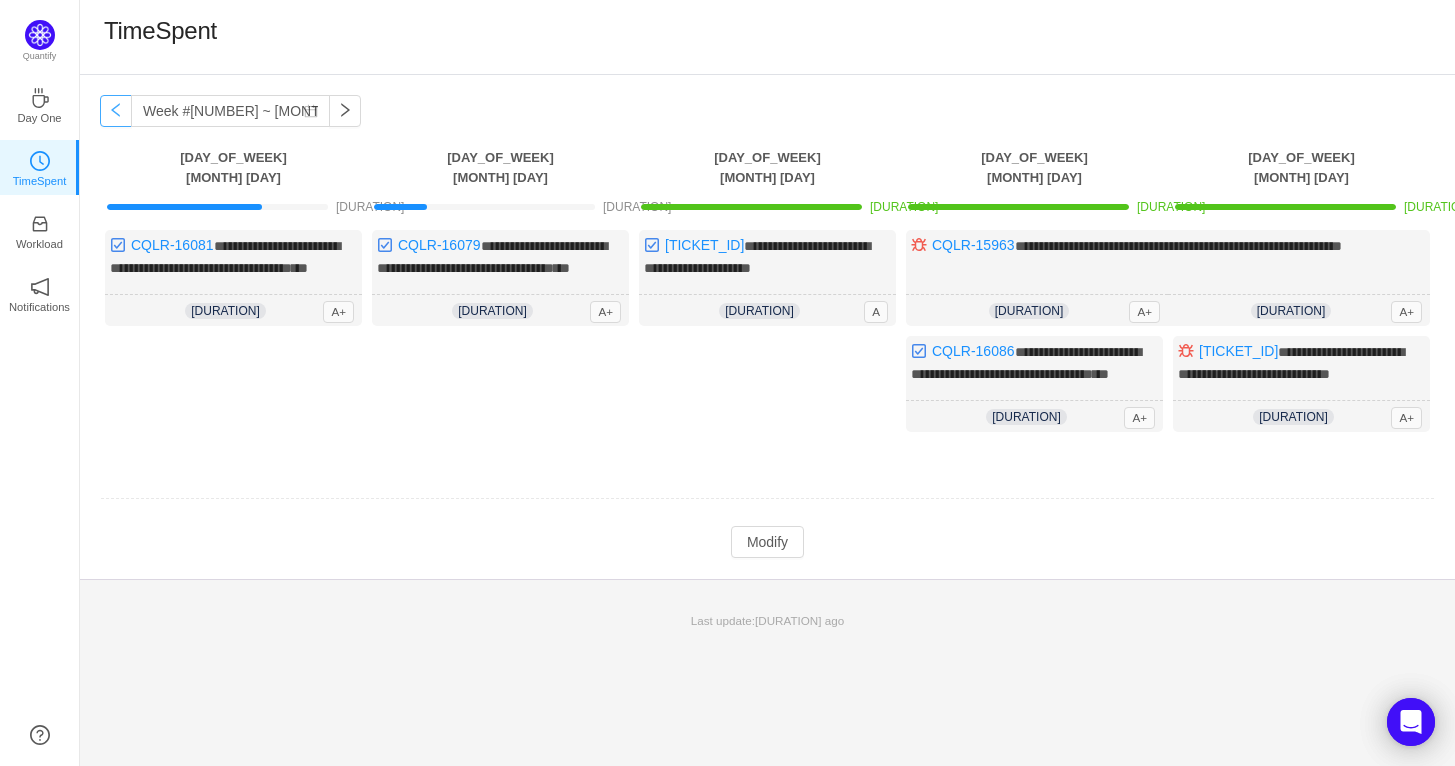 click at bounding box center (116, 111) 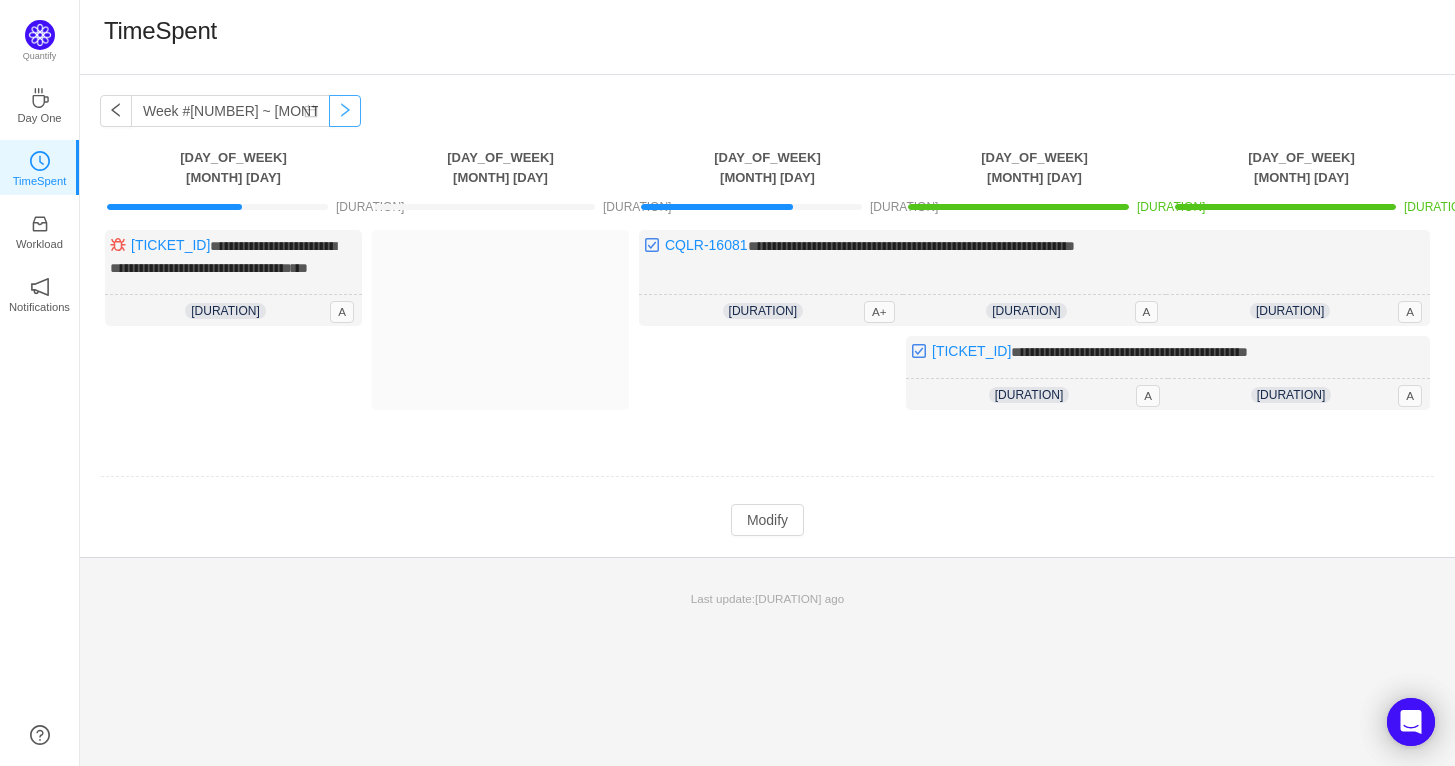 click at bounding box center [345, 111] 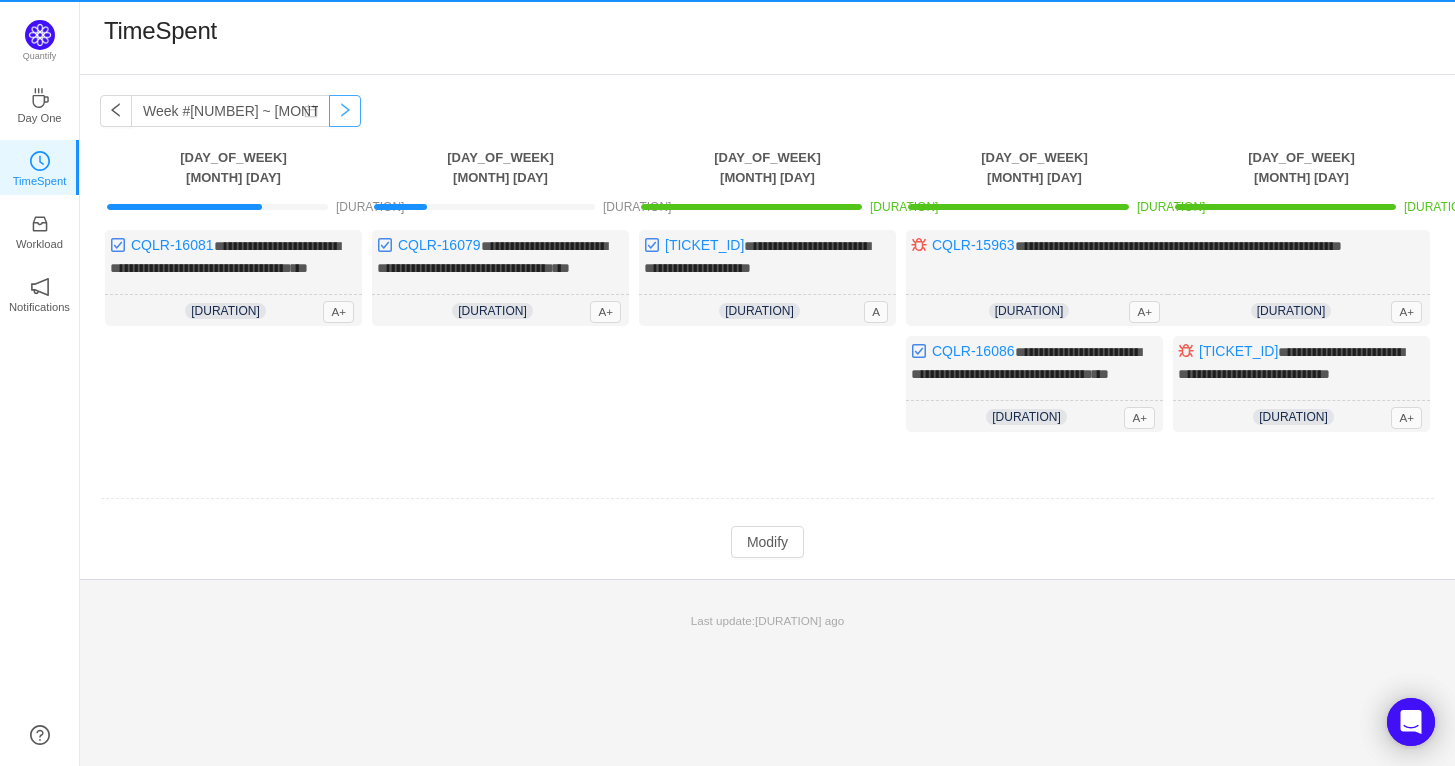 click at bounding box center (345, 111) 